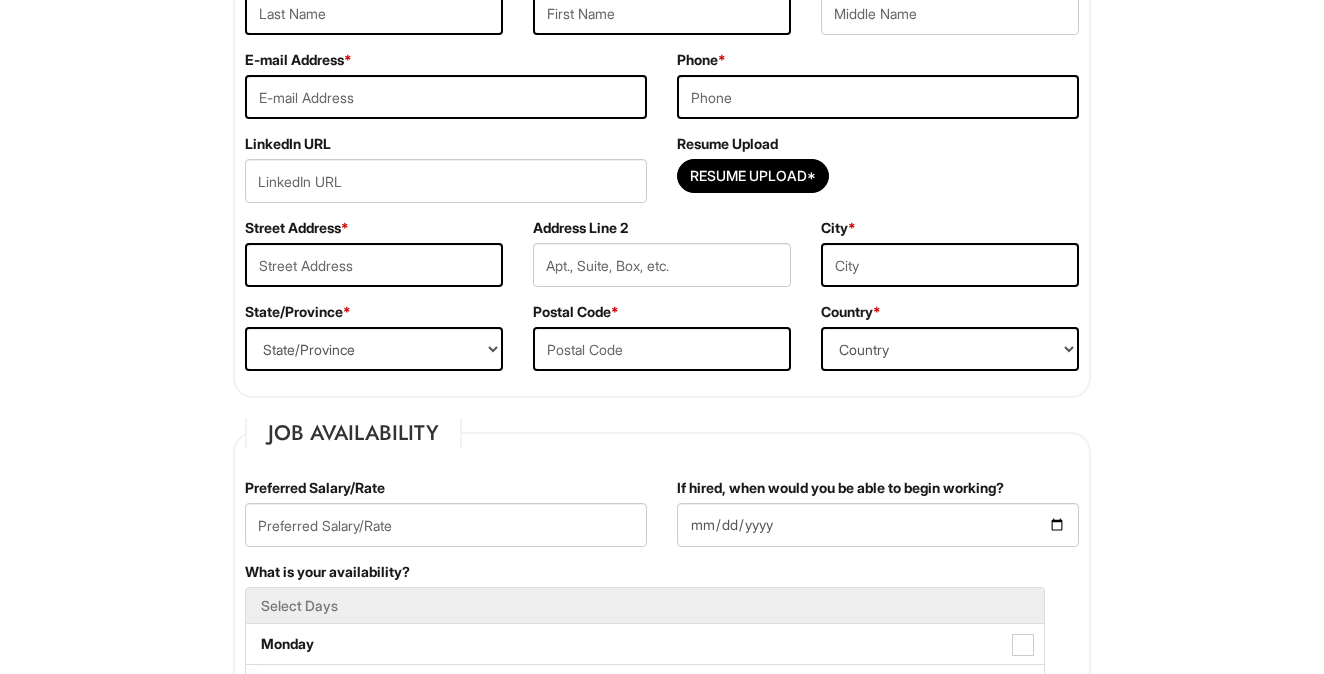 scroll, scrollTop: 418, scrollLeft: 0, axis: vertical 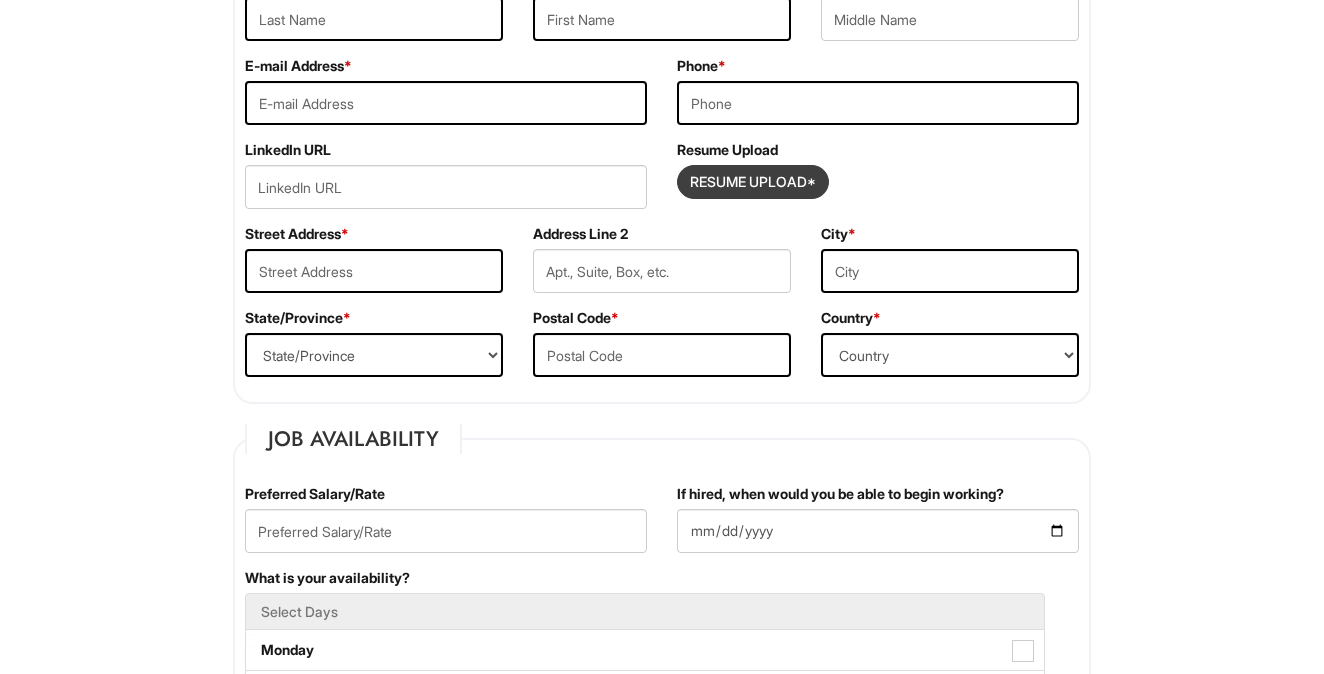 click at bounding box center [753, 182] 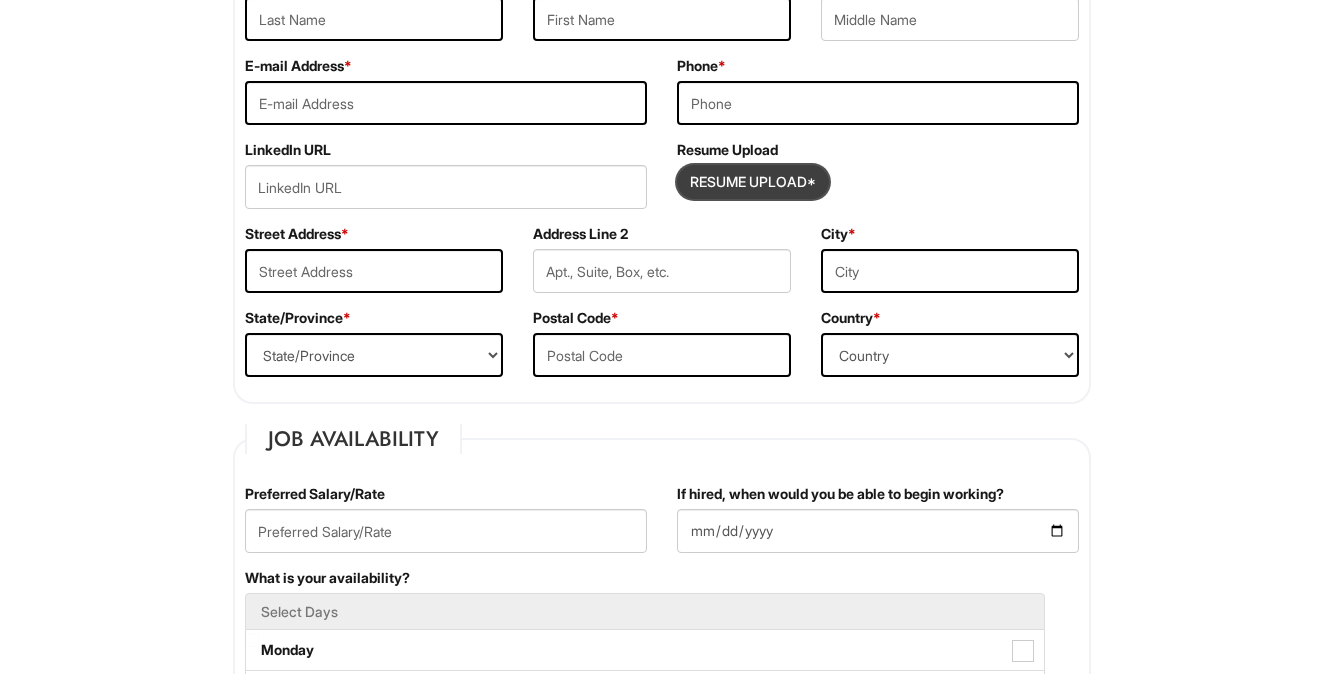 type on "[PATH]" 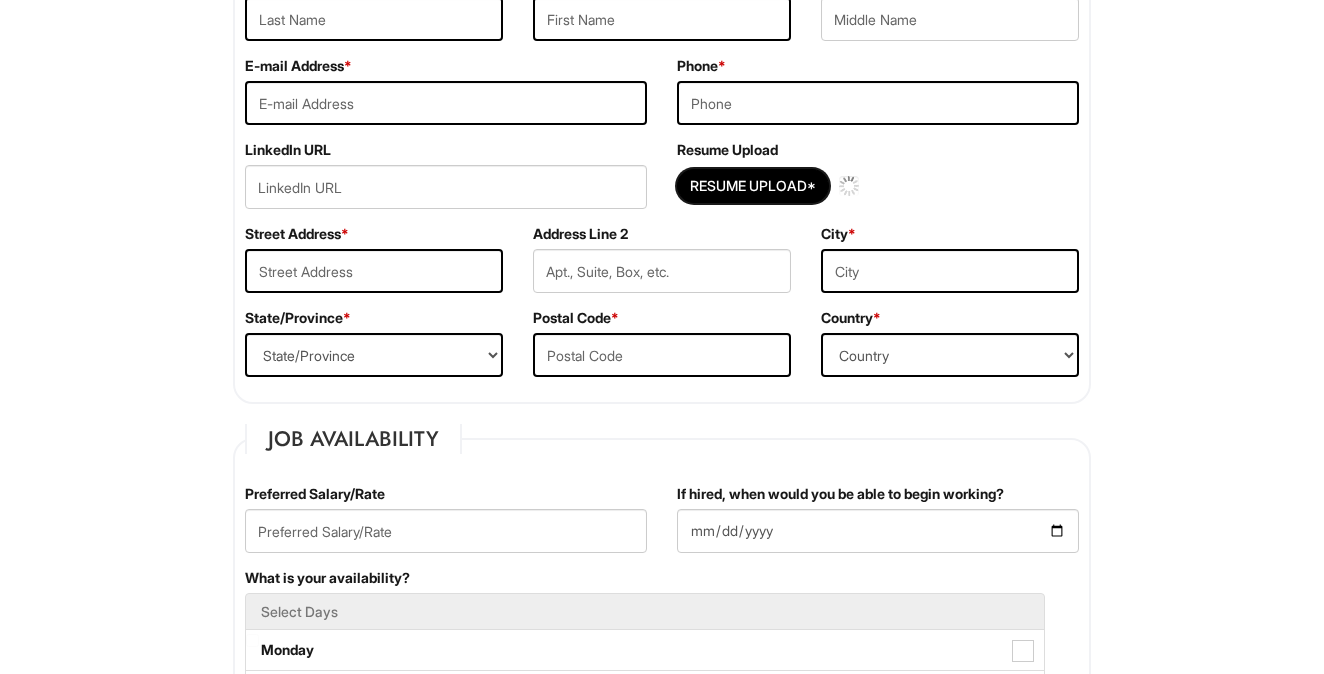 type 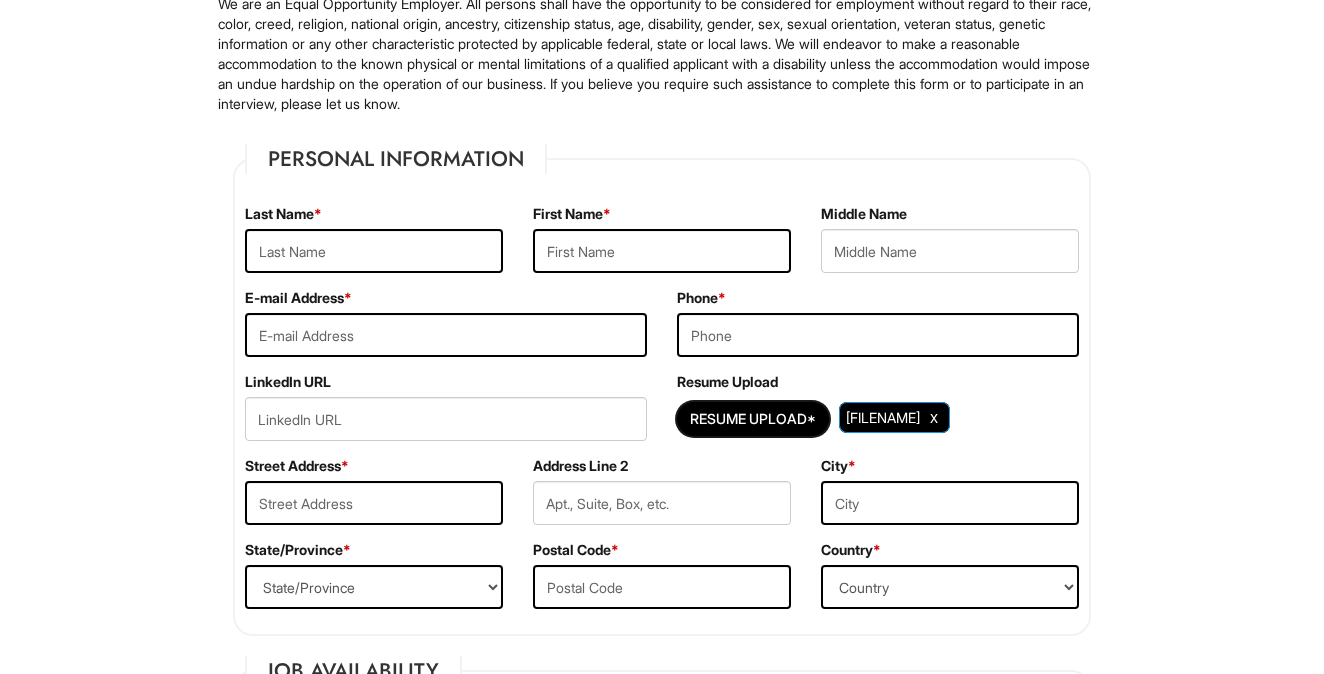 scroll, scrollTop: 163, scrollLeft: 0, axis: vertical 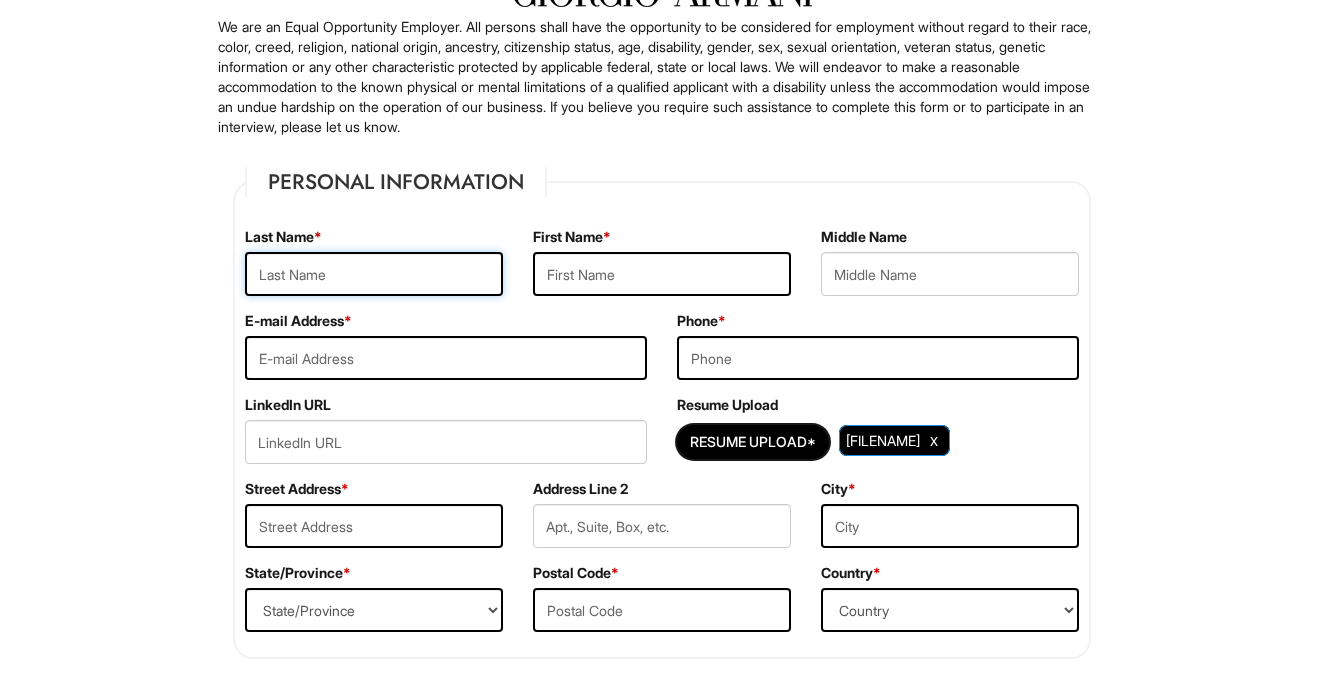 click at bounding box center [374, 274] 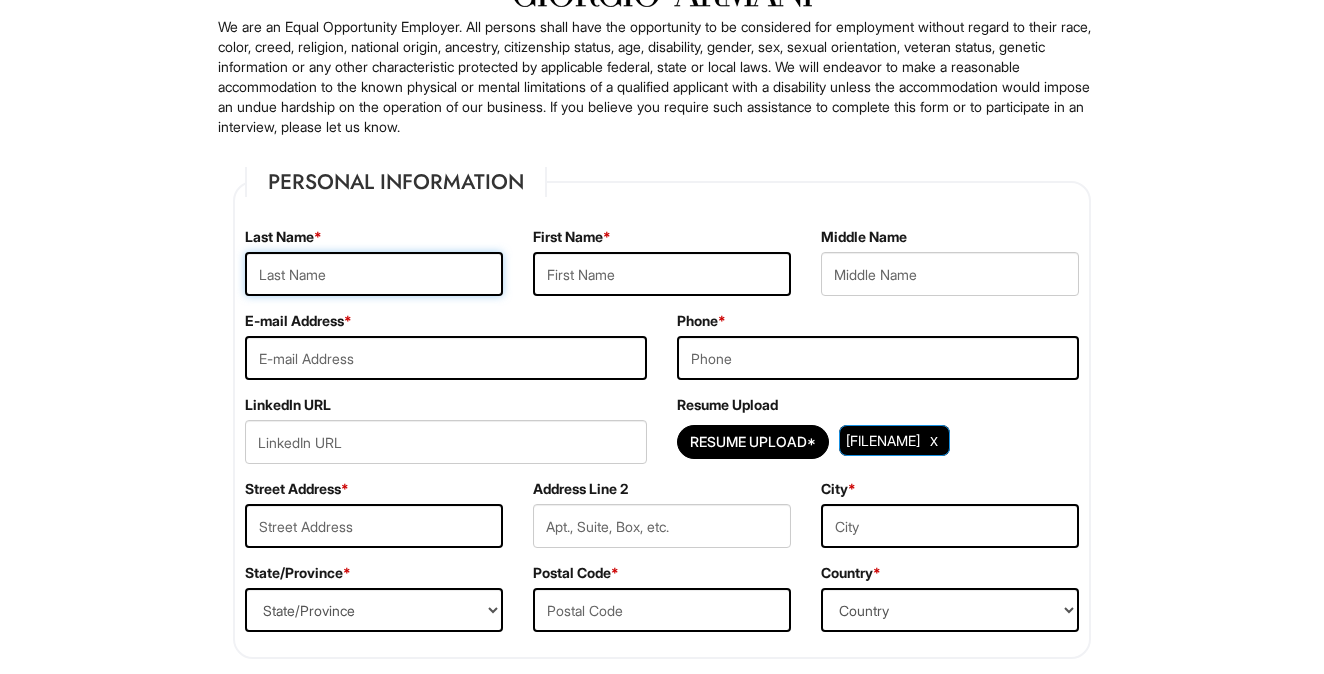 type on "Last" 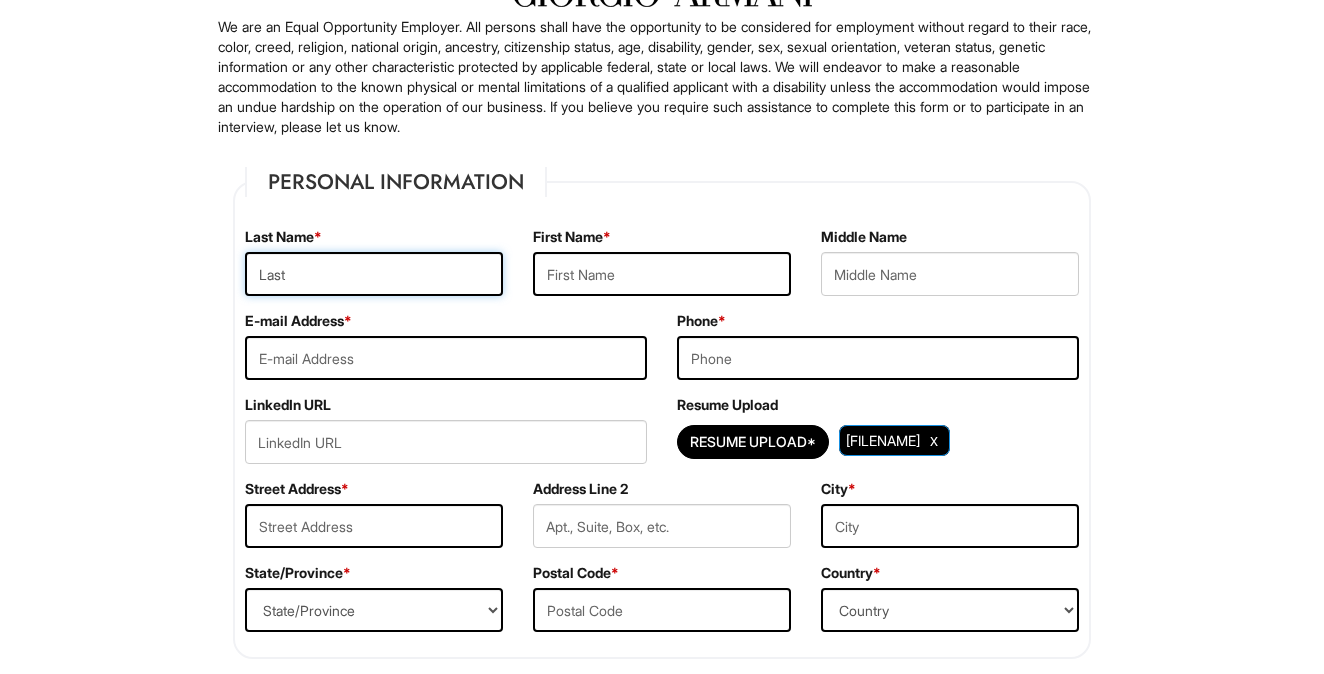 type on "First" 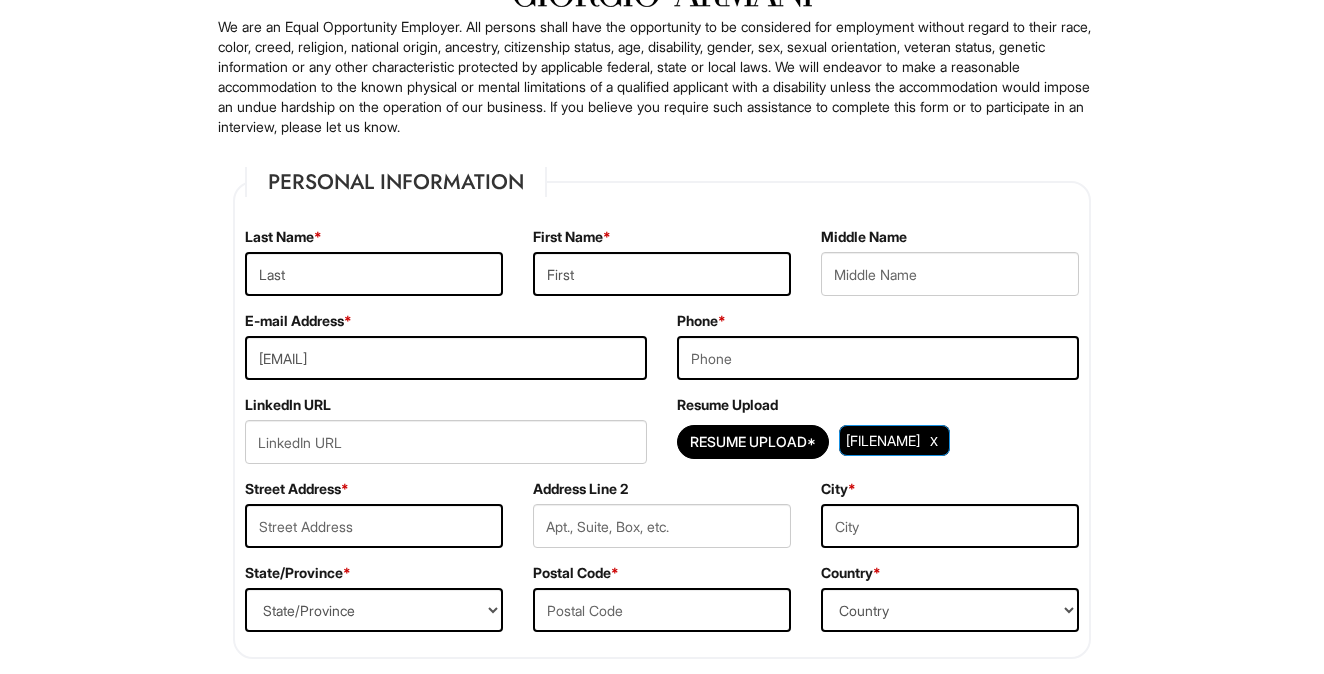 type on "[PHONE]" 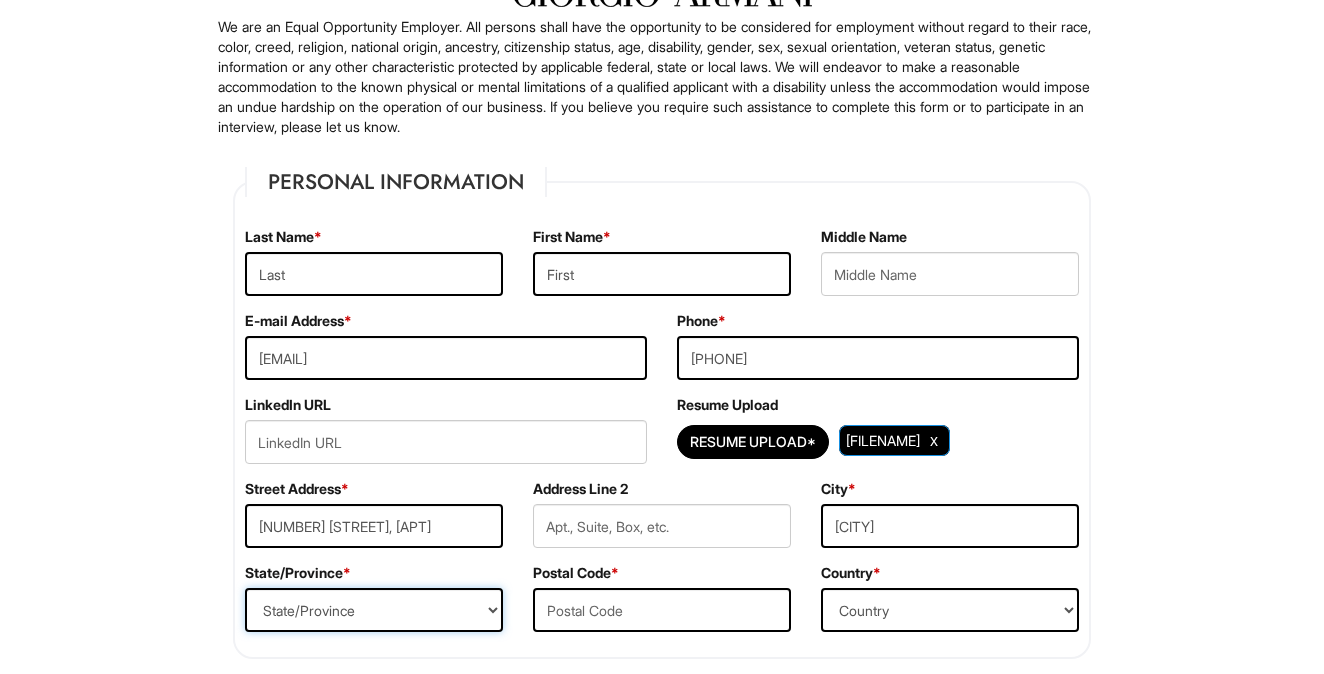 select on "IL" 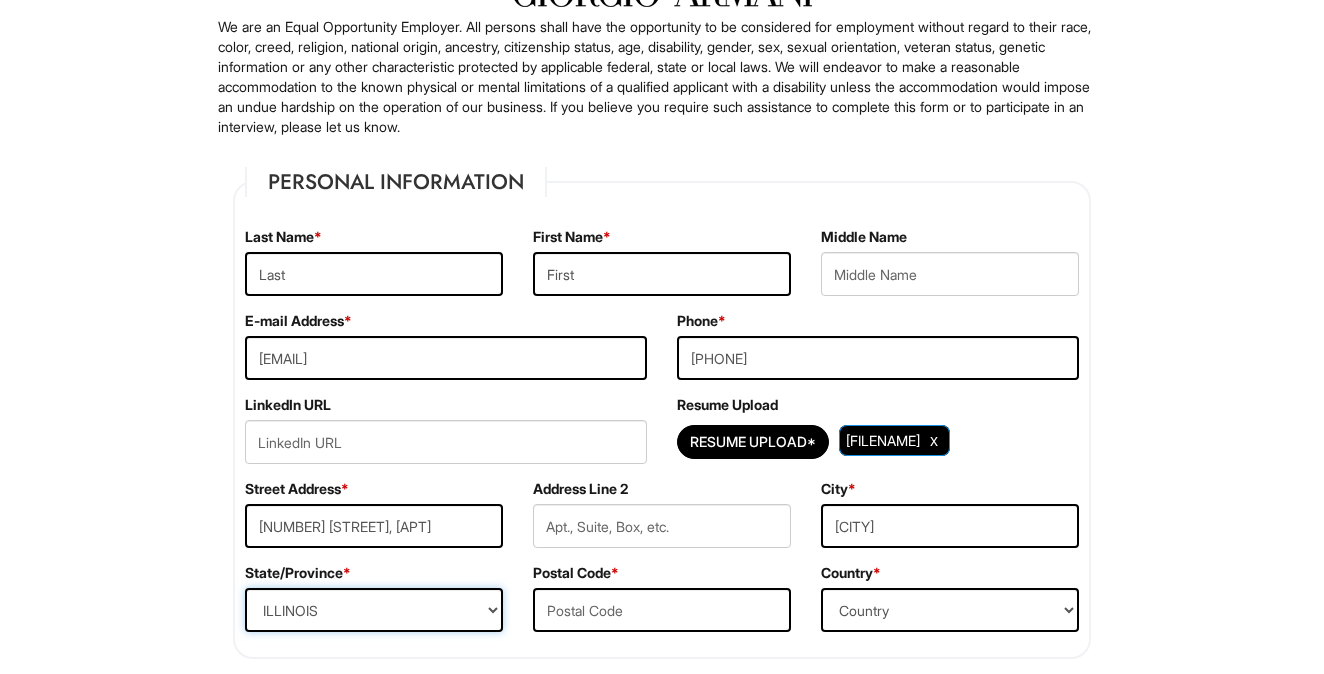 type on "[POSTAL_CODE]" 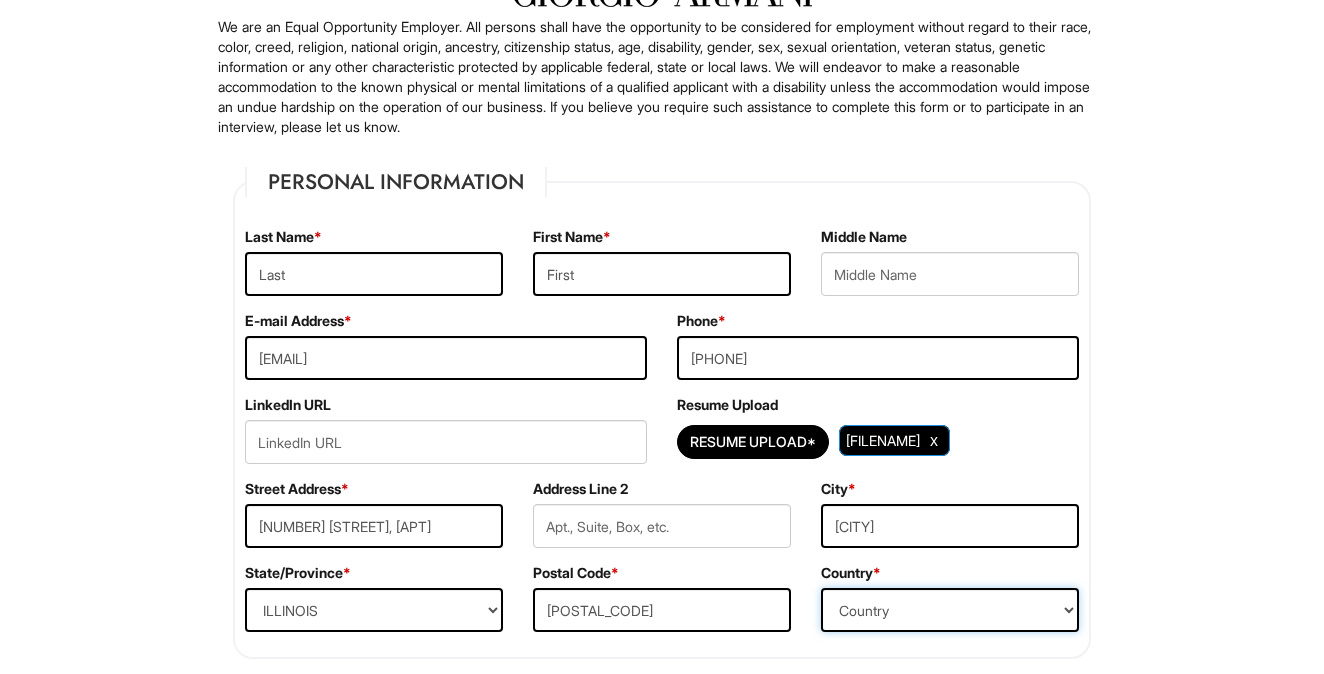 select on "United States of America" 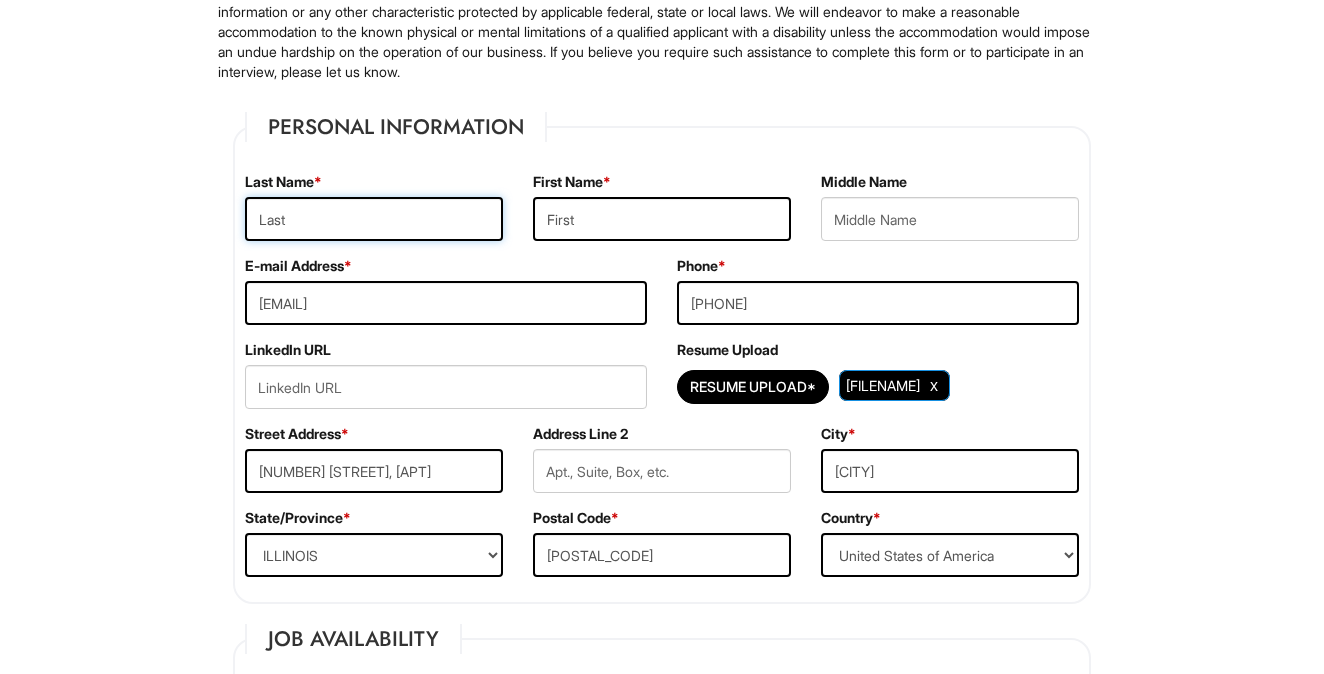 scroll, scrollTop: 219, scrollLeft: 0, axis: vertical 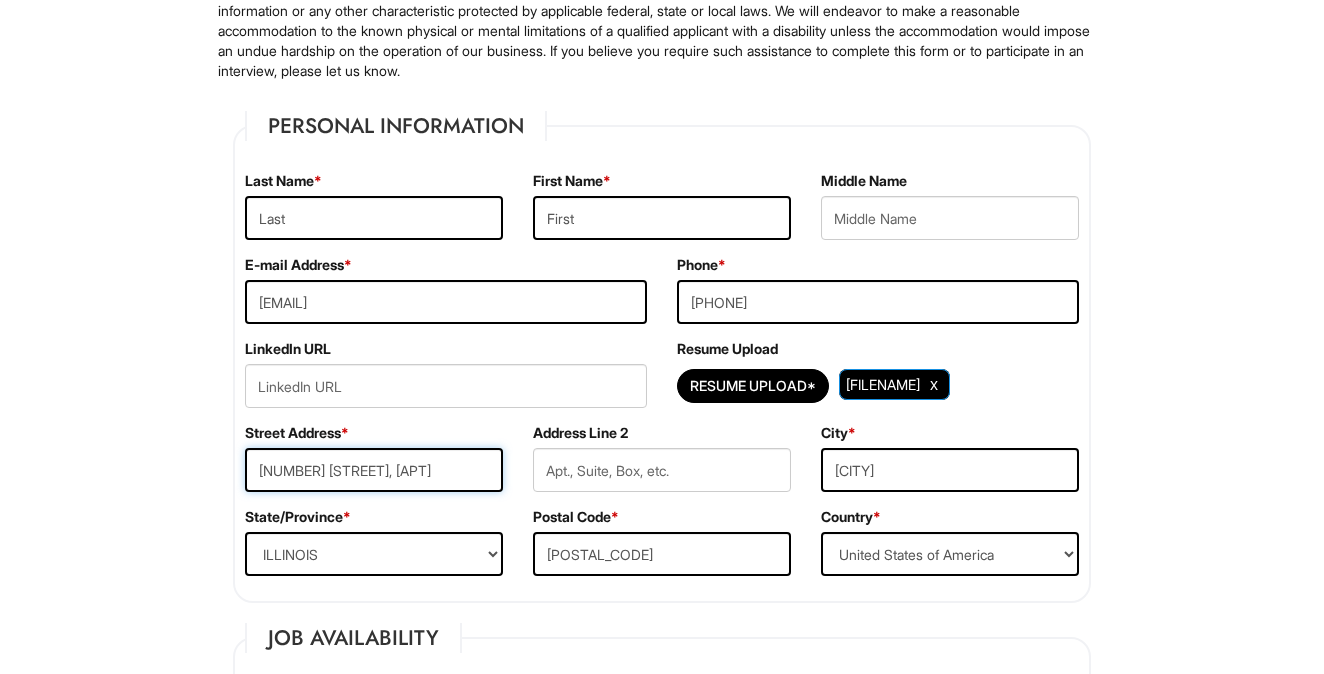 click on "[NUMBER] [STREET], [APT]" at bounding box center (374, 470) 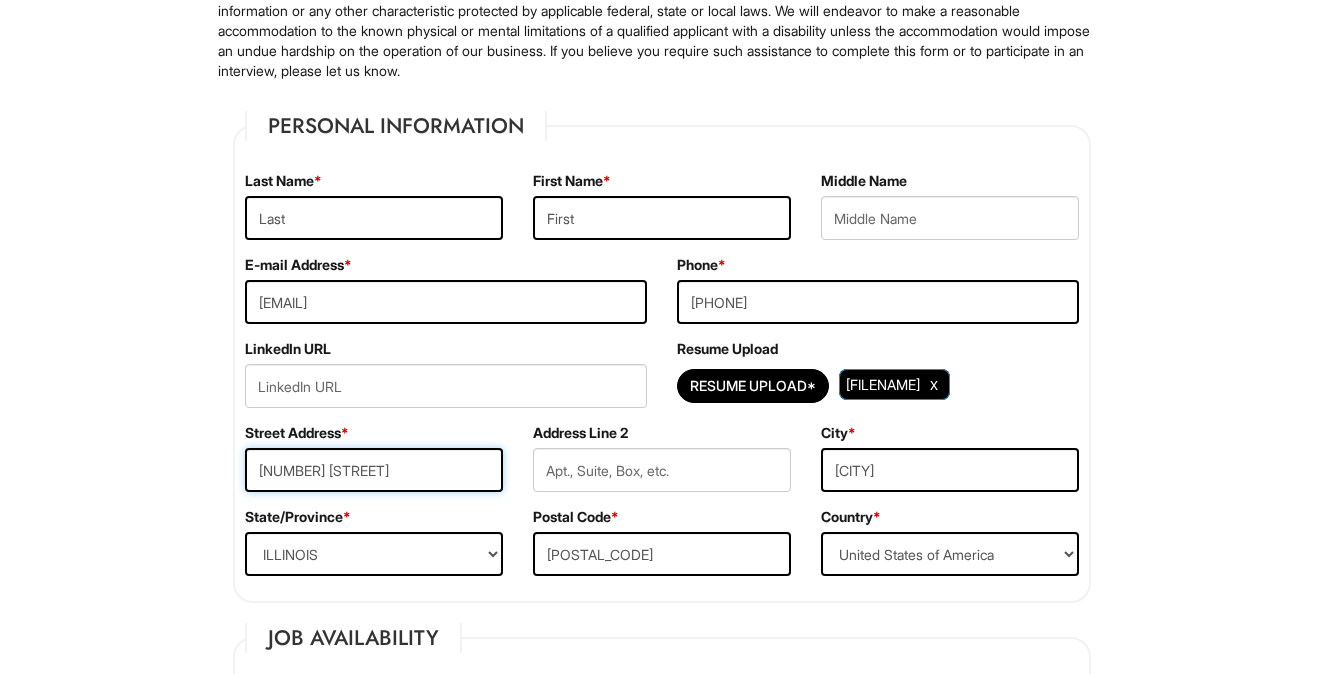 type on "[NUMBER] [STREET]" 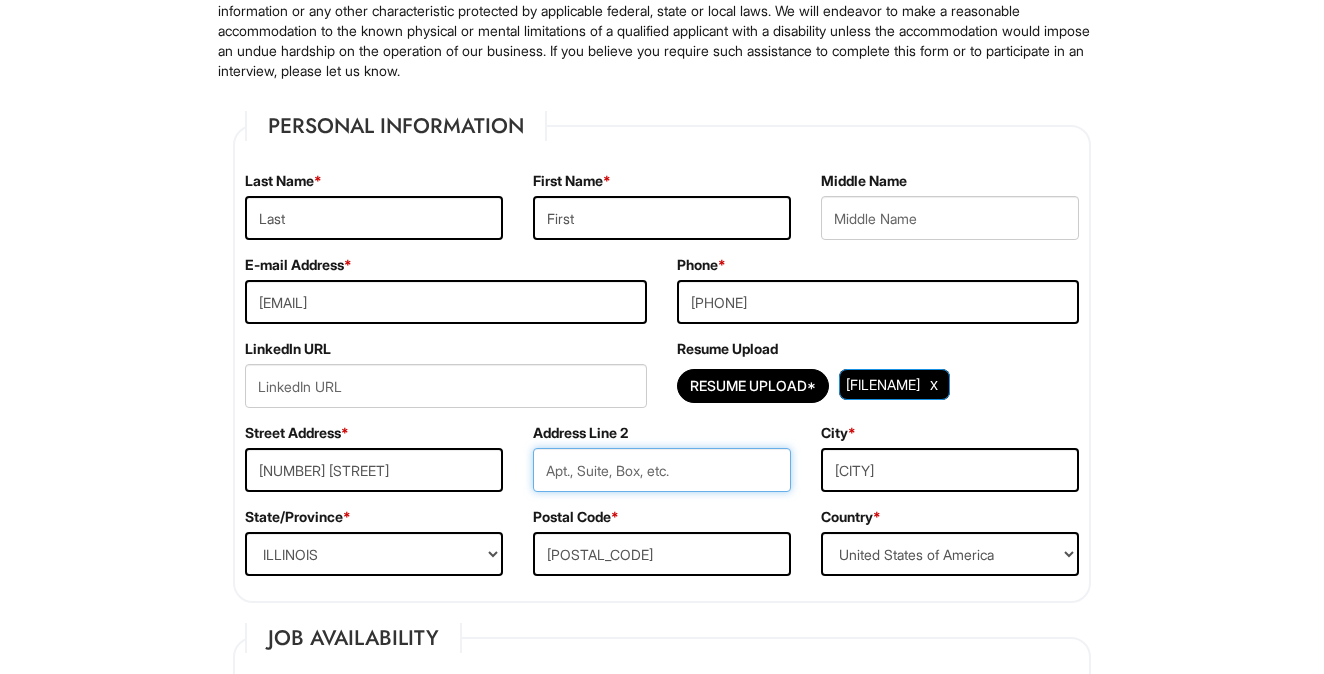 click at bounding box center [662, 470] 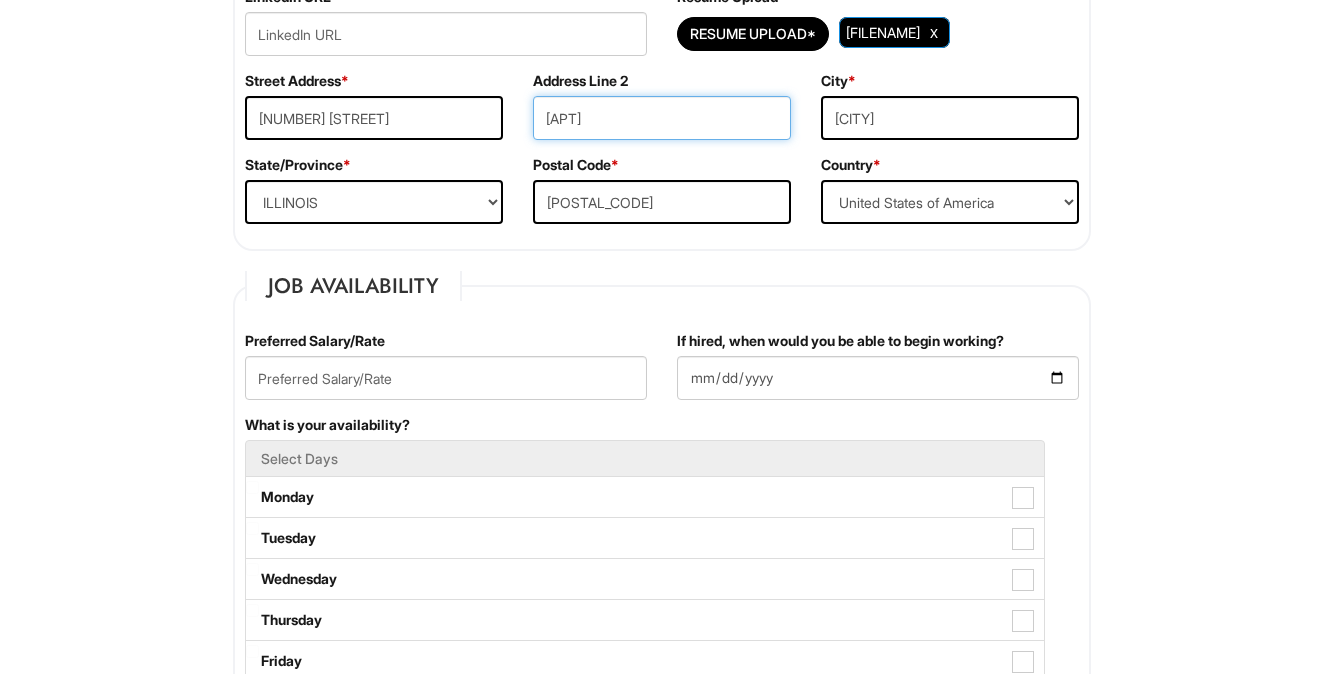 scroll, scrollTop: 575, scrollLeft: 0, axis: vertical 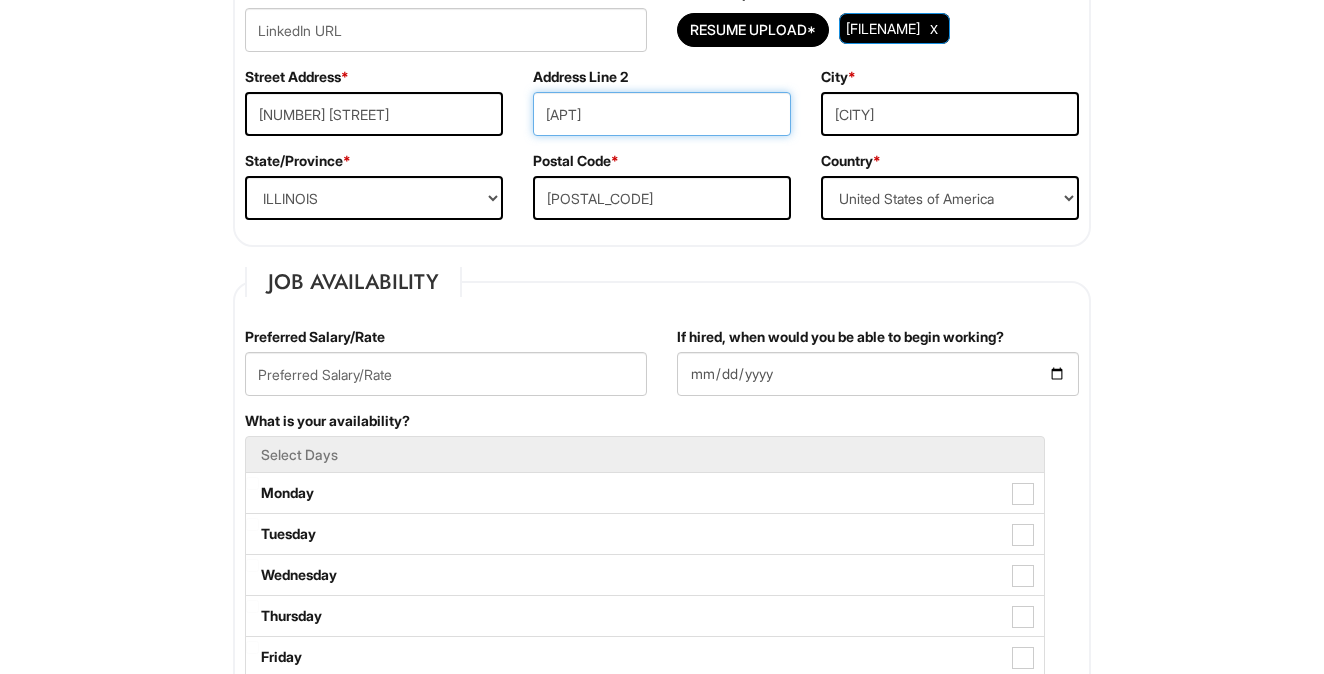 type on "[APT]" 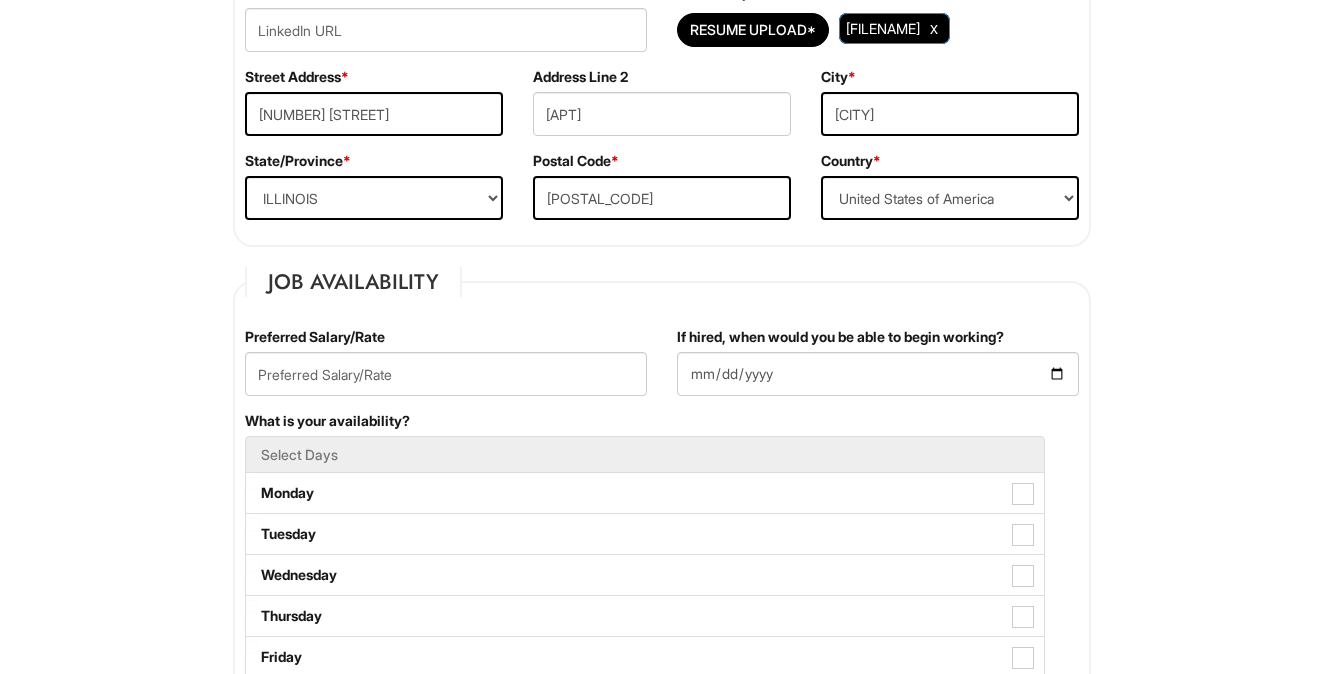 click on "Preferred Salary/Rate" at bounding box center [446, 369] 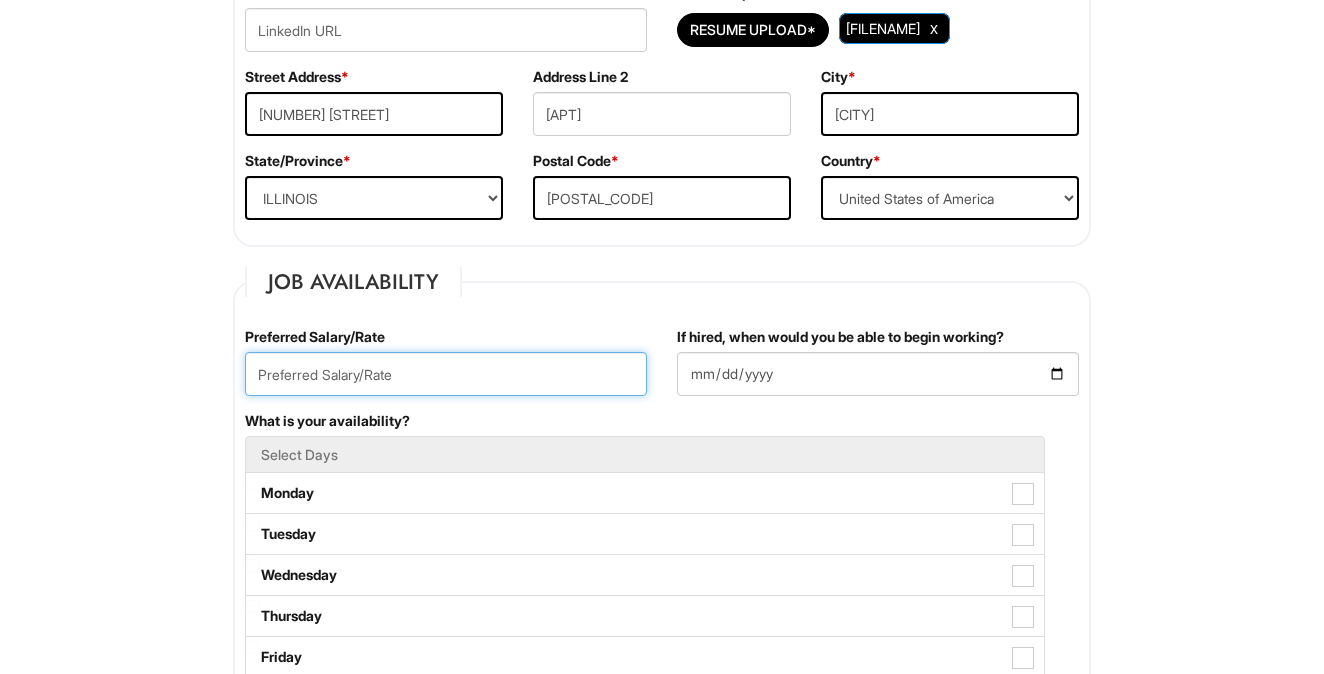 click at bounding box center [446, 374] 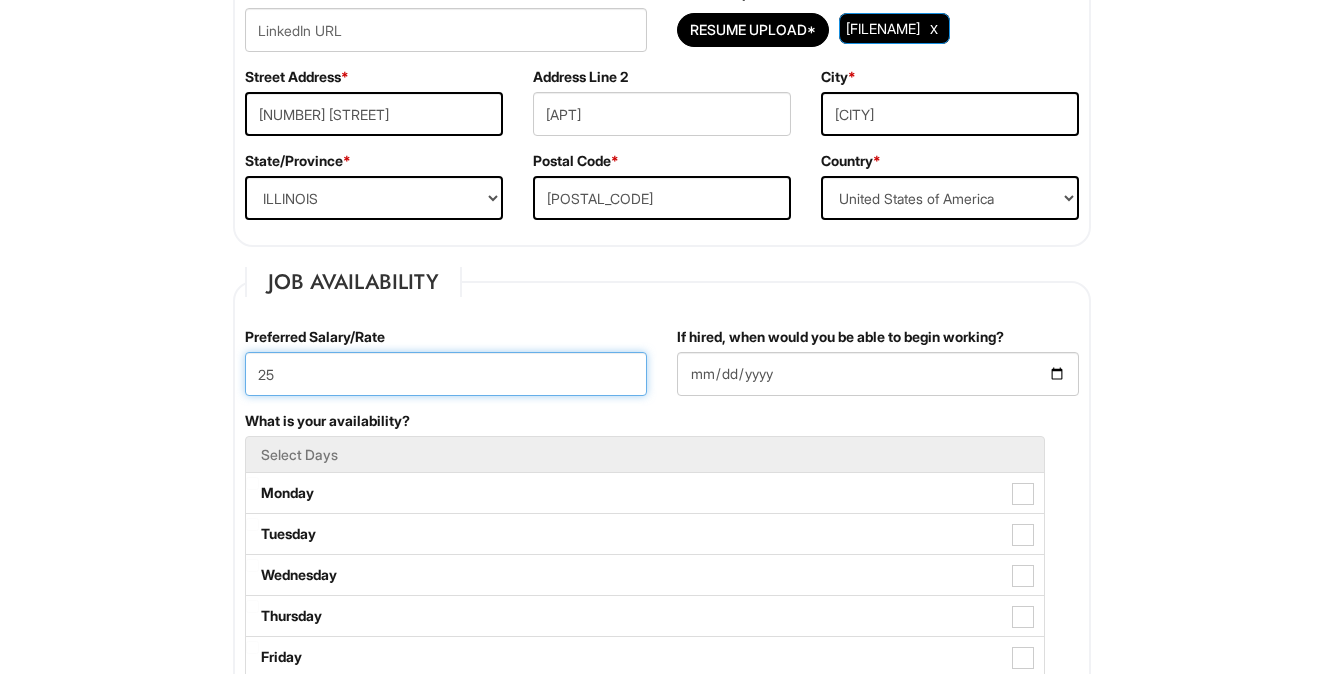 type on "25" 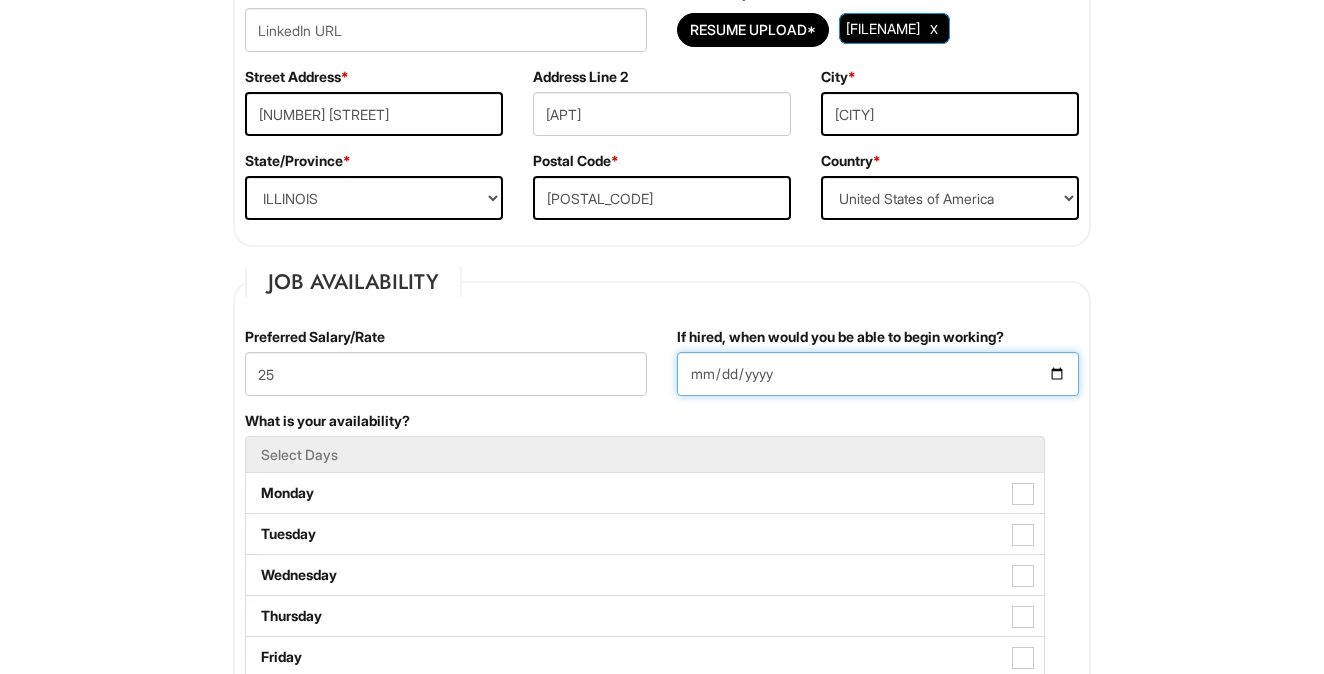 click on "If hired, when would you be able to begin working?" at bounding box center (878, 374) 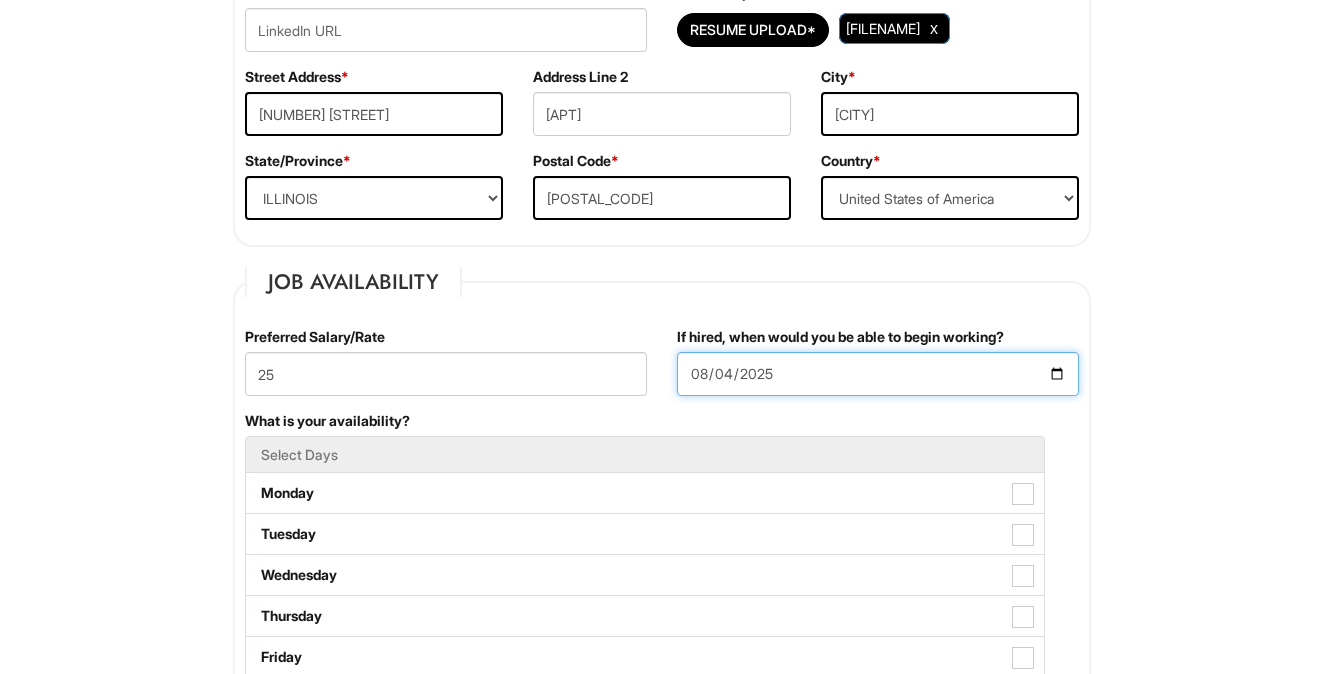 type on "2025-08-04" 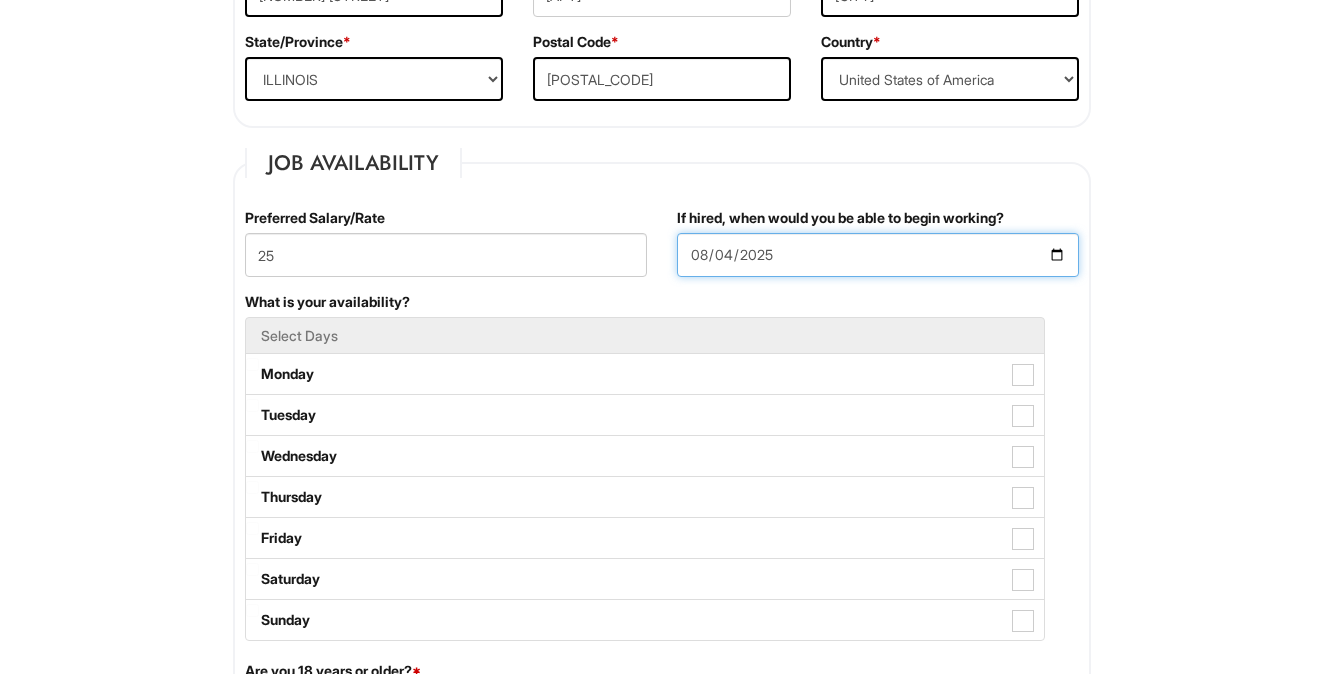 scroll, scrollTop: 697, scrollLeft: 0, axis: vertical 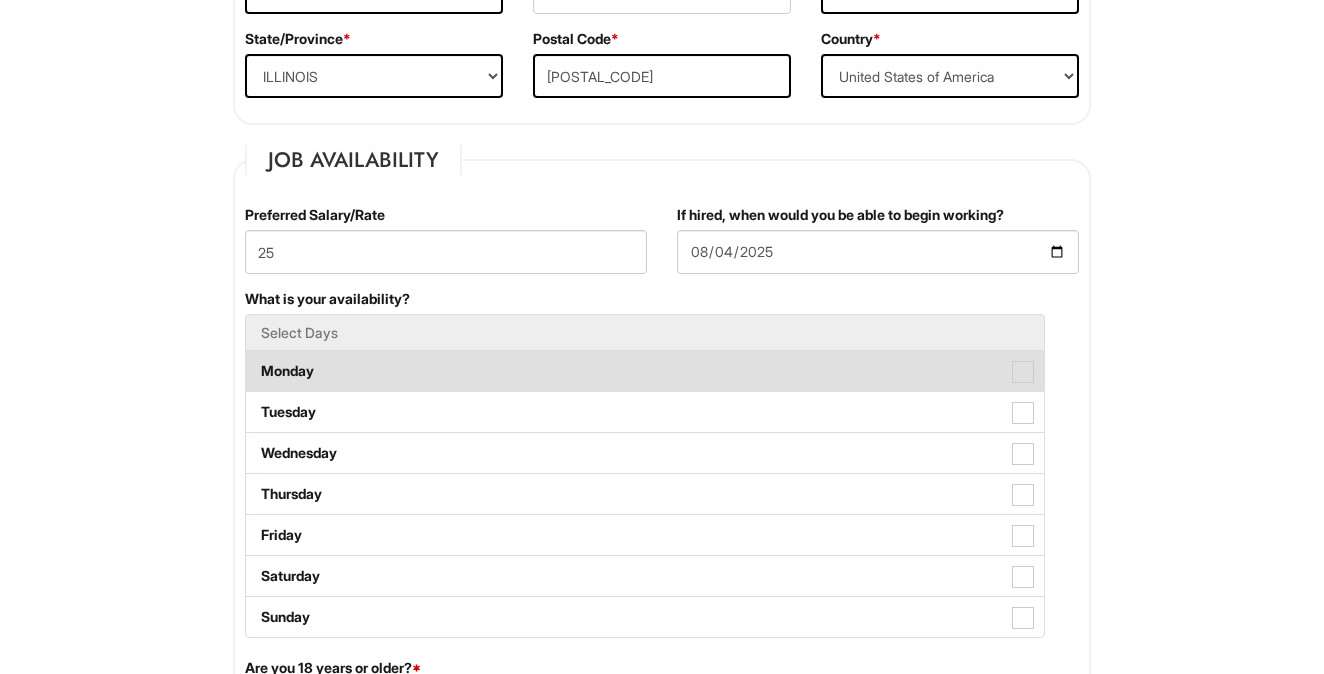click at bounding box center [1023, 372] 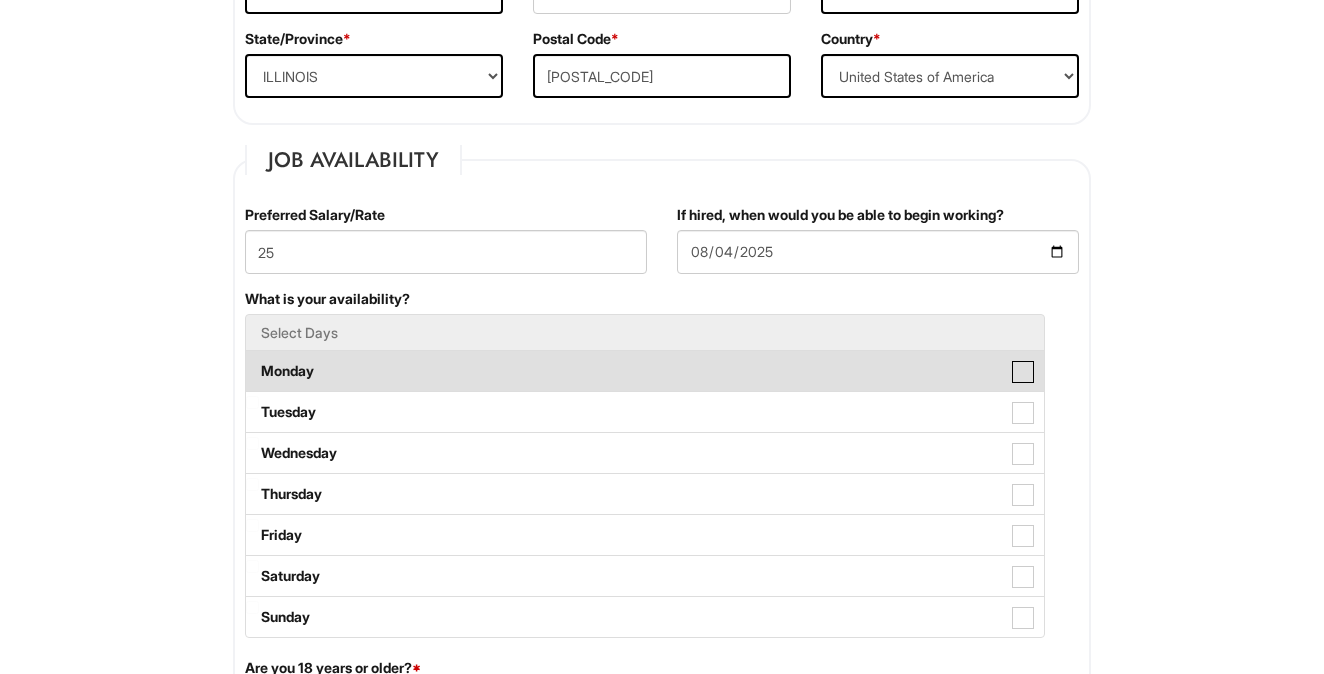 click on "Monday" at bounding box center (252, 361) 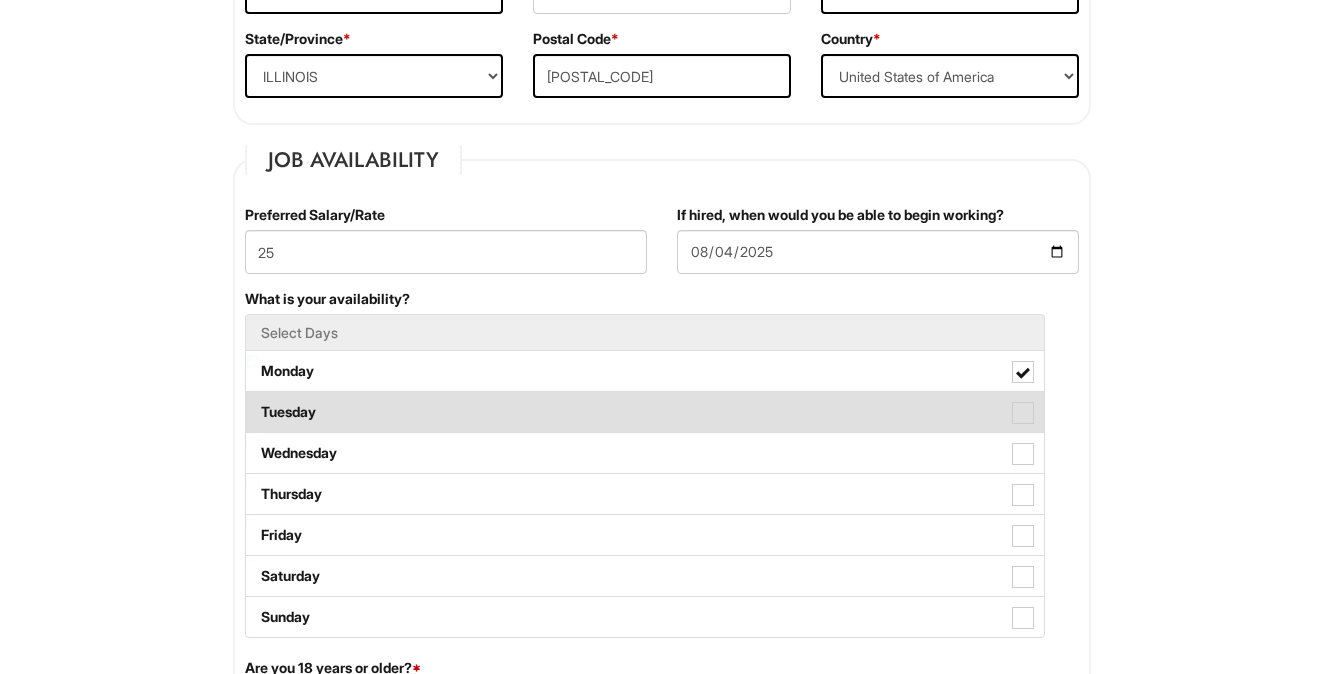 click at bounding box center (1023, 413) 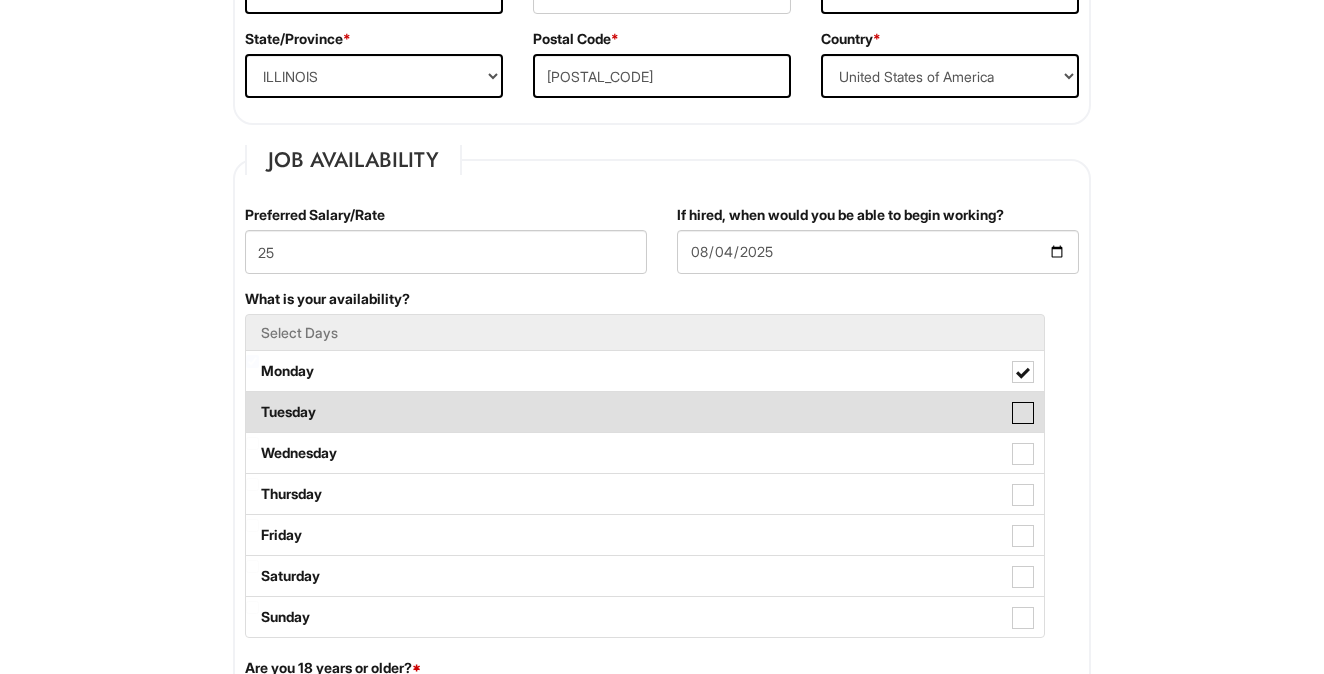 click on "Tuesday" at bounding box center [252, 402] 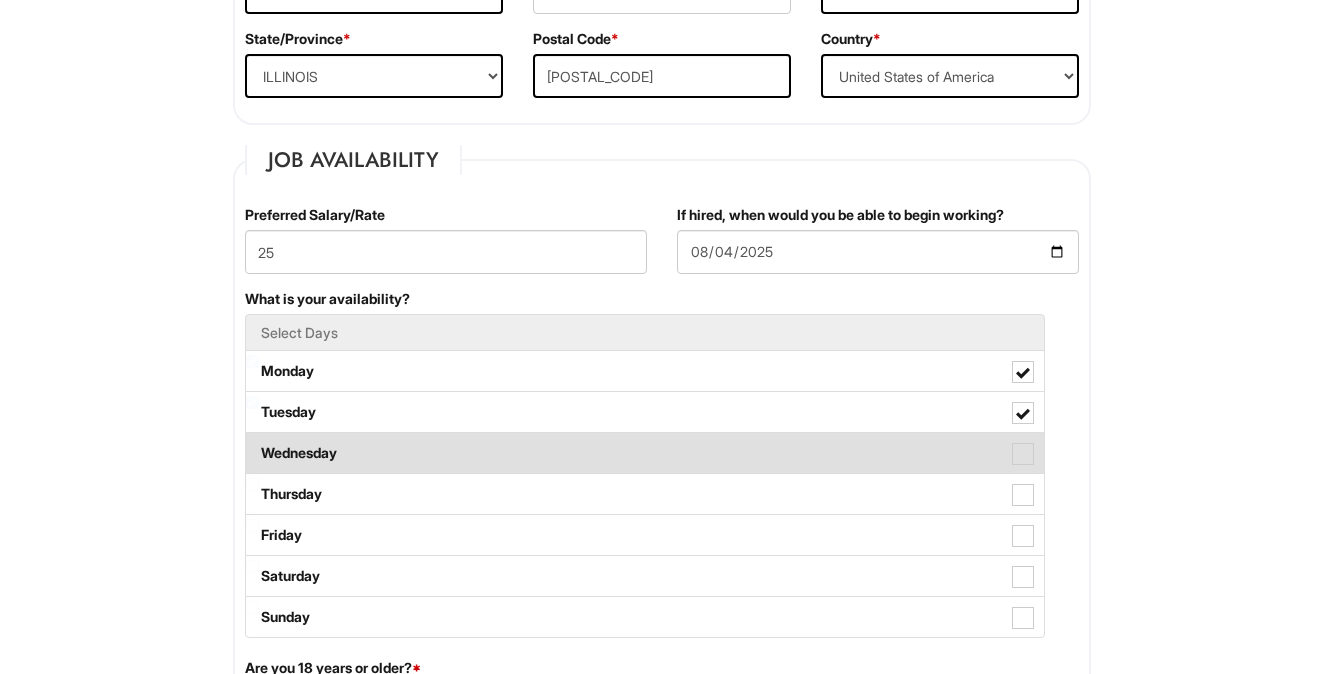 click at bounding box center (1023, 454) 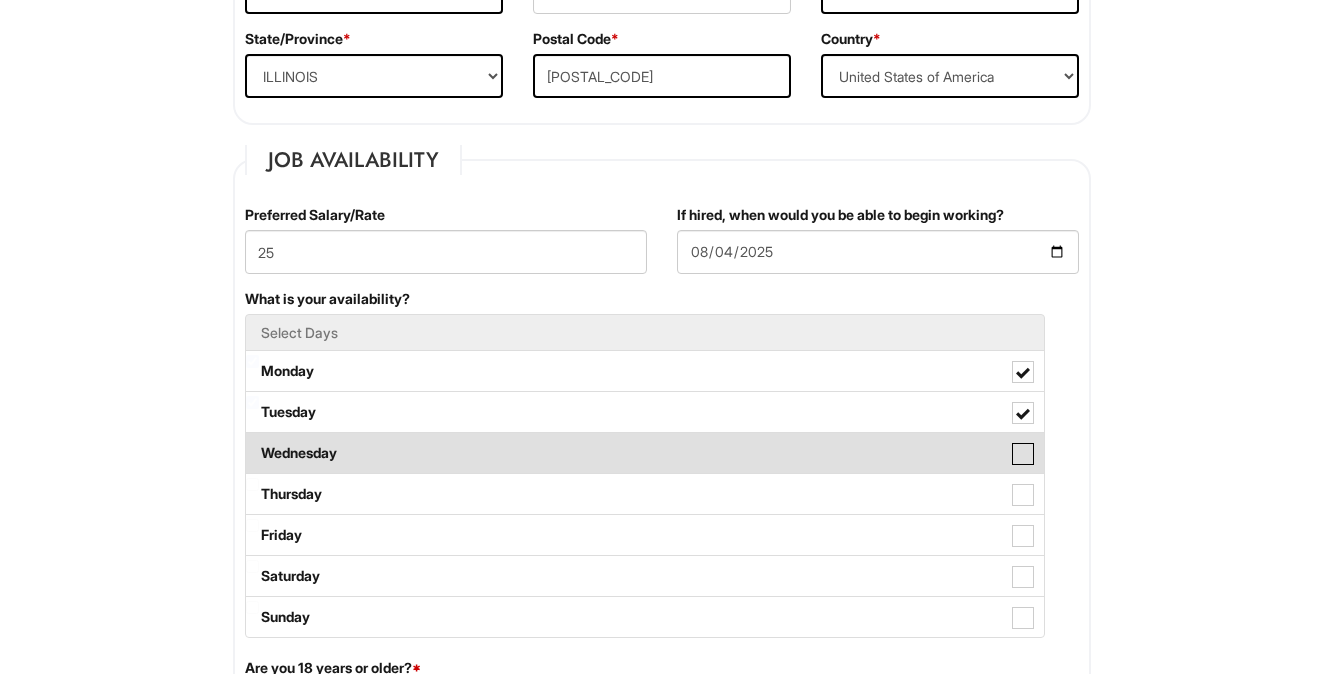 click on "Wednesday" at bounding box center (252, 443) 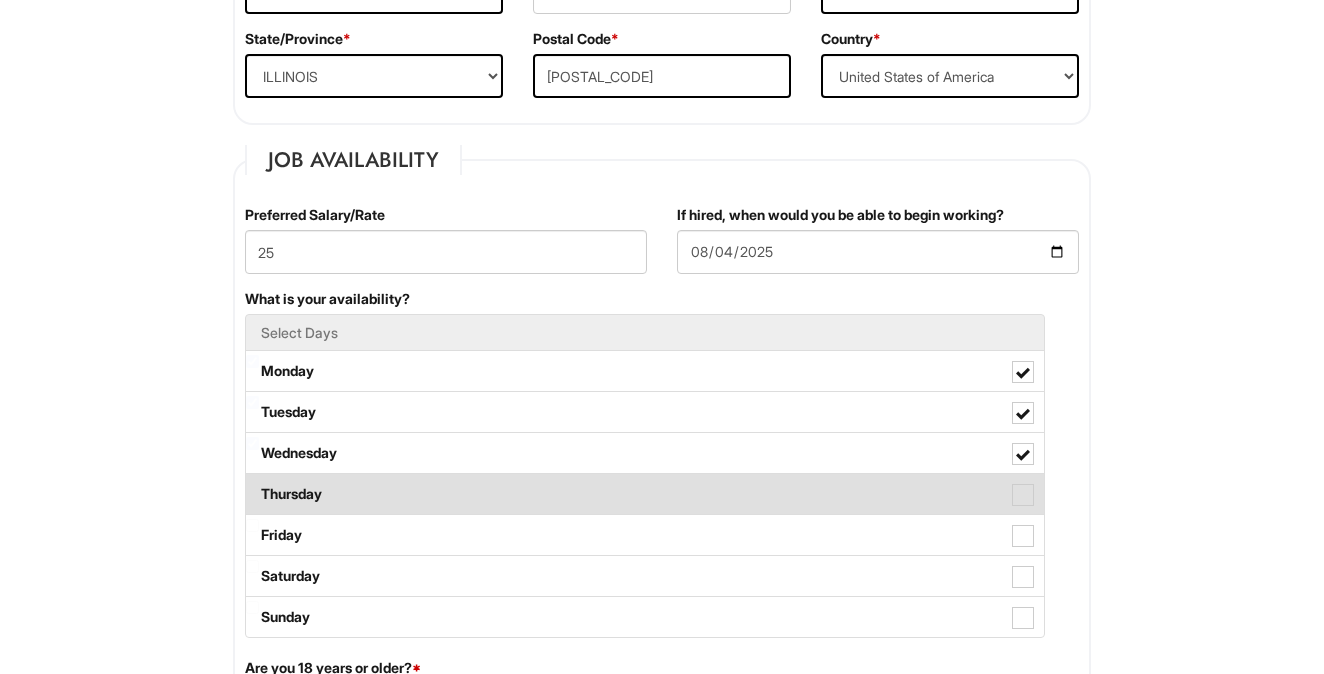 click at bounding box center (1023, 495) 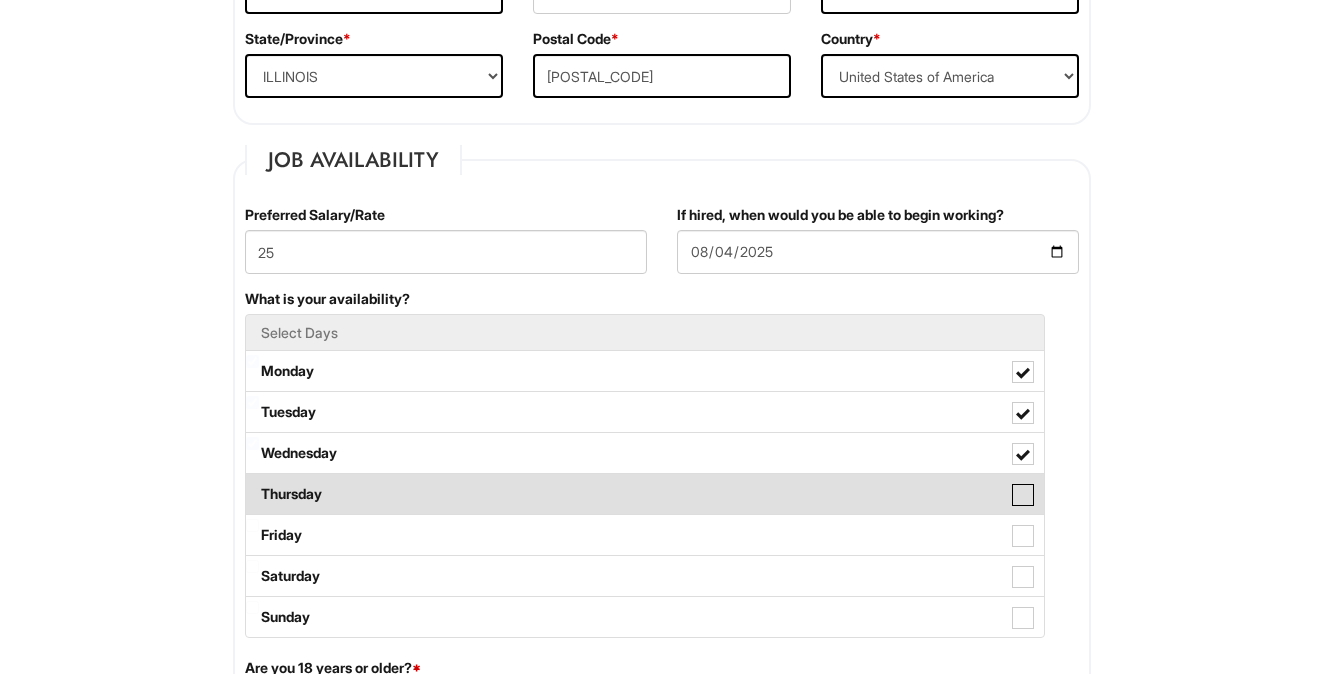 click on "Thursday" at bounding box center (252, 484) 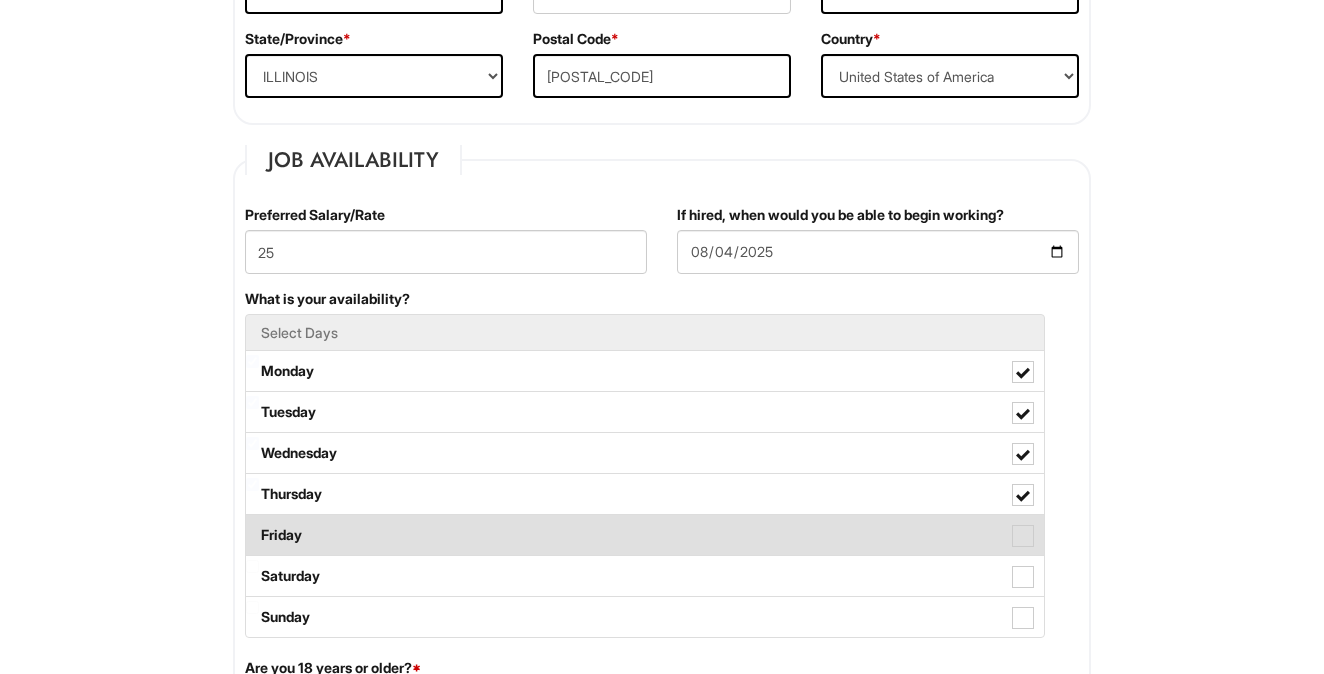 click at bounding box center [1023, 536] 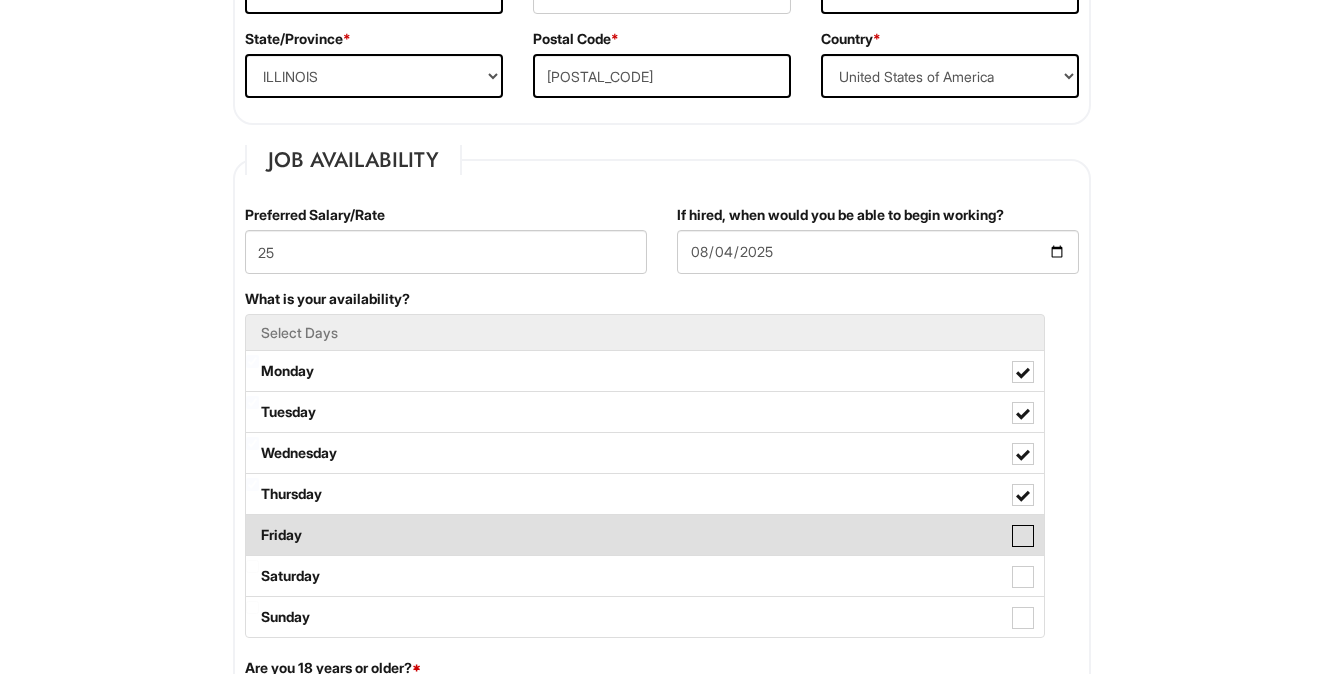 click on "Friday" at bounding box center [252, 525] 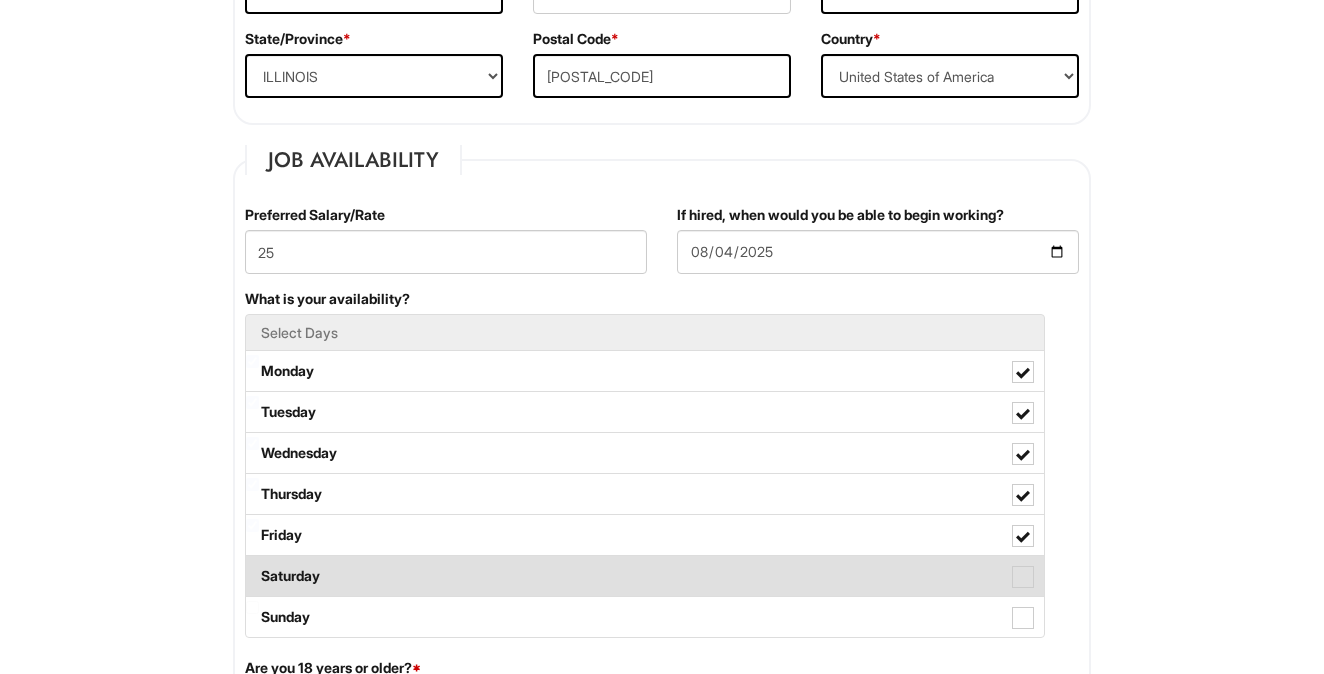 click on "Saturday" at bounding box center [645, 576] 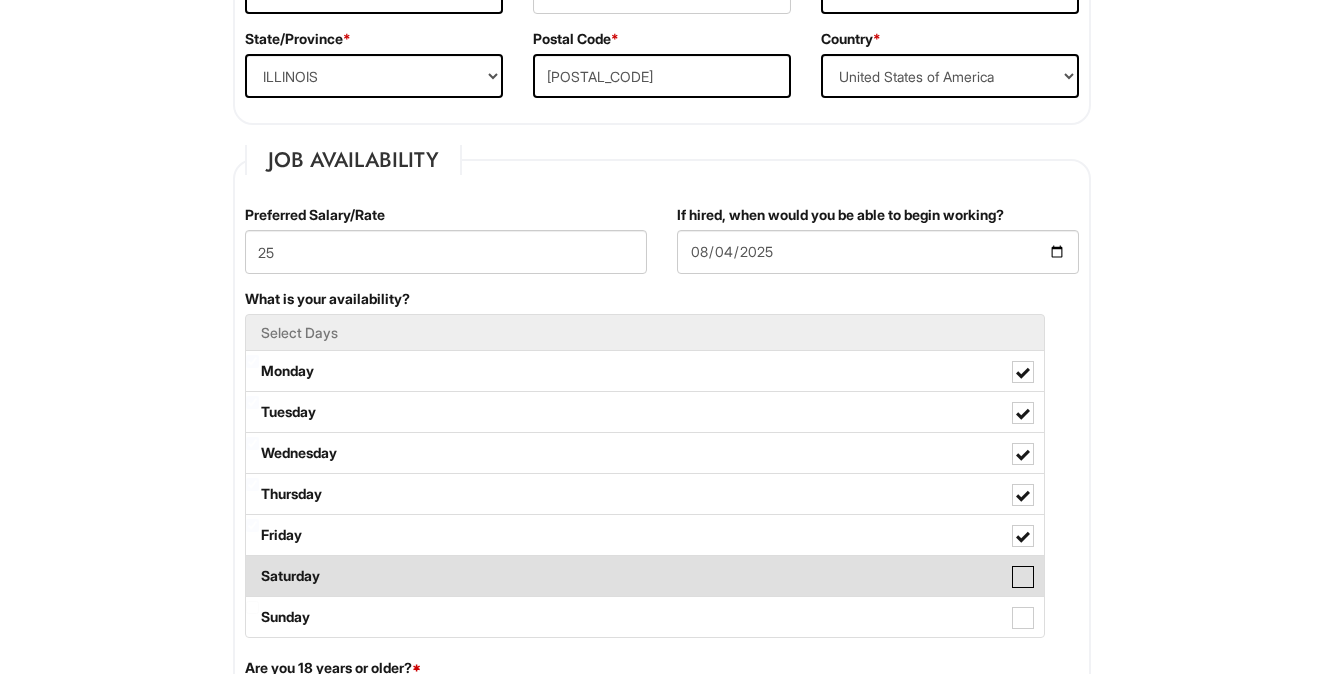 click on "Saturday" at bounding box center [252, 566] 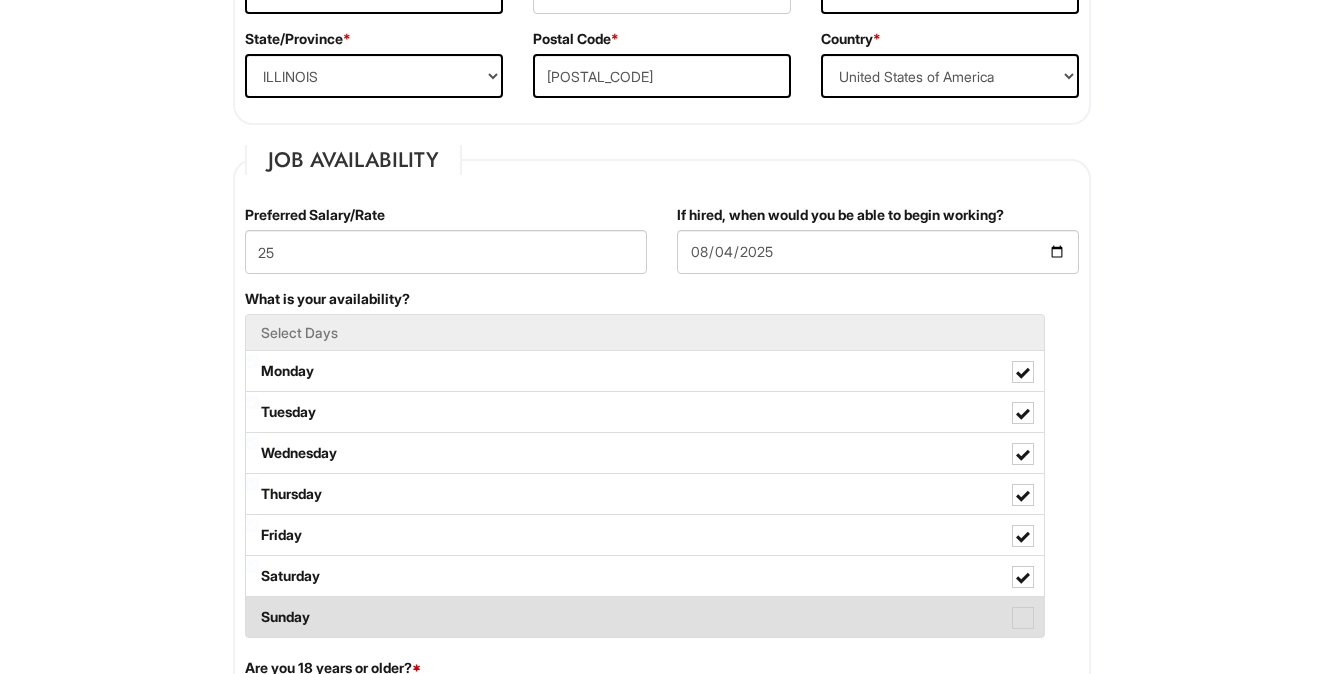 click at bounding box center [1023, 618] 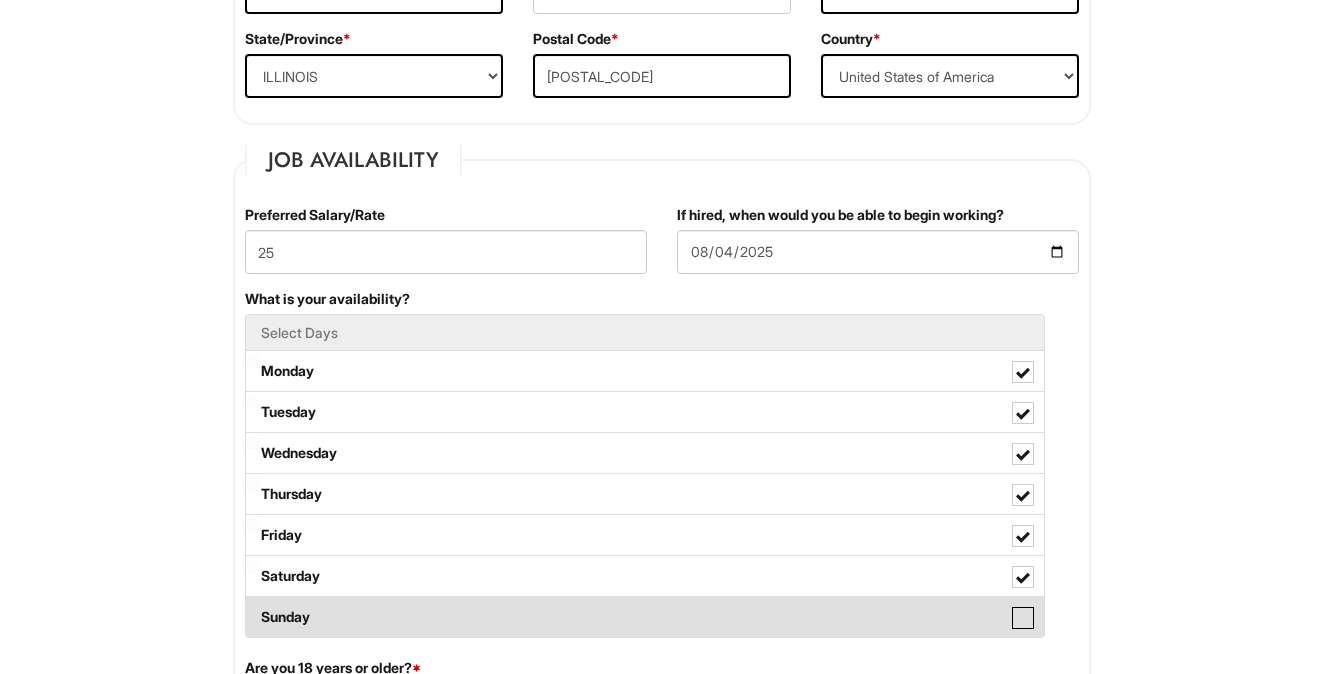 click on "Sunday" at bounding box center (252, 607) 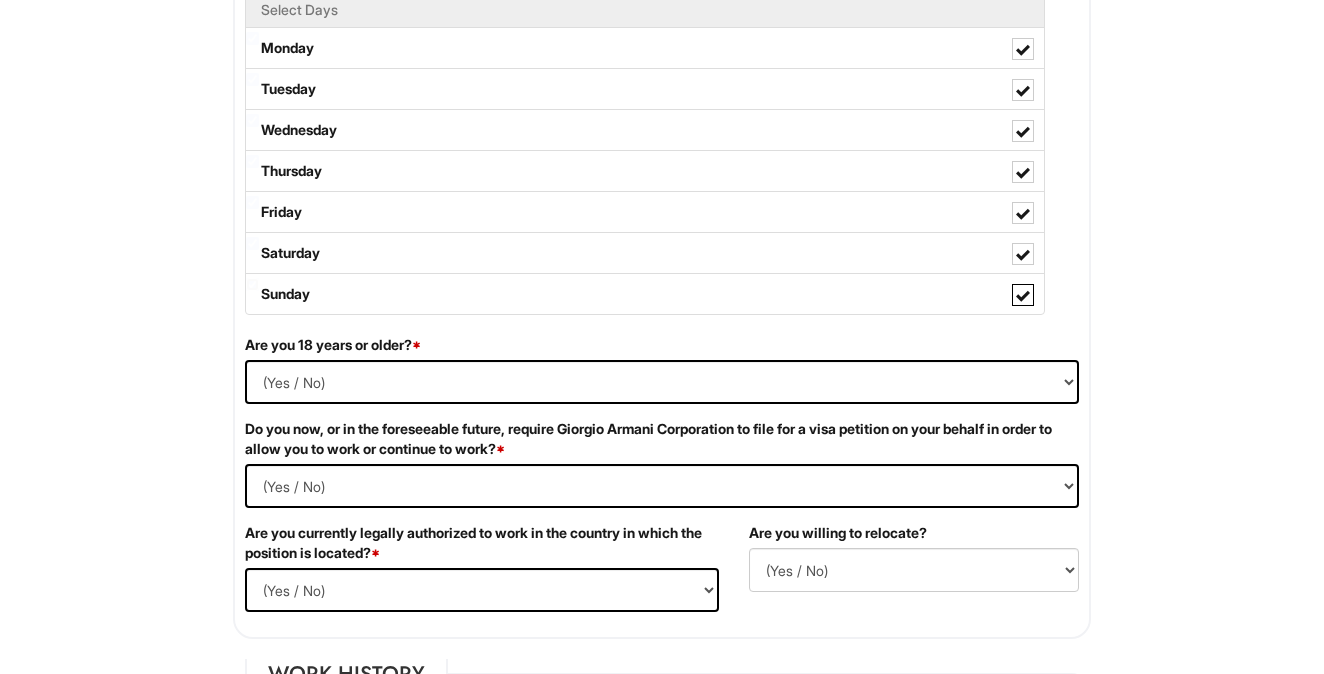 scroll, scrollTop: 1039, scrollLeft: 0, axis: vertical 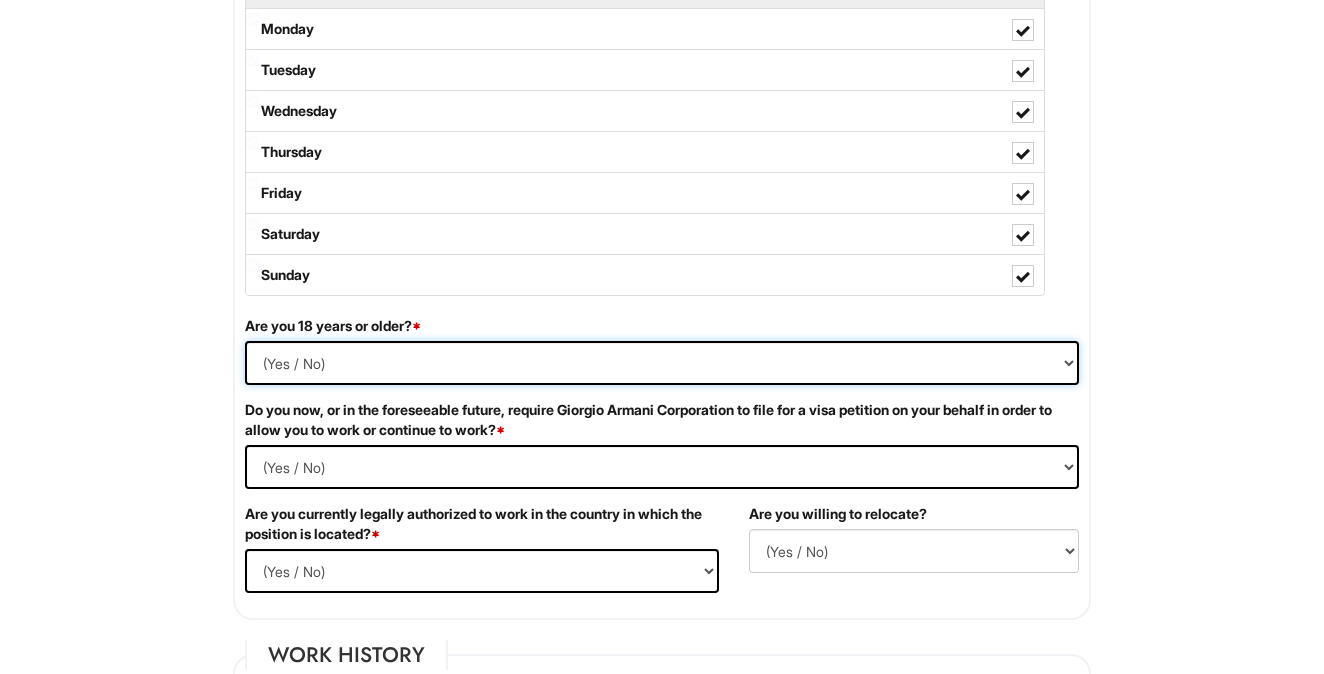 click on "(Yes / No) Yes No" at bounding box center (662, 363) 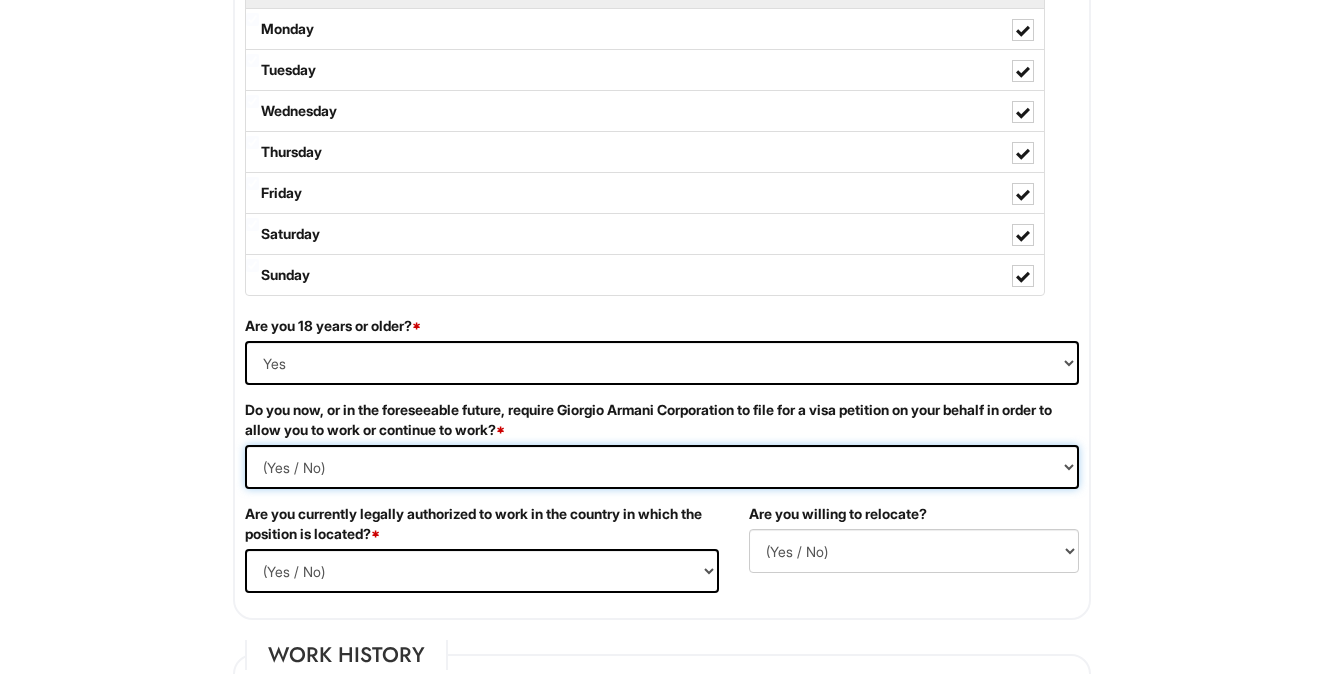 click on "(Yes / No) Yes No" at bounding box center (662, 467) 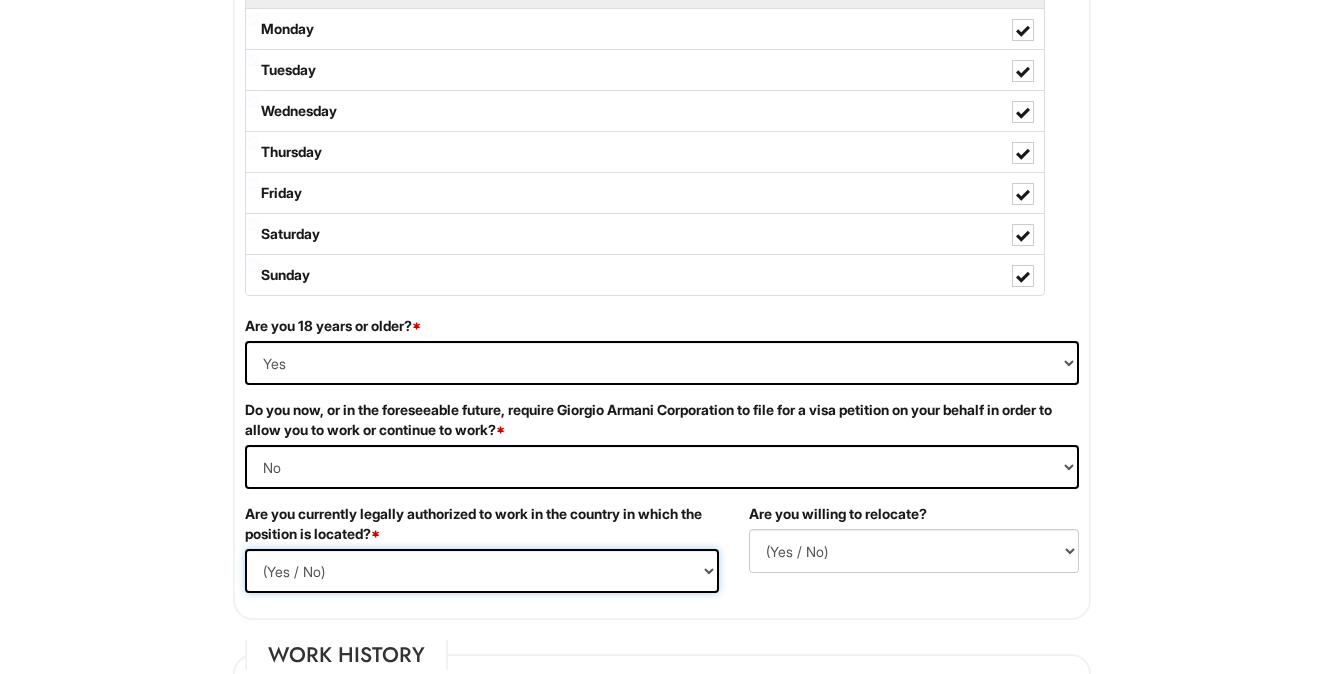 click on "(Yes / No) Yes No" at bounding box center (482, 571) 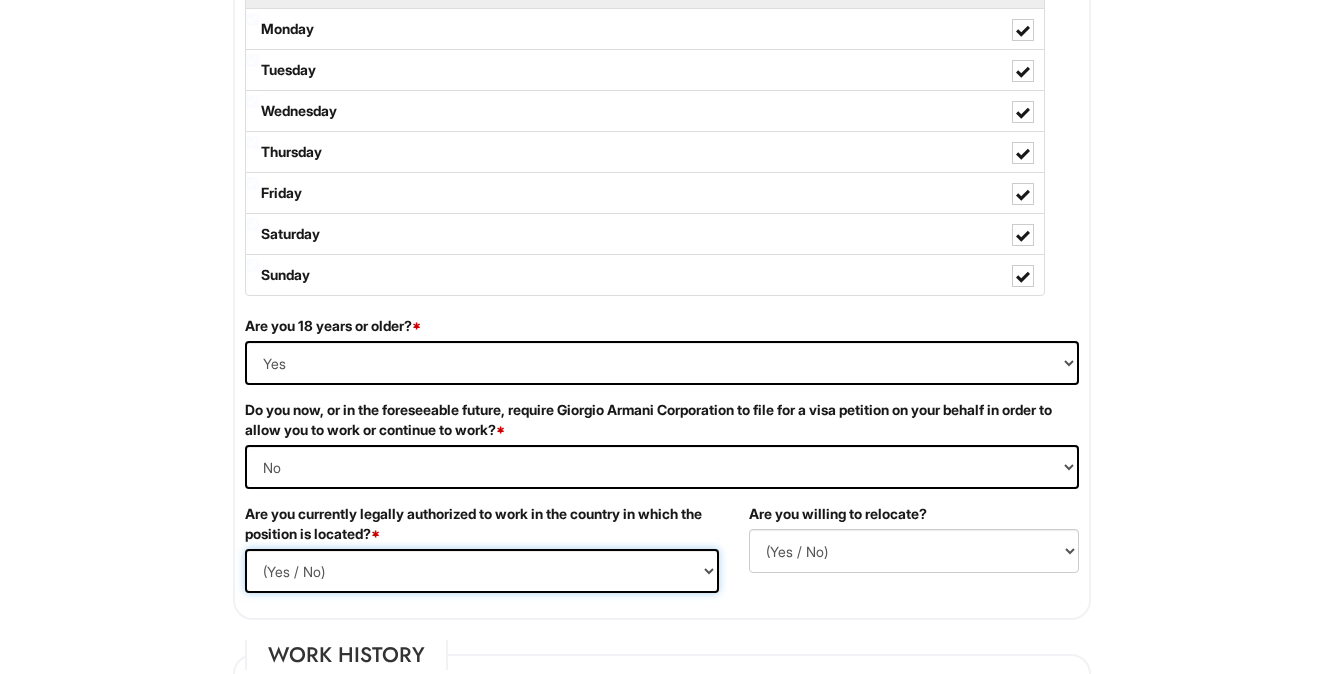 select on "Yes" 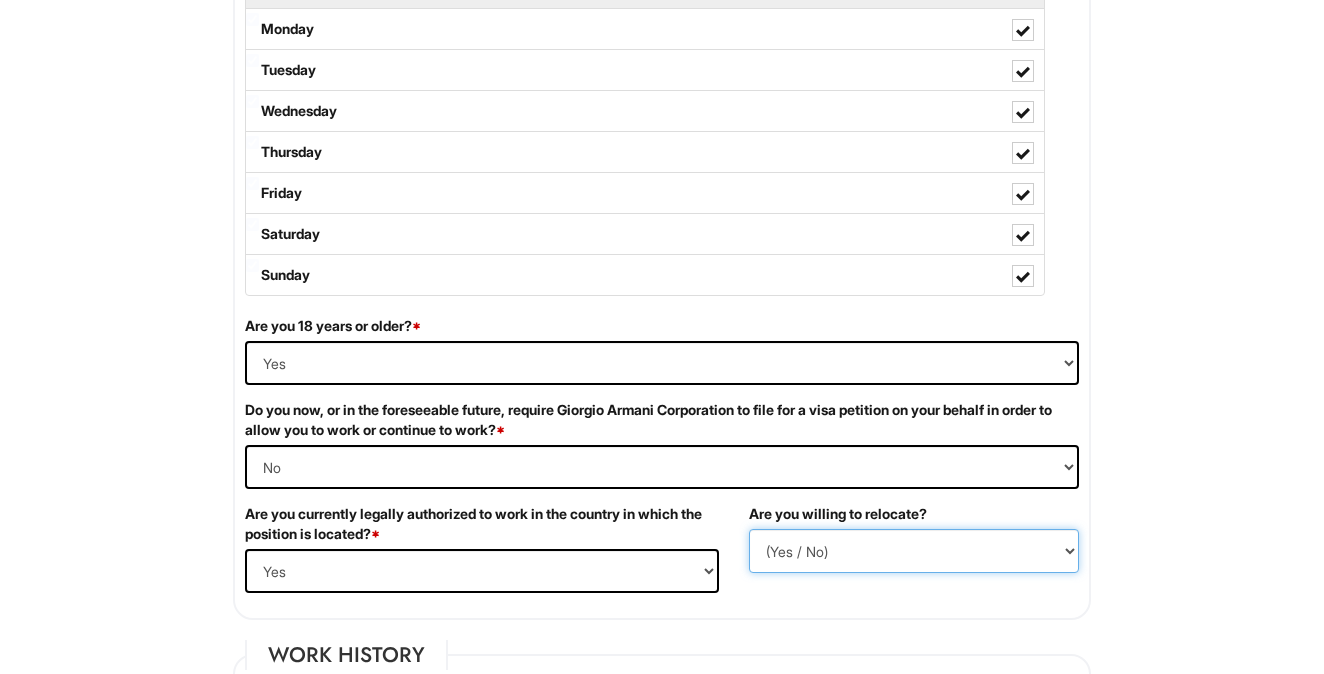 click on "(Yes / No) No Yes" at bounding box center (914, 551) 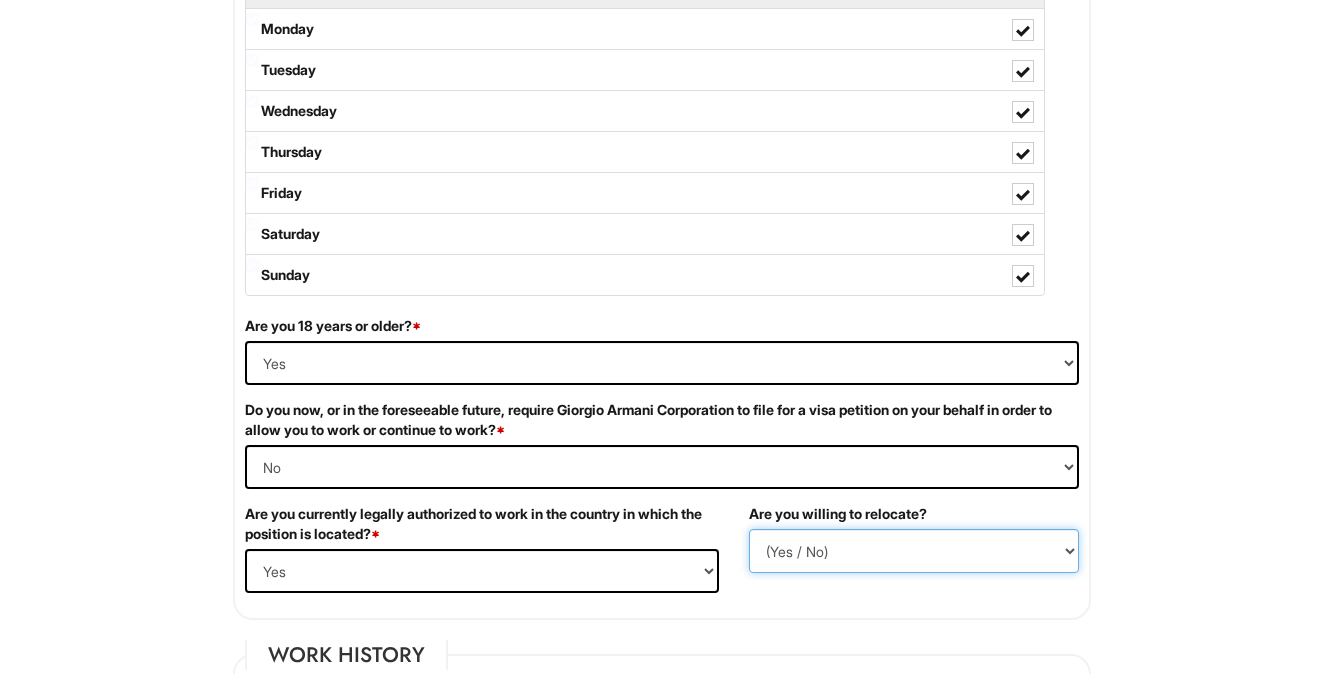 select on "Y" 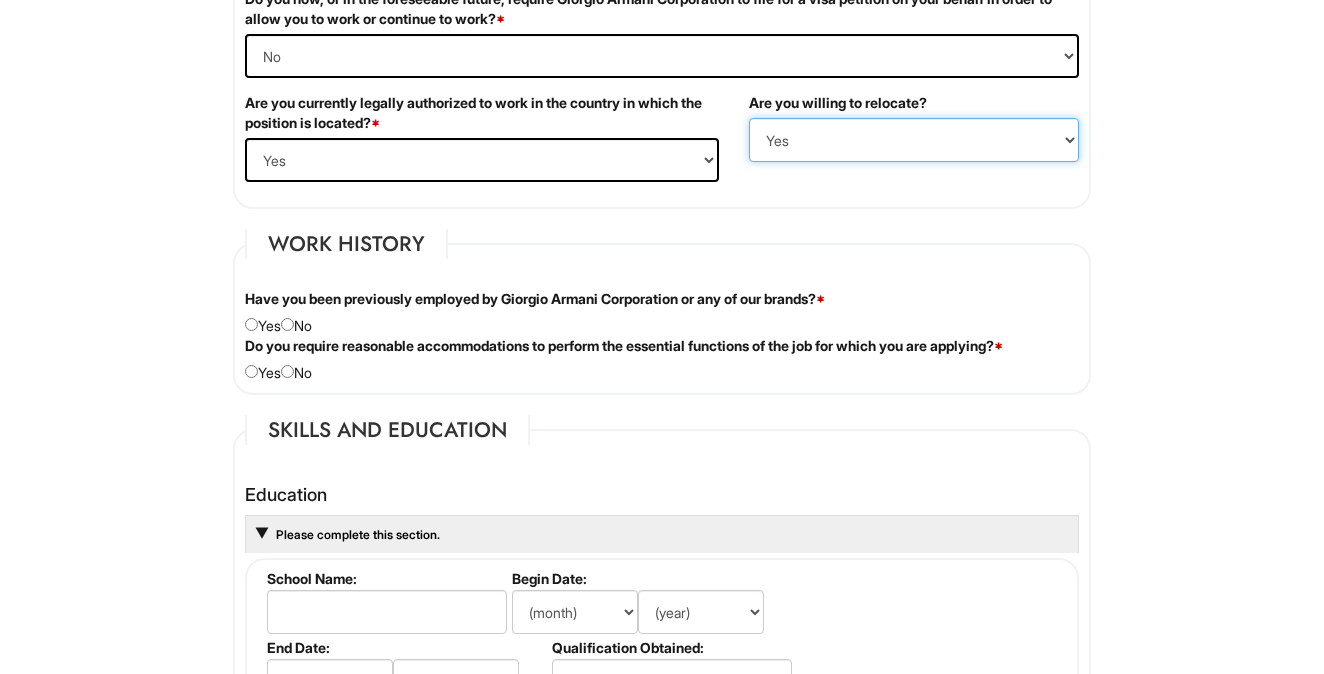 scroll, scrollTop: 1452, scrollLeft: 0, axis: vertical 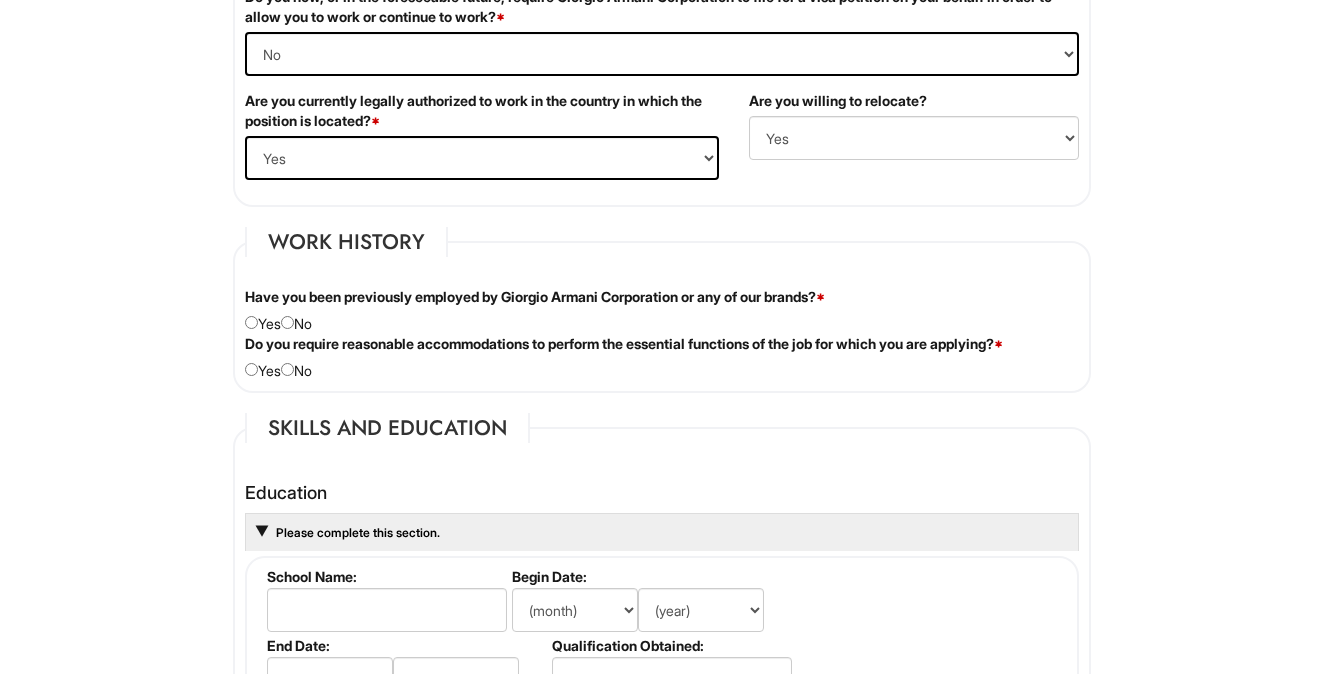 click on "Have you been previously employed by Giorgio Armani Corporation or any of our brands? *    Yes   No" at bounding box center (662, 310) 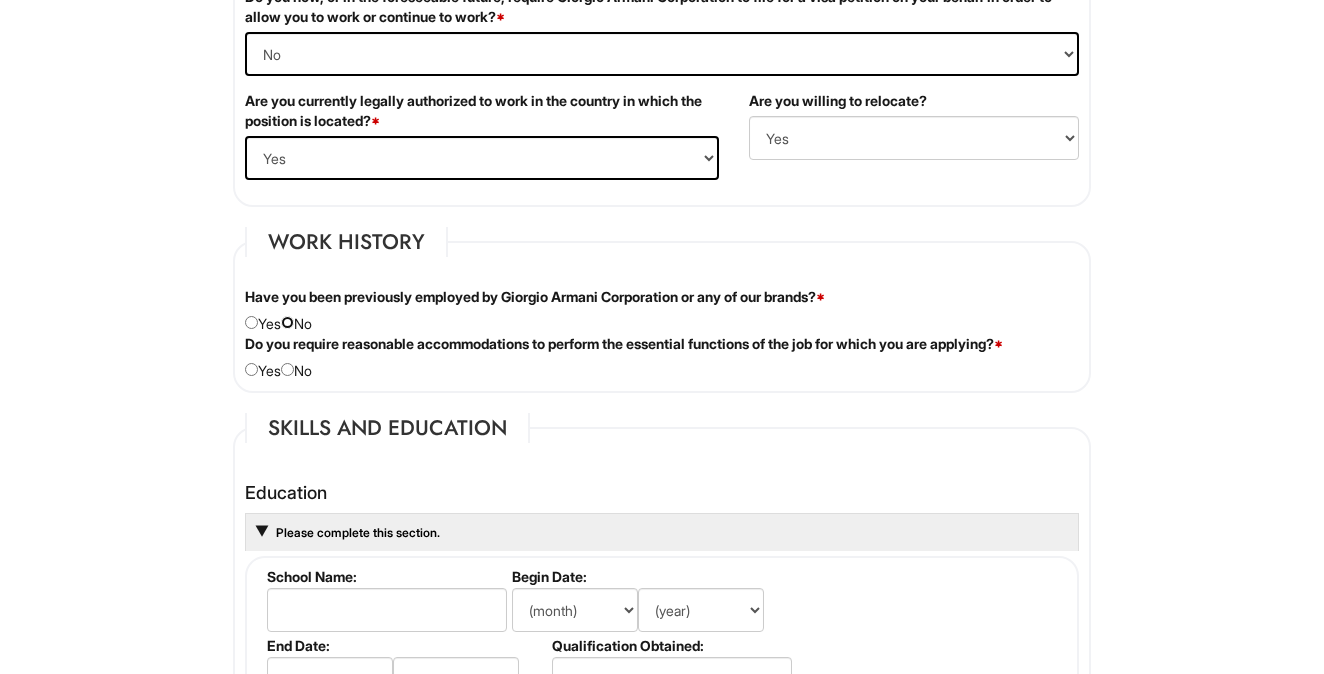 click at bounding box center (287, 322) 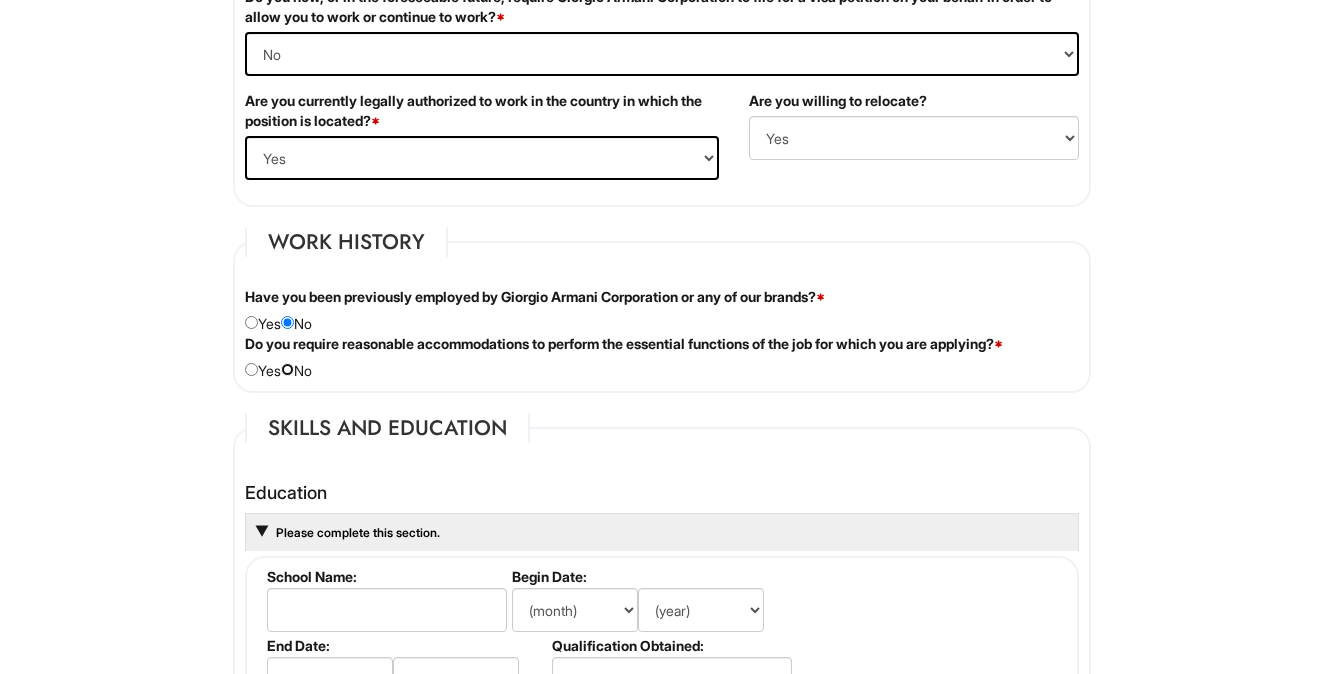 click at bounding box center (287, 369) 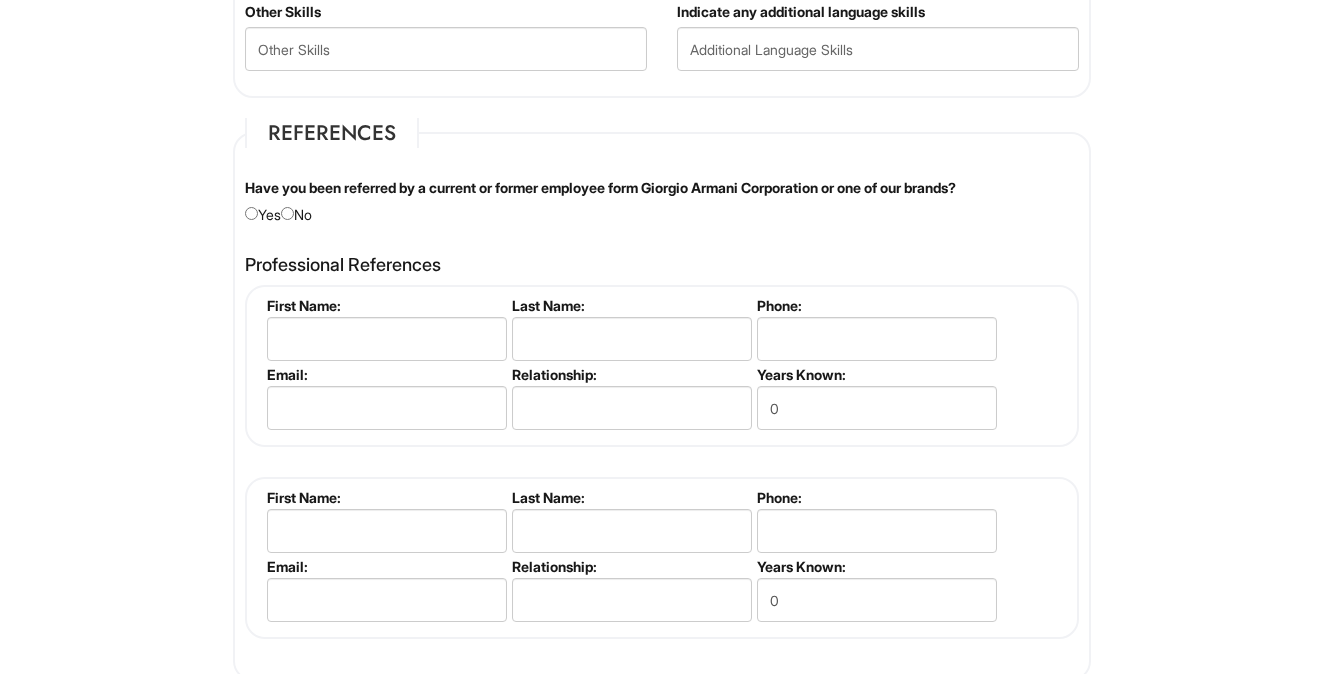 scroll, scrollTop: 2248, scrollLeft: 0, axis: vertical 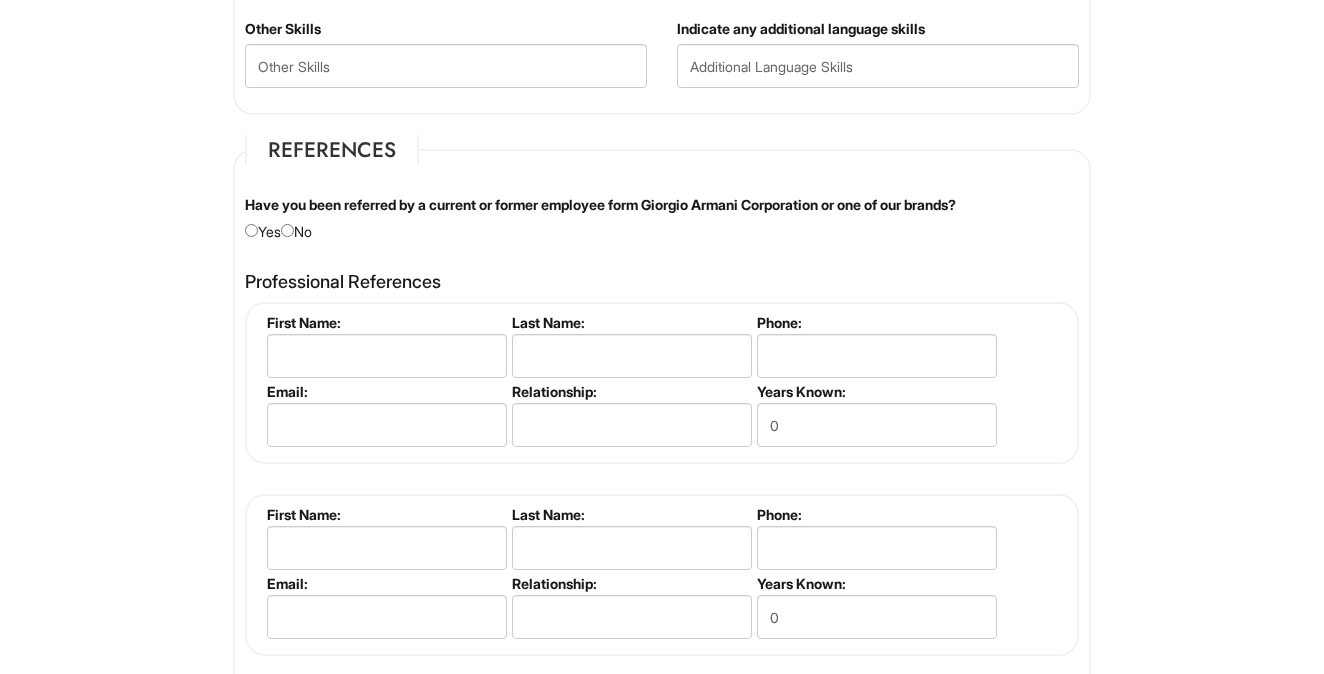 click on "Have you been referred by a current or former employee form Giorgio Armani Corporation or one of our brands?    Yes   No" at bounding box center (662, 218) 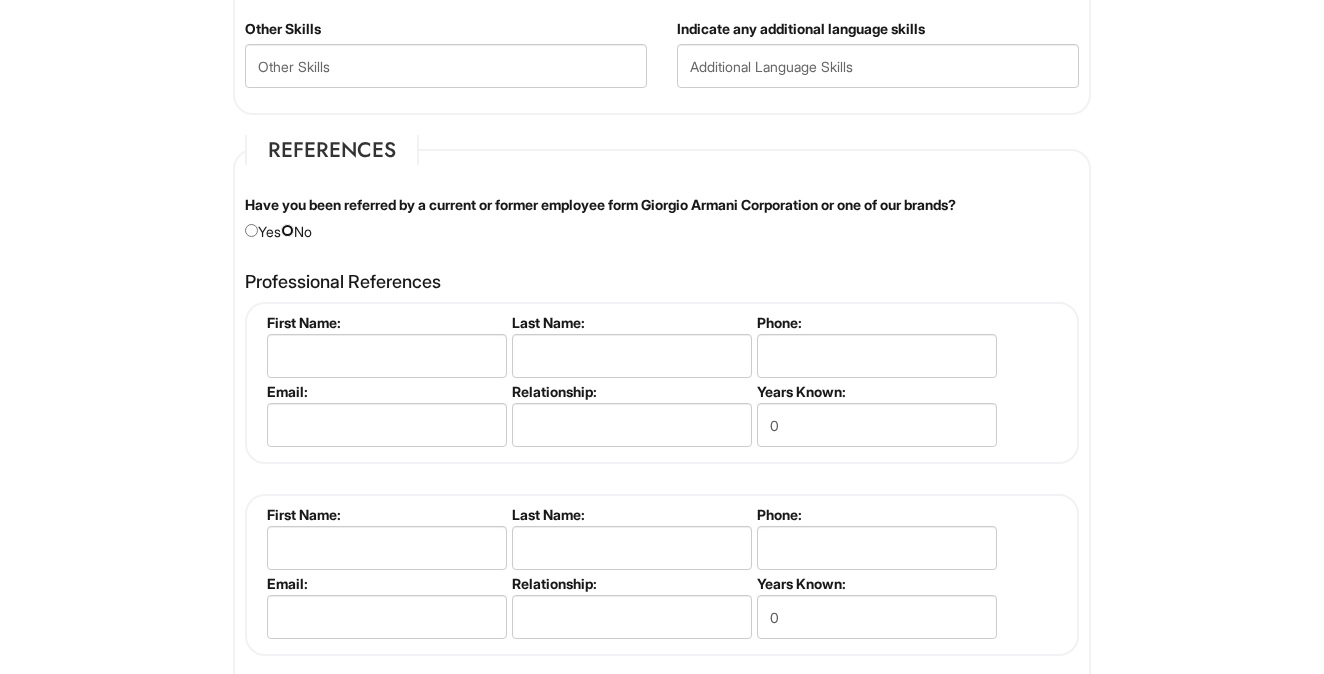 click at bounding box center (287, 230) 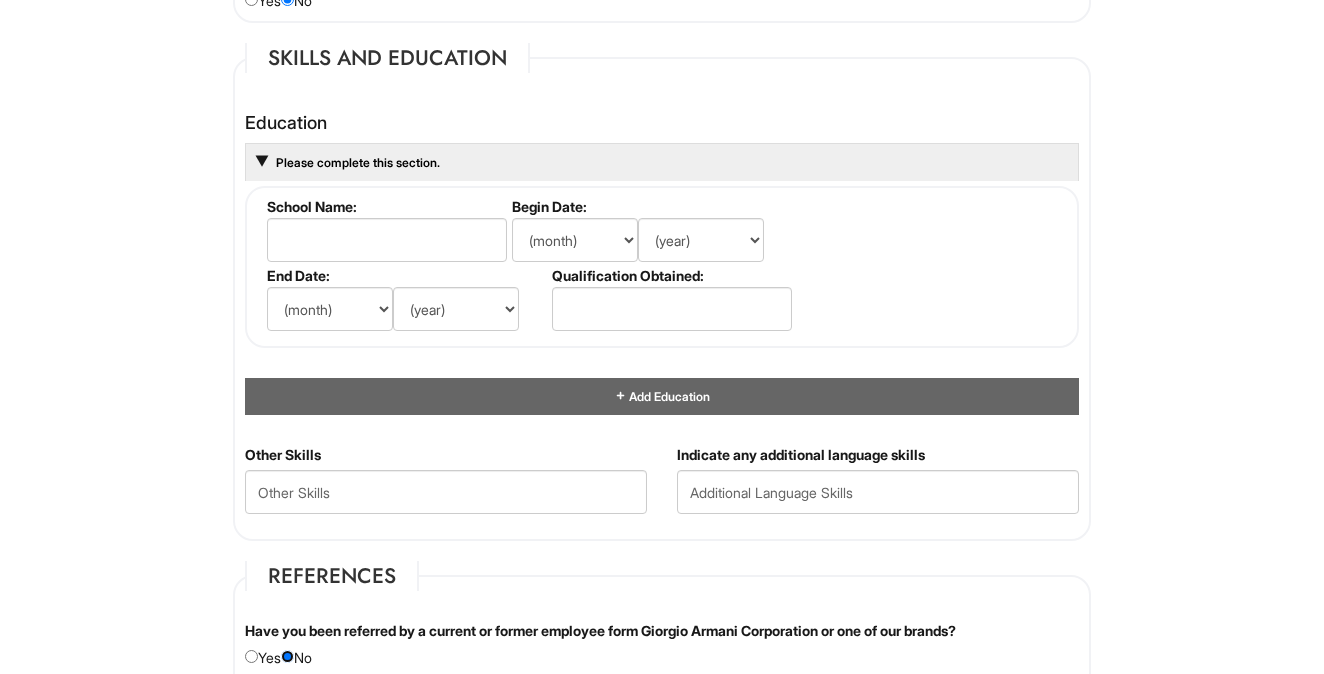 scroll, scrollTop: 1788, scrollLeft: 0, axis: vertical 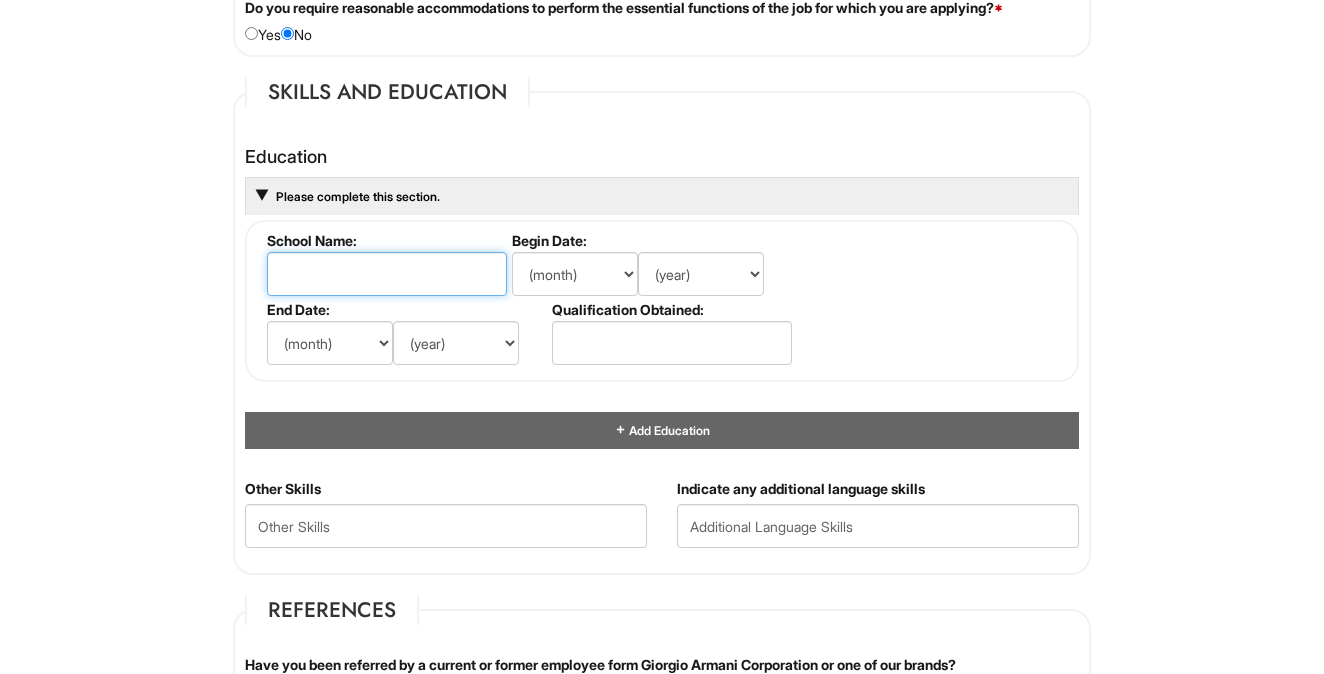 click at bounding box center [387, 274] 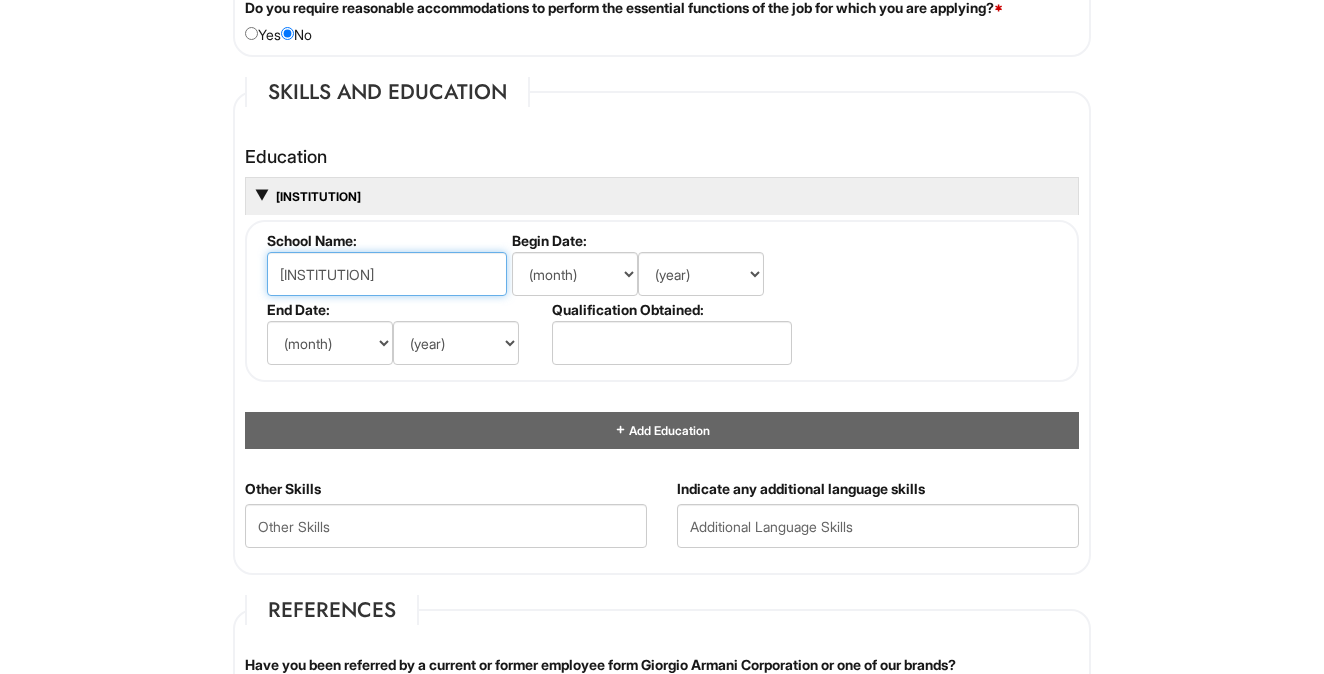 type on "[INSTITUTION]" 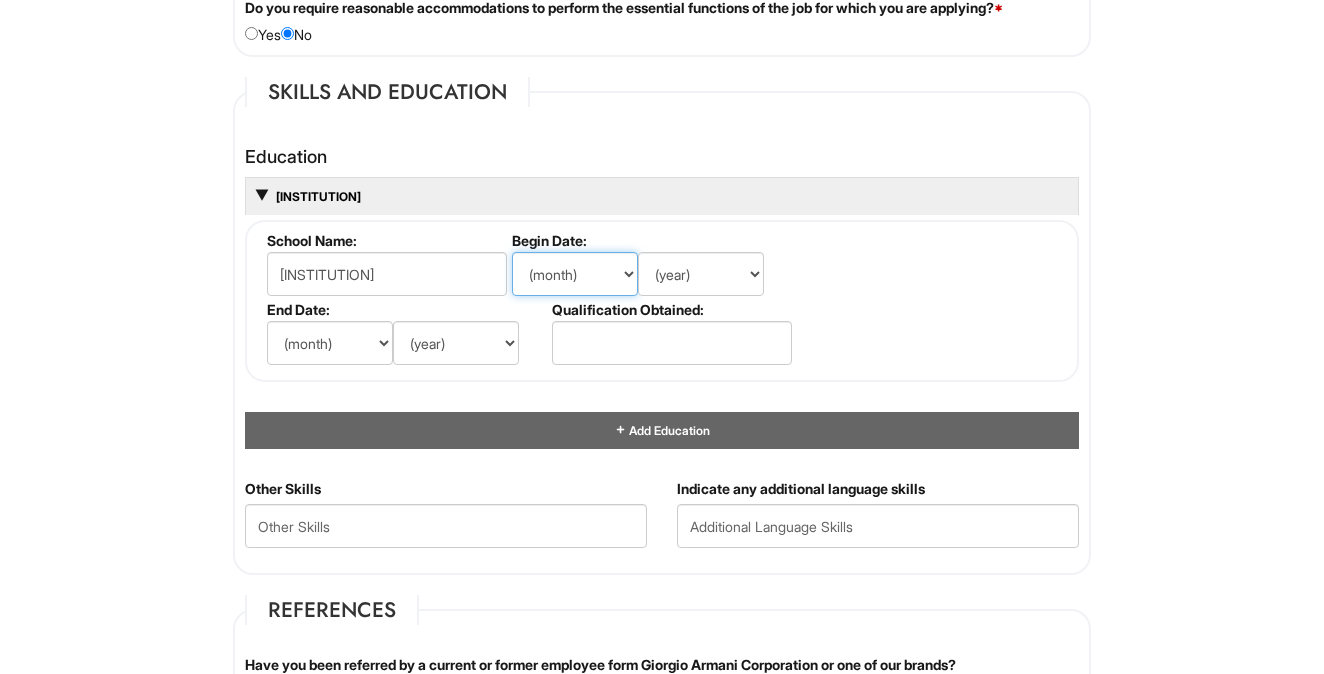 click on "(month) Jan Feb Mar Apr May Jun Jul Aug Sep Oct Nov Dec" at bounding box center (575, 274) 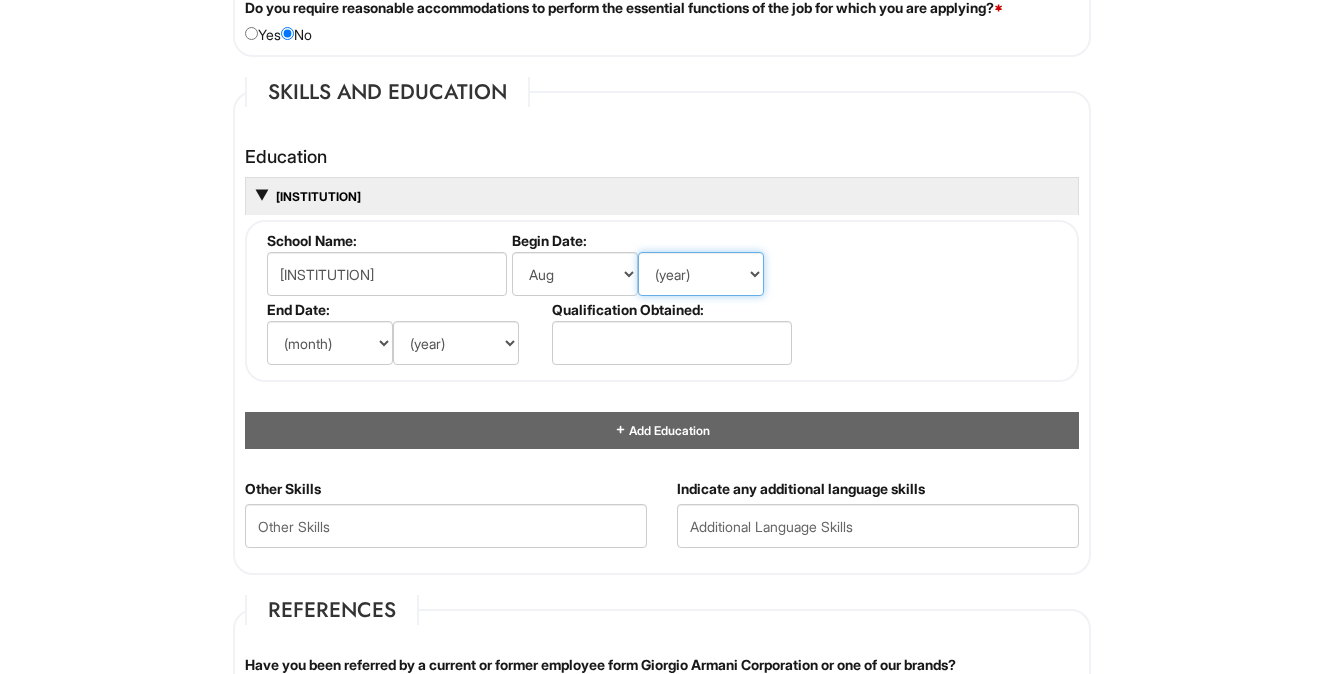 click on "(year) 2029 2028 2027 2026 2025 2024 2023 2022 2021 2020 2019 2018 2017 2016 2015 2014 2013 2012 2011 2010 2009 2008 2007 2006 2005 2004 2003 2002 2001 2000 1999 1998 1997 1996 1995 1994 1993 1992 1991 1990 1989 1988 1987 1986 1985 1984 1983 1982 1981 1980 1979 1978 1977 1976 1975 1974 1973 1972 1971 1970 1969 1968 1967 1966 1965 1964 1963 1962 1961 1960 1959 1958 1957 1956 1955 1954 1953 1952 1951 1950 1949 1948 1947 1946  --  2030 2031 2032 2033 2034 2035 2036 2037 2038 2039 2040 2041 2042 2043 2044 2045 2046 2047 2048 2049 2050 2051 2052 2053 2054 2055 2056 2057 2058 2059 2060 2061 2062 2063 2064" at bounding box center [701, 274] 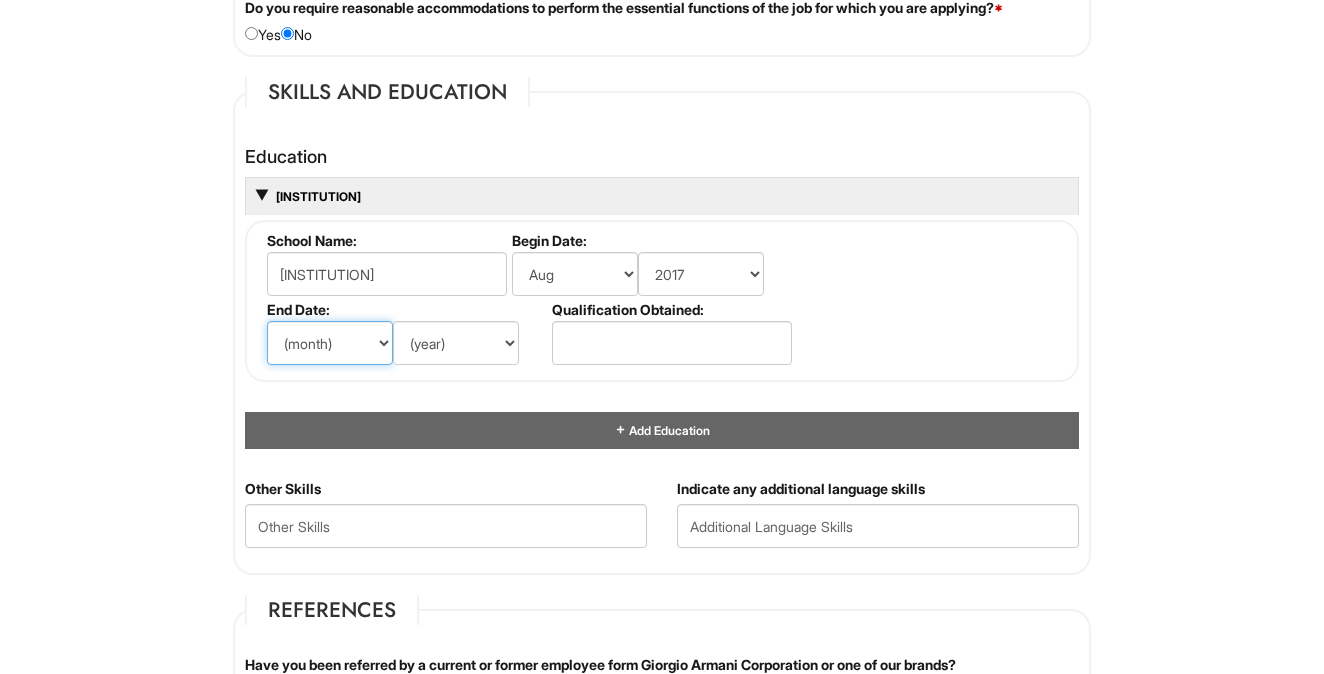 click on "(month) Jan Feb Mar Apr May Jun Jul Aug Sep Oct Nov Dec" at bounding box center [330, 343] 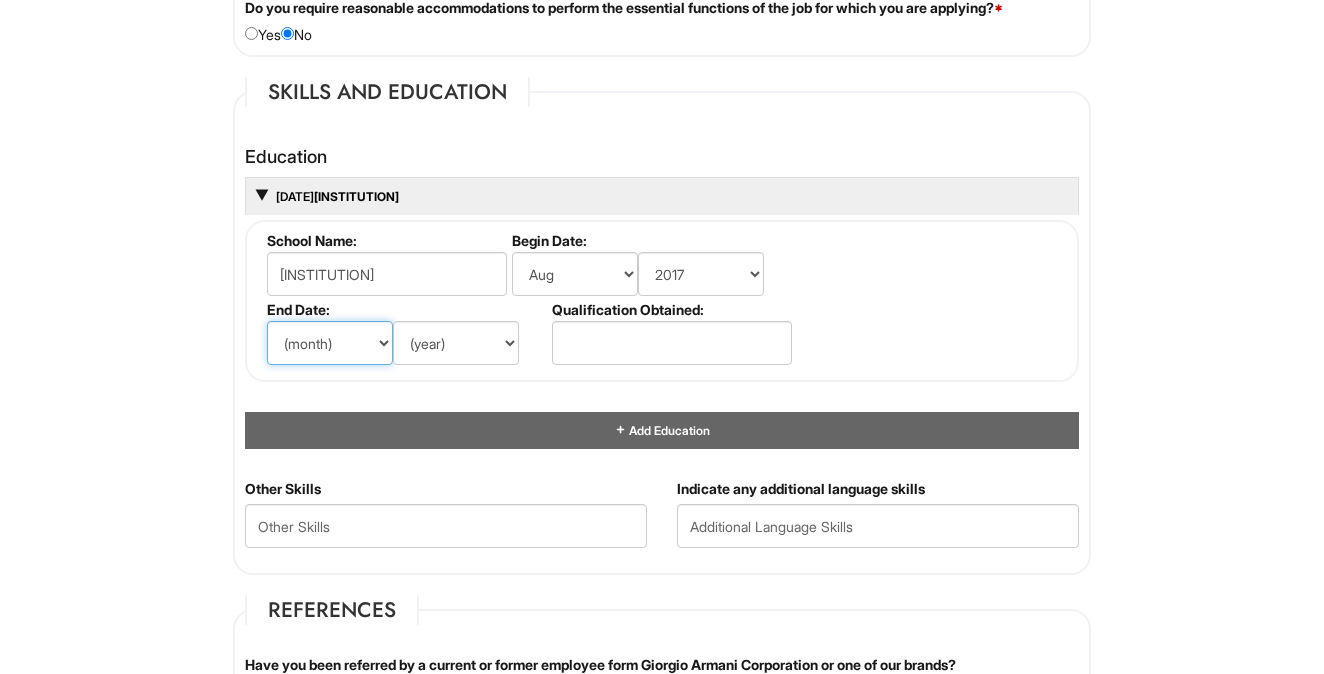 select on "5" 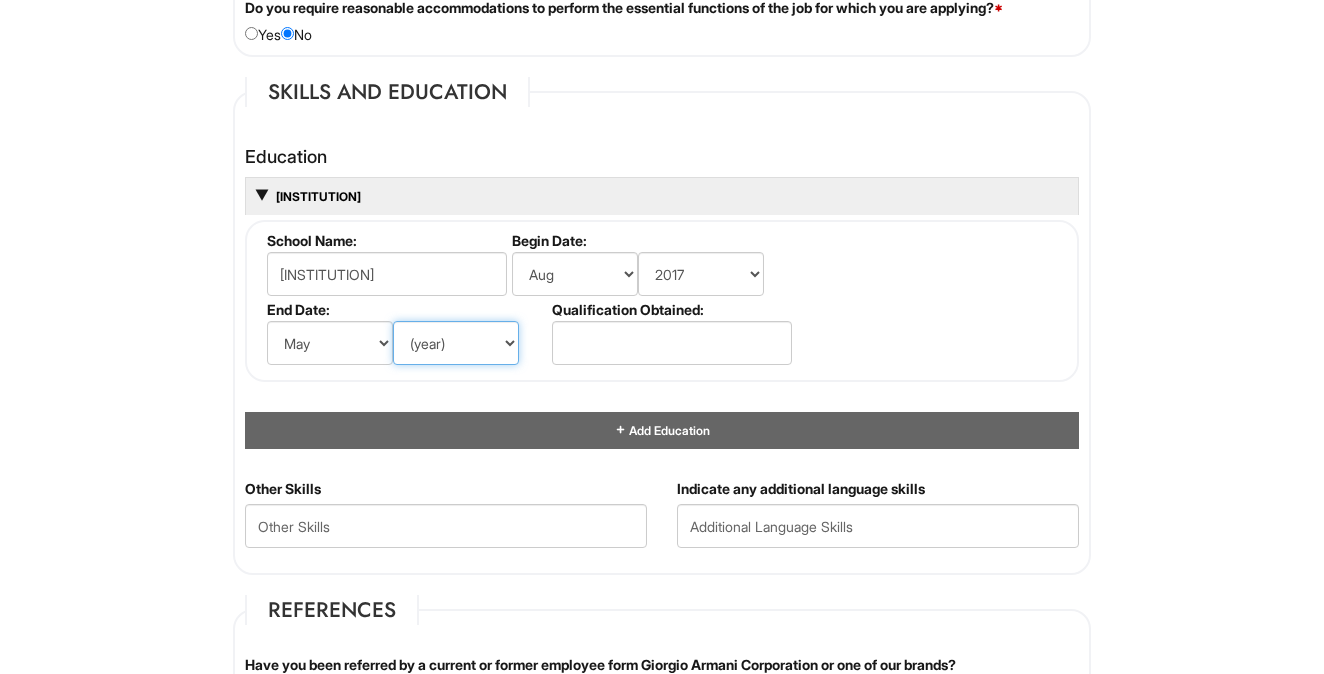 click on "(year) 2029 2028 2027 2026 2025 2024 2023 2022 2021 2020 2019 2018 2017 2016 2015 2014 2013 2012 2011 2010 2009 2008 2007 2006 2005 2004 2003 2002 2001 2000 1999 1998 1997 1996 1995 1994 1993 1992 1991 1990 1989 1988 1987 1986 1985 1984 1983 1982 1981 1980 1979 1978 1977 1976 1975 1974 1973 1972 1971 1970 1969 1968 1967 1966 1965 1964 1963 1962 1961 1960 1959 1958 1957 1956 1955 1954 1953 1952 1951 1950 1949 1948 1947 1946  --  2030 2031 2032 2033 2034 2035 2036 2037 2038 2039 2040 2041 2042 2043 2044 2045 2046 2047 2048 2049 2050 2051 2052 2053 2054 2055 2056 2057 2058 2059 2060 2061 2062 2063 2064" at bounding box center (456, 343) 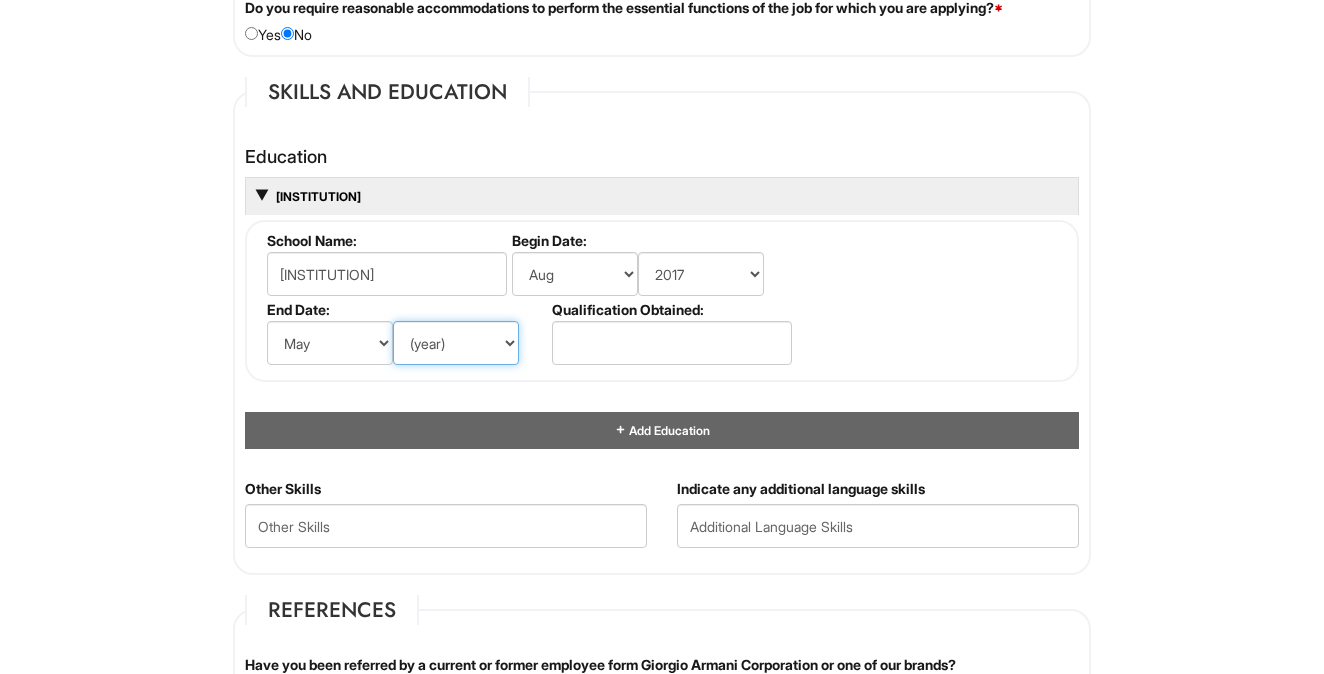 select on "2020" 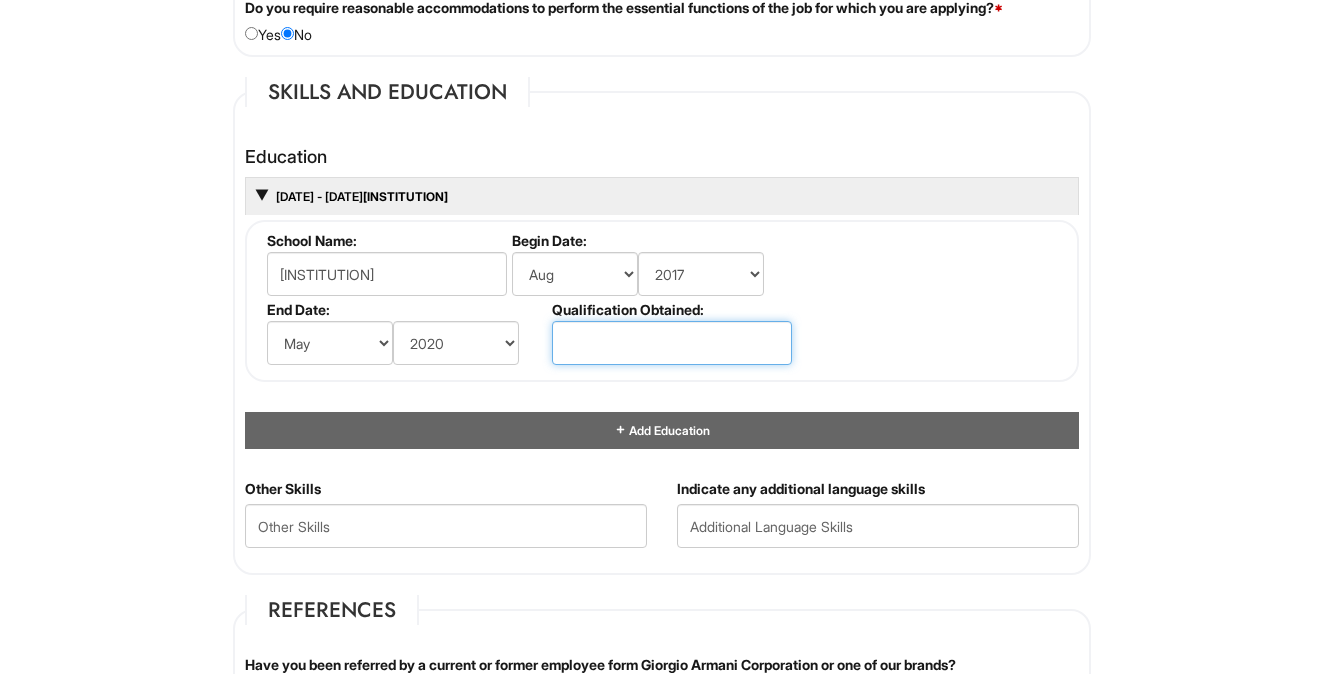 click at bounding box center [672, 343] 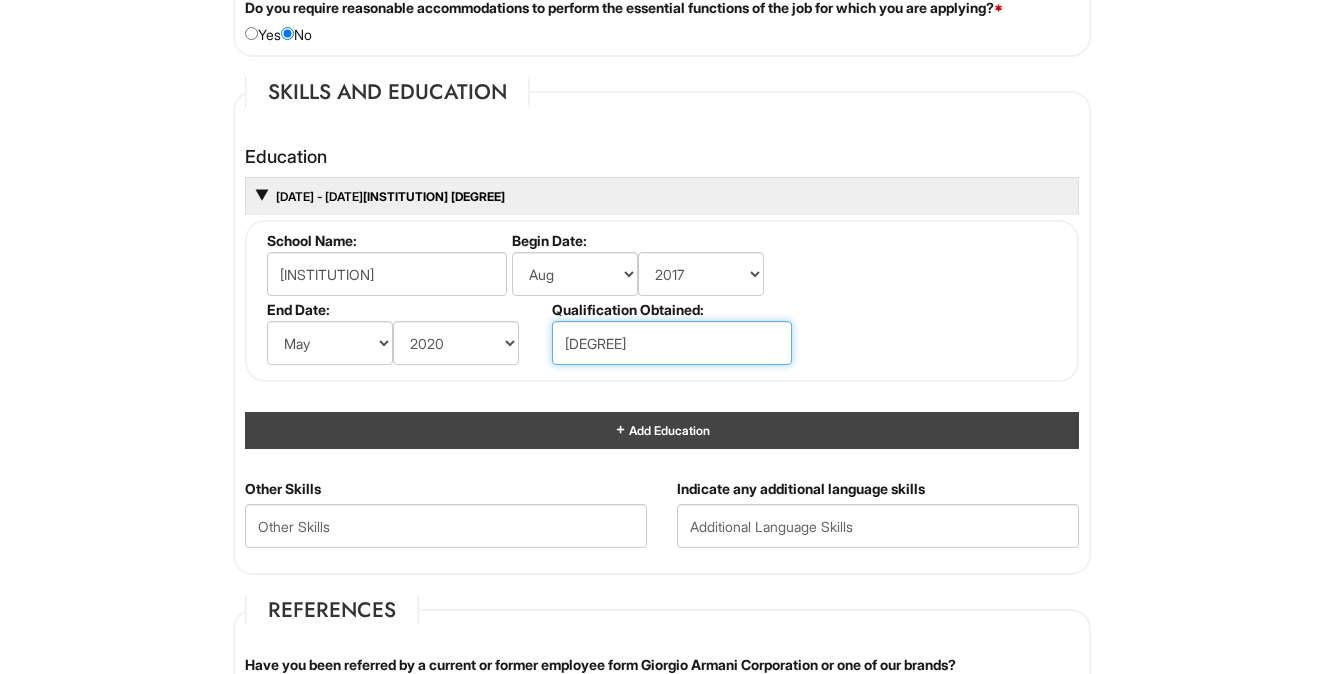 type on "[DEGREE]" 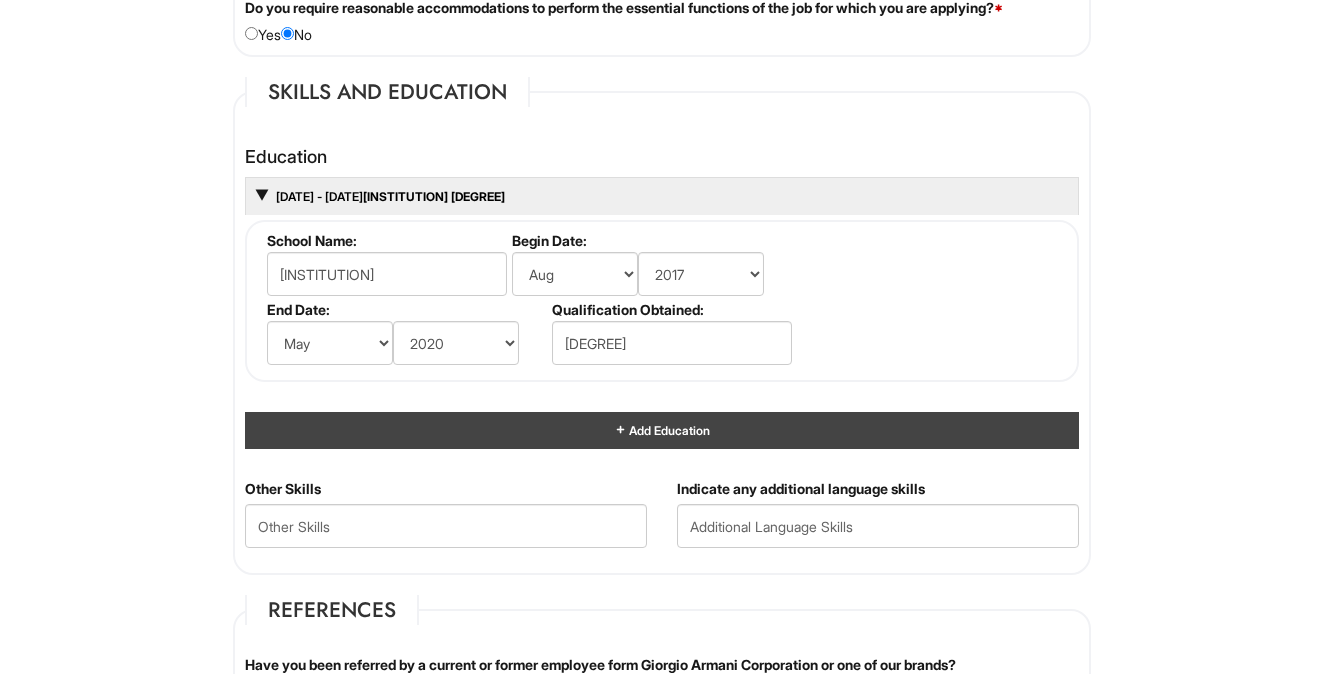 click on "Add Education" at bounding box center [662, 430] 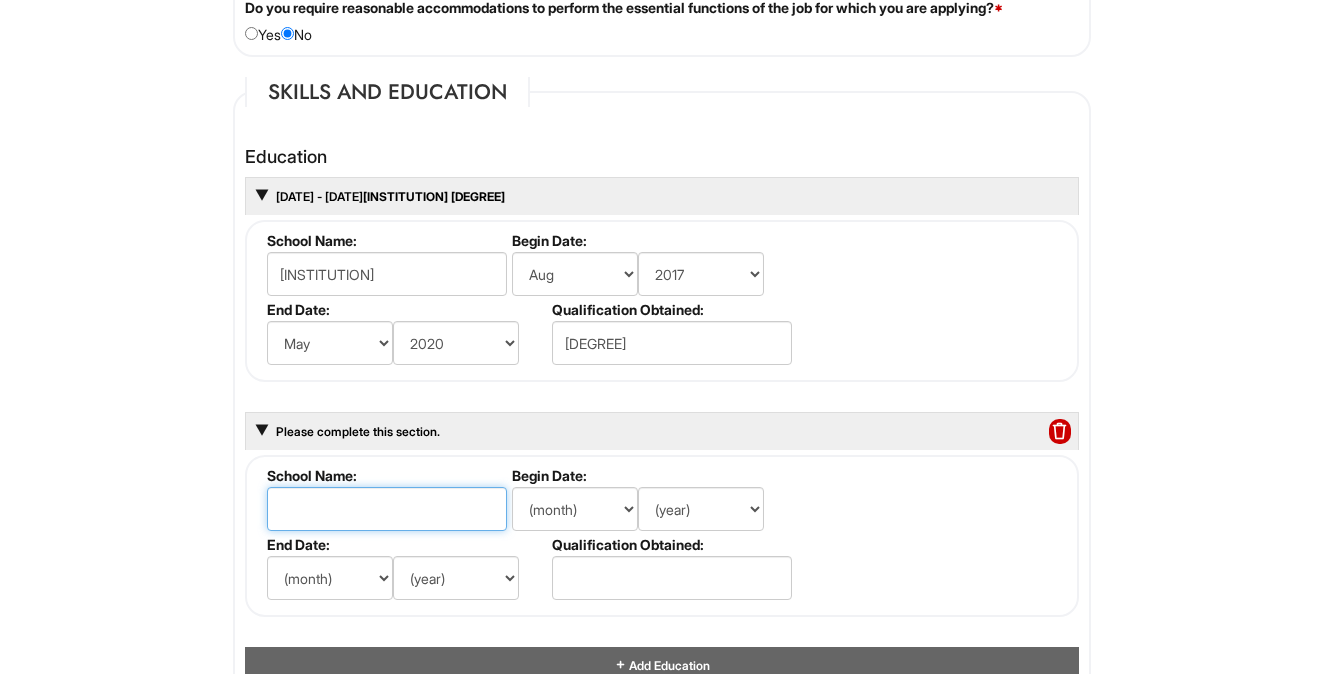 click at bounding box center (387, 509) 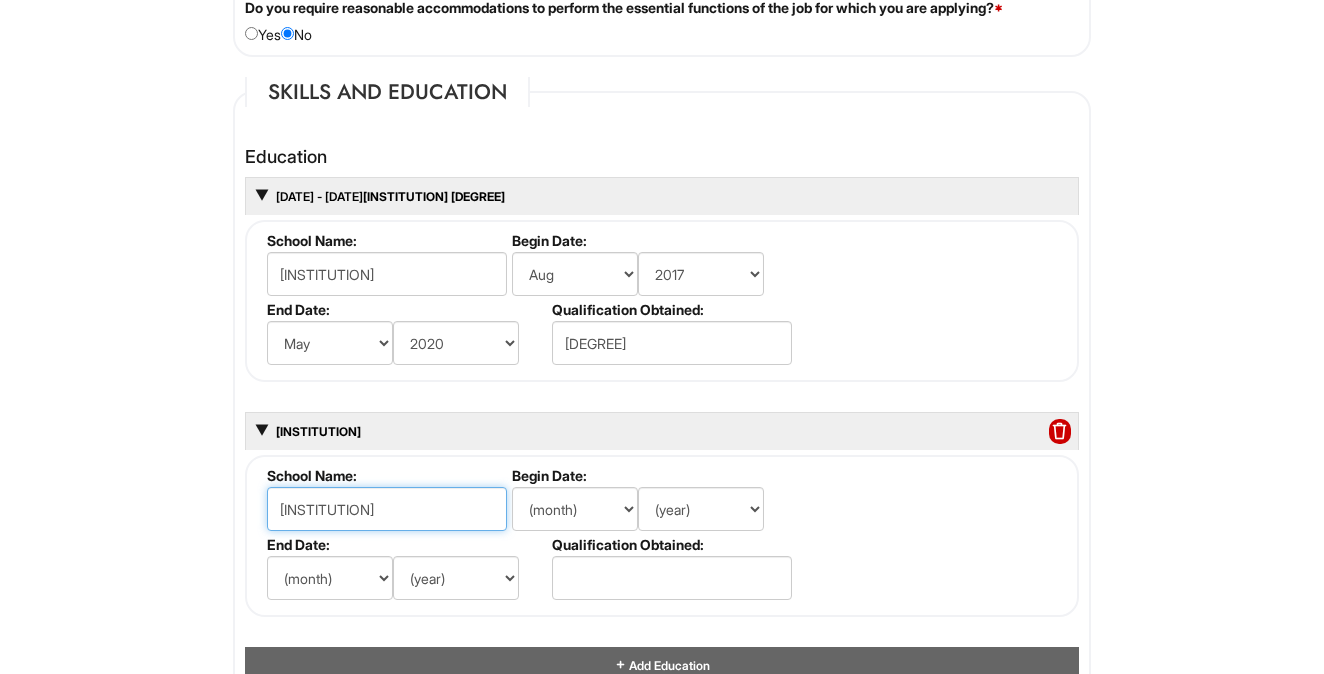 type on "[INSTITUTION]" 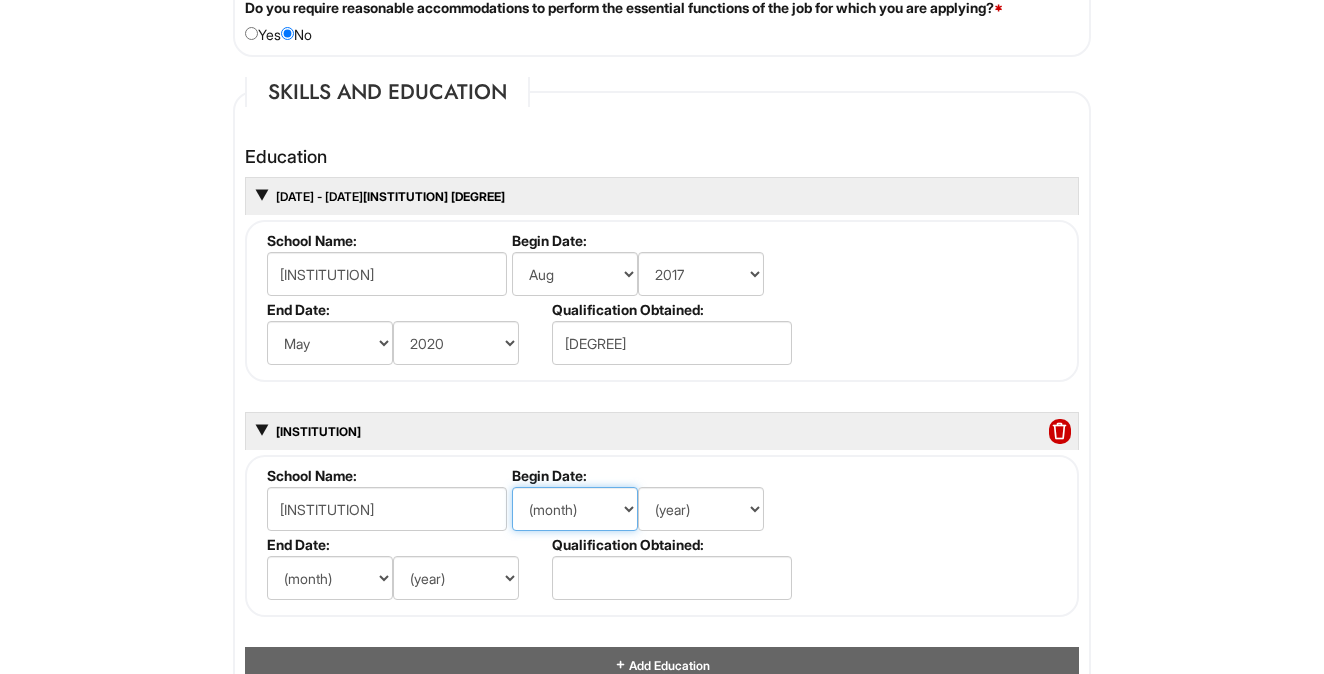 click on "(month) Jan Feb Mar Apr May Jun Jul Aug Sep Oct Nov Dec" at bounding box center (575, 509) 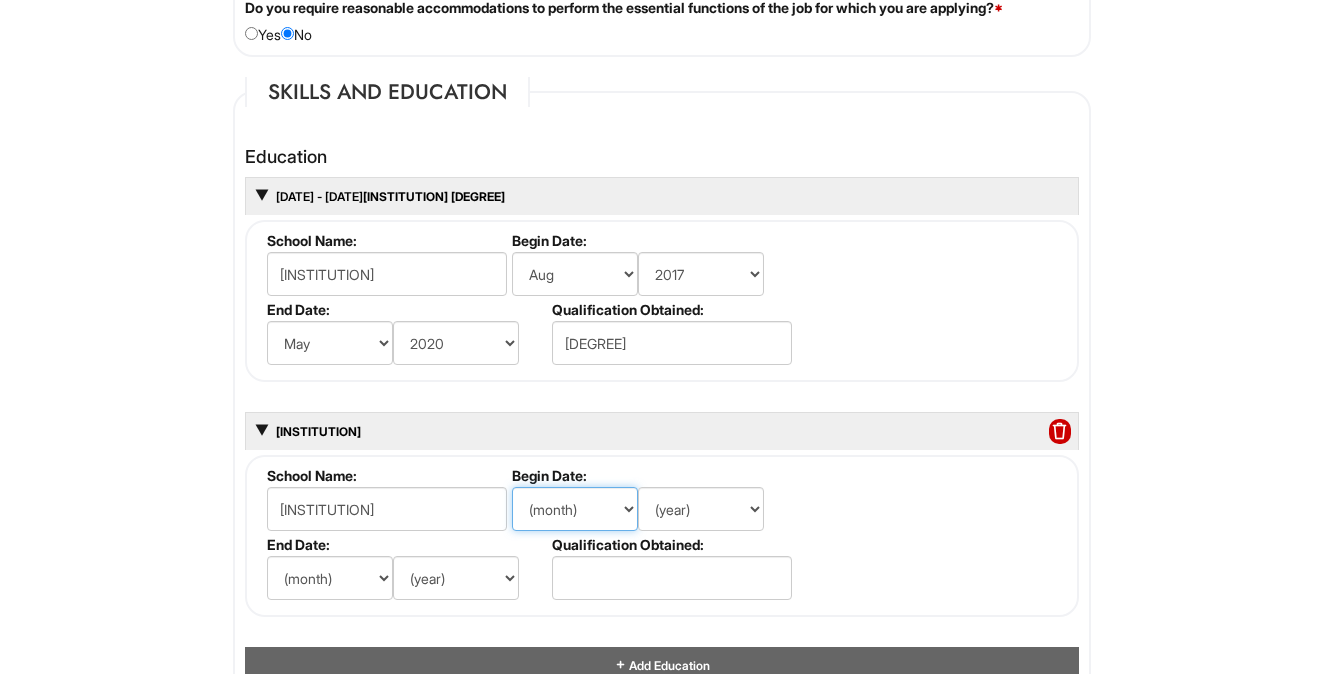 select on "8" 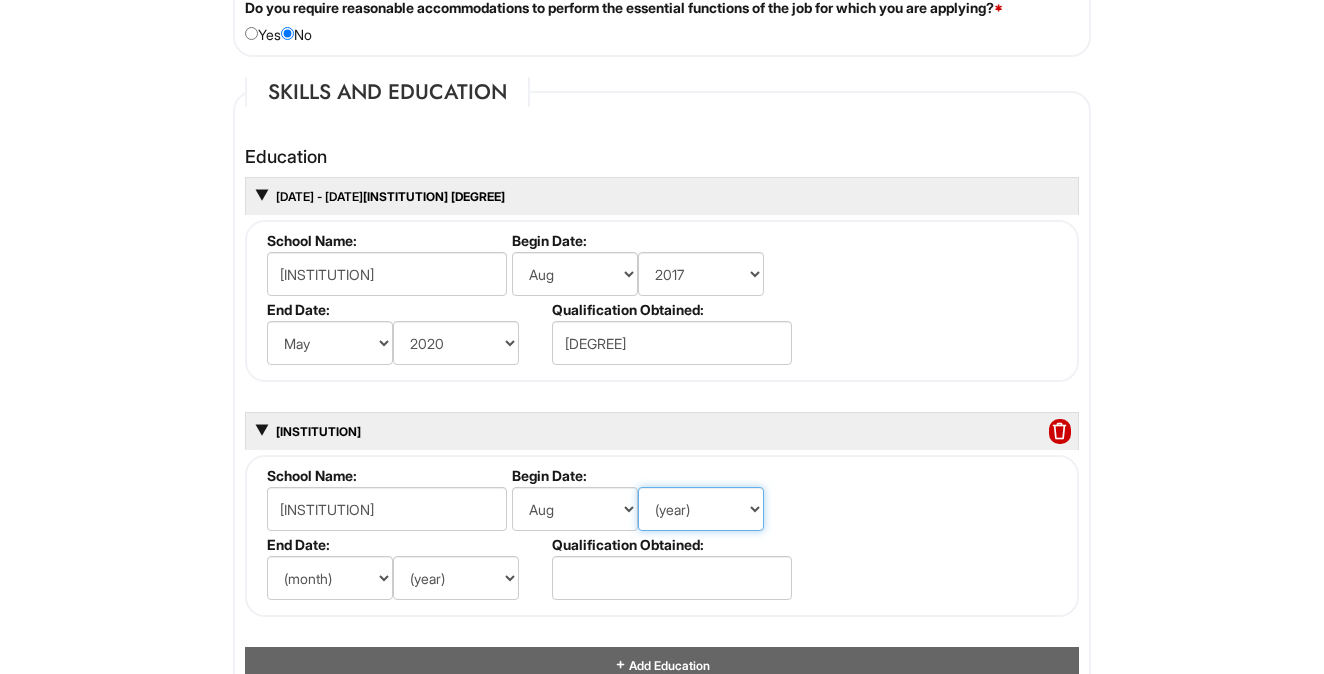 click on "(year) 2029 2028 2027 2026 2025 2024 2023 2022 2021 2020 2019 2018 2017 2016 2015 2014 2013 2012 2011 2010 2009 2008 2007 2006 2005 2004 2003 2002 2001 2000 1999 1998 1997 1996 1995 1994 1993 1992 1991 1990 1989 1988 1987 1986 1985 1984 1983 1982 1981 1980 1979 1978 1977 1976 1975 1974 1973 1972 1971 1970 1969 1968 1967 1966 1965 1964 1963 1962 1961 1960 1959 1958 1957 1956 1955 1954 1953 1952 1951 1950 1949 1948 1947 1946  --  2030 2031 2032 2033 2034 2035 2036 2037 2038 2039 2040 2041 2042 2043 2044 2045 2046 2047 2048 2049 2050 2051 2052 2053 2054 2055 2056 2057 2058 2059 2060 2061 2062 2063 2064" at bounding box center [701, 509] 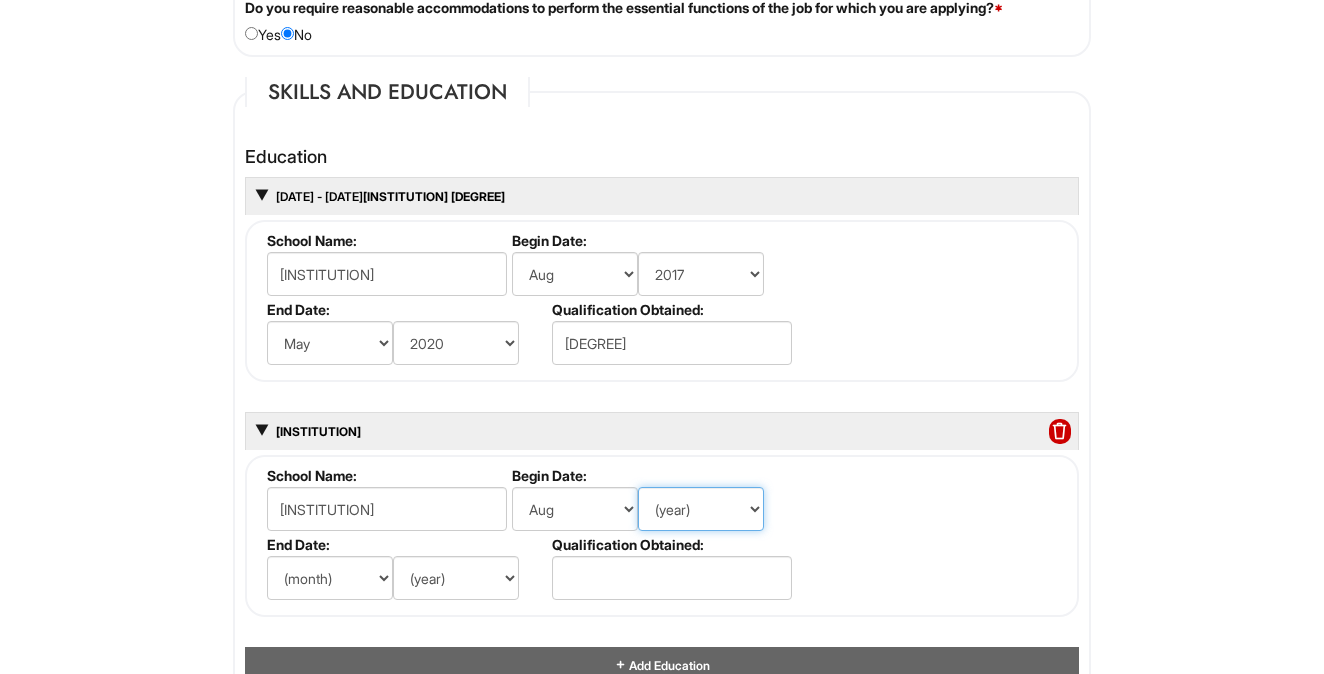 select on "2011" 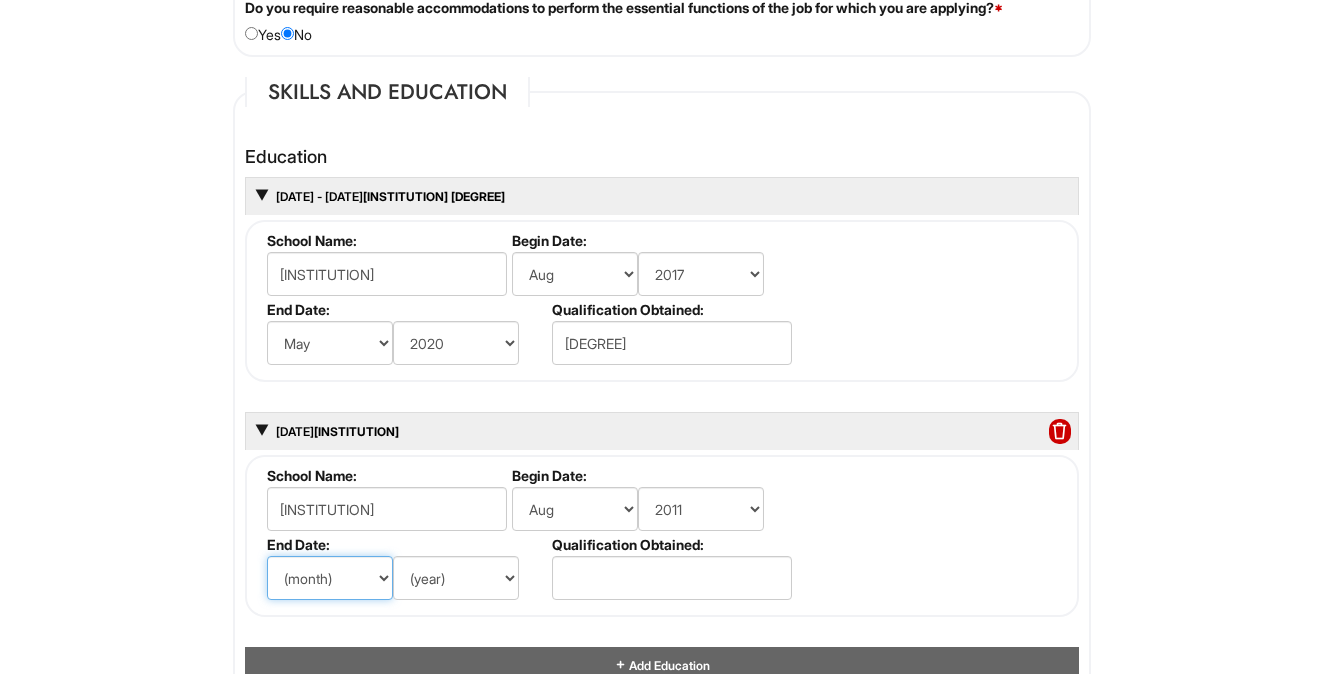 click on "(month) Jan Feb Mar Apr May Jun Jul Aug Sep Oct Nov Dec" at bounding box center [330, 578] 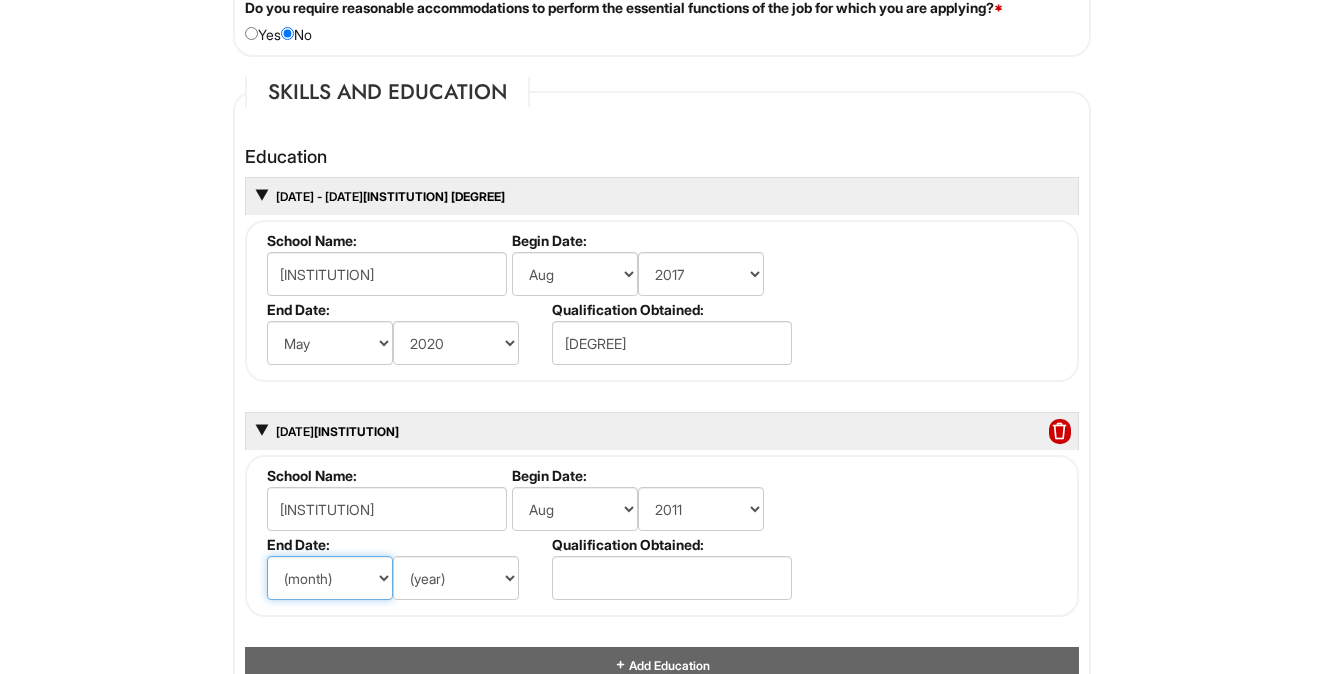 select on "5" 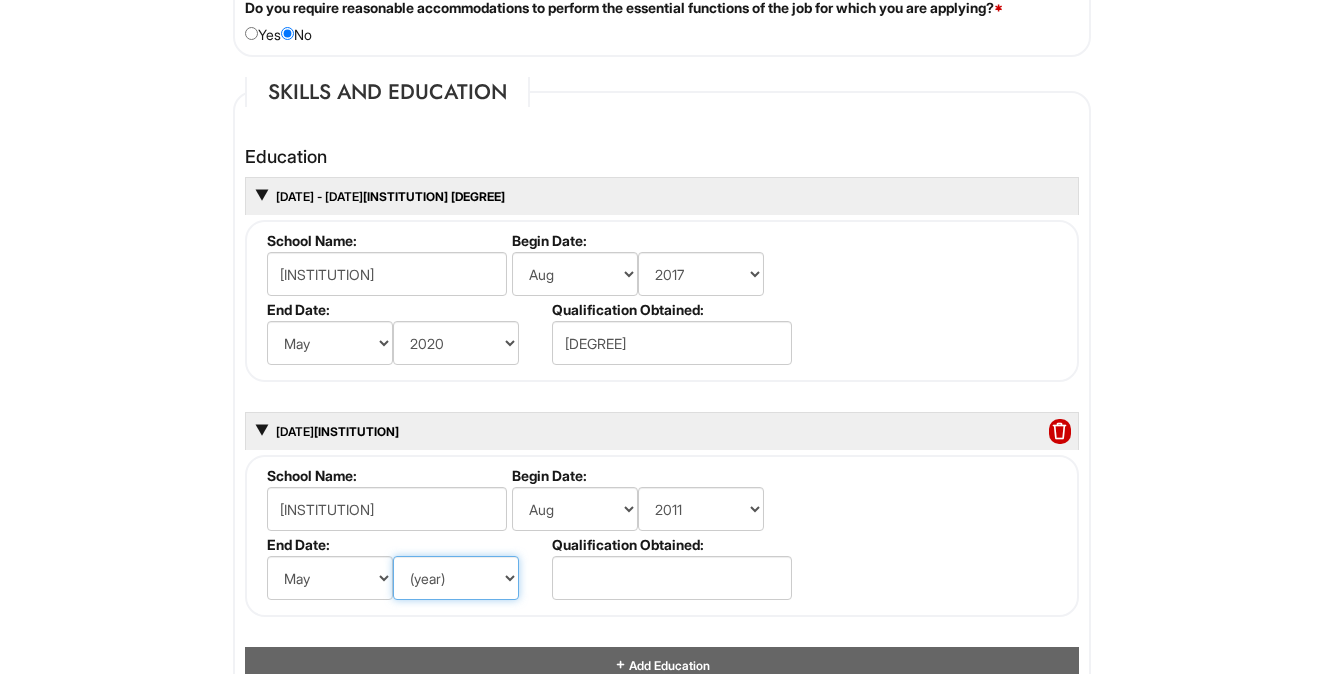 click on "(year) 2029 2028 2027 2026 2025 2024 2023 2022 2021 2020 2019 2018 2017 2016 2015 2014 2013 2012 2011 2010 2009 2008 2007 2006 2005 2004 2003 2002 2001 2000 1999 1998 1997 1996 1995 1994 1993 1992 1991 1990 1989 1988 1987 1986 1985 1984 1983 1982 1981 1980 1979 1978 1977 1976 1975 1974 1973 1972 1971 1970 1969 1968 1967 1966 1965 1964 1963 1962 1961 1960 1959 1958 1957 1956 1955 1954 1953 1952 1951 1950 1949 1948 1947 1946  --  2030 2031 2032 2033 2034 2035 2036 2037 2038 2039 2040 2041 2042 2043 2044 2045 2046 2047 2048 2049 2050 2051 2052 2053 2054 2055 2056 2057 2058 2059 2060 2061 2062 2063 2064" at bounding box center [456, 578] 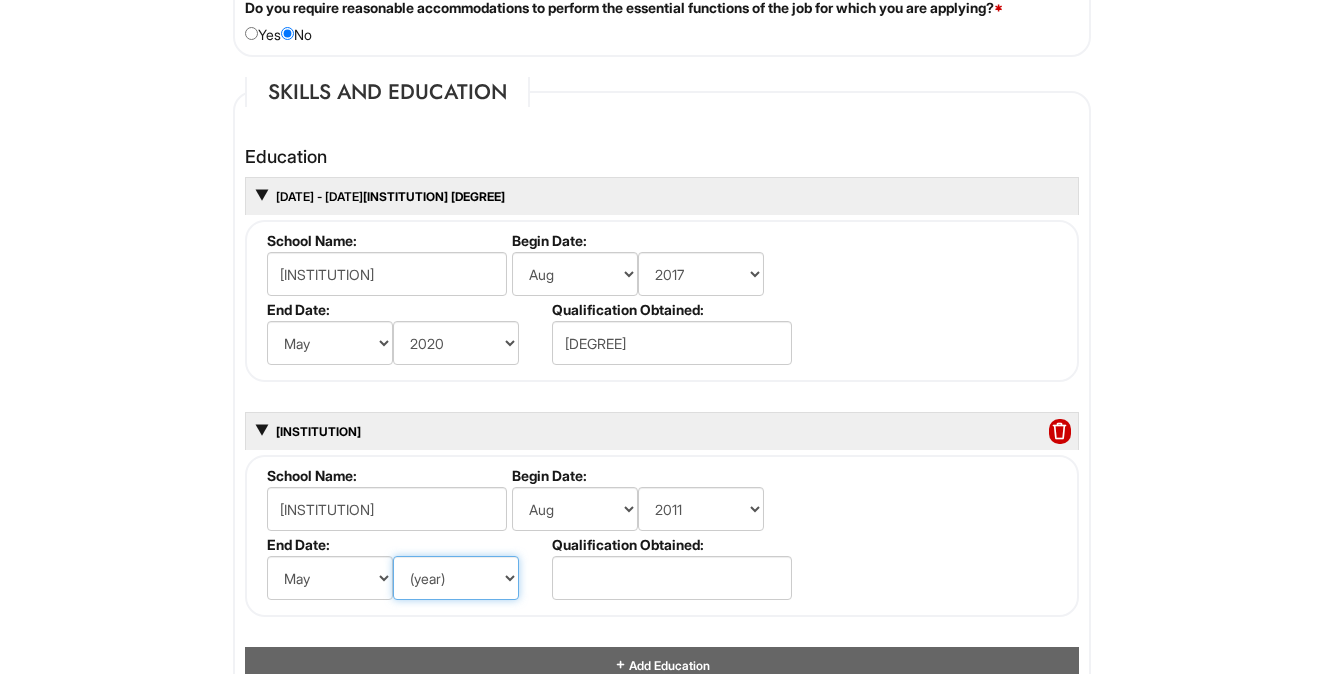 select on "2015" 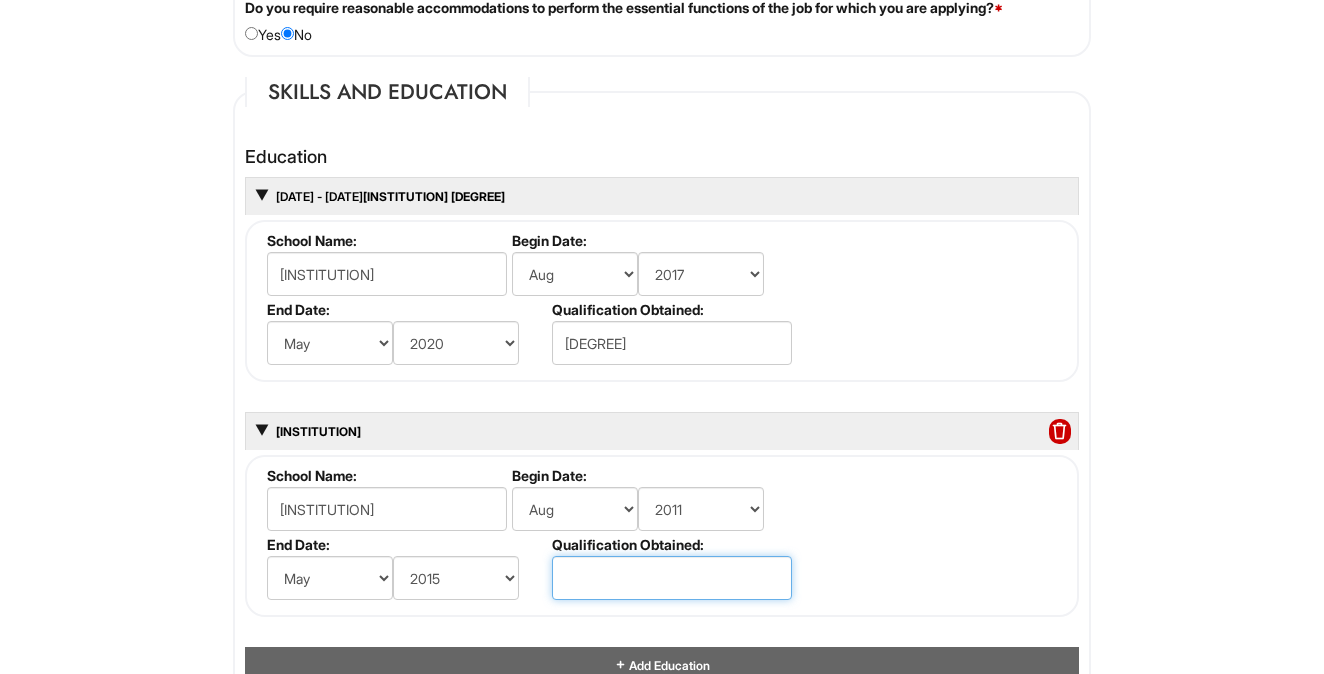 click at bounding box center (672, 578) 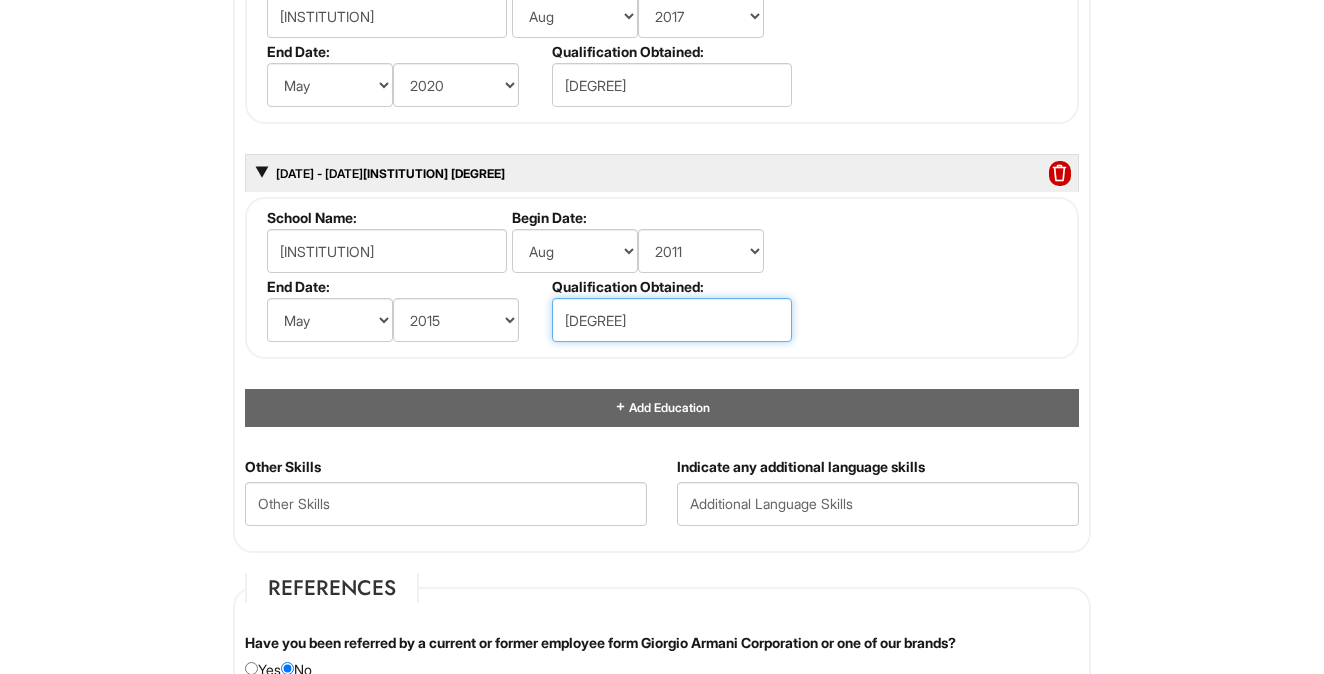 scroll, scrollTop: 2047, scrollLeft: 0, axis: vertical 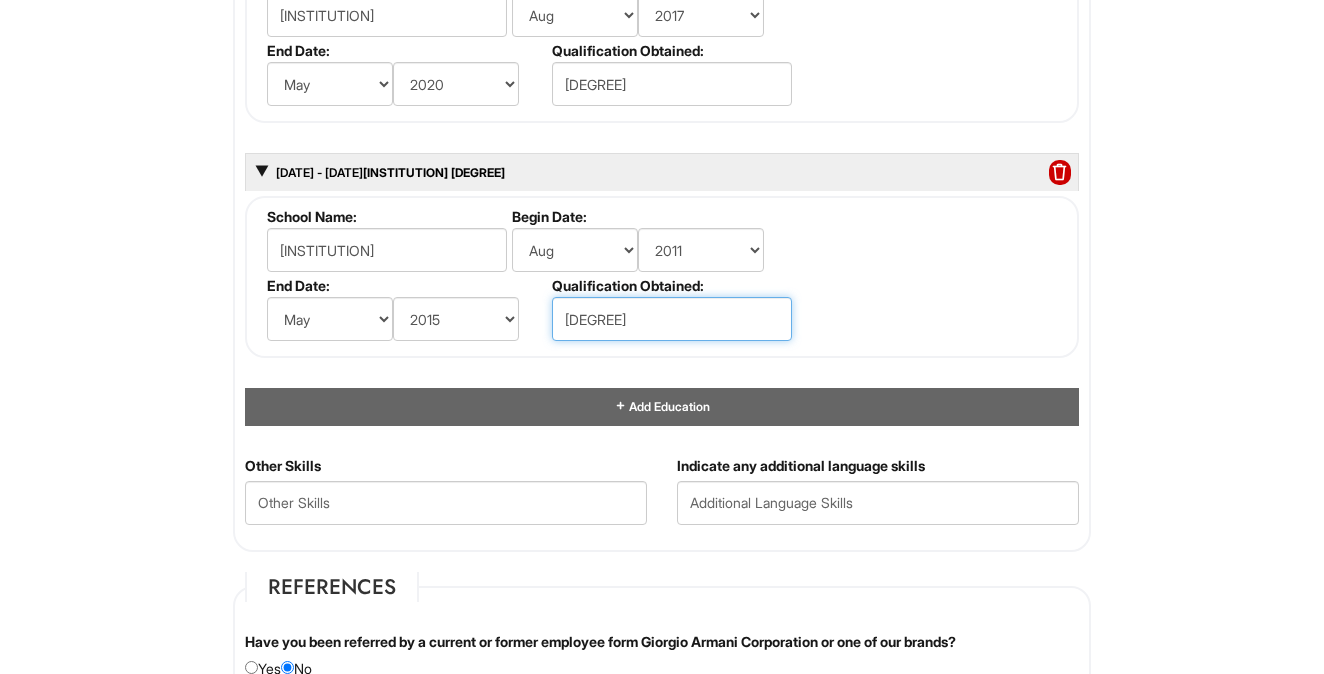 type on "[DEGREE]" 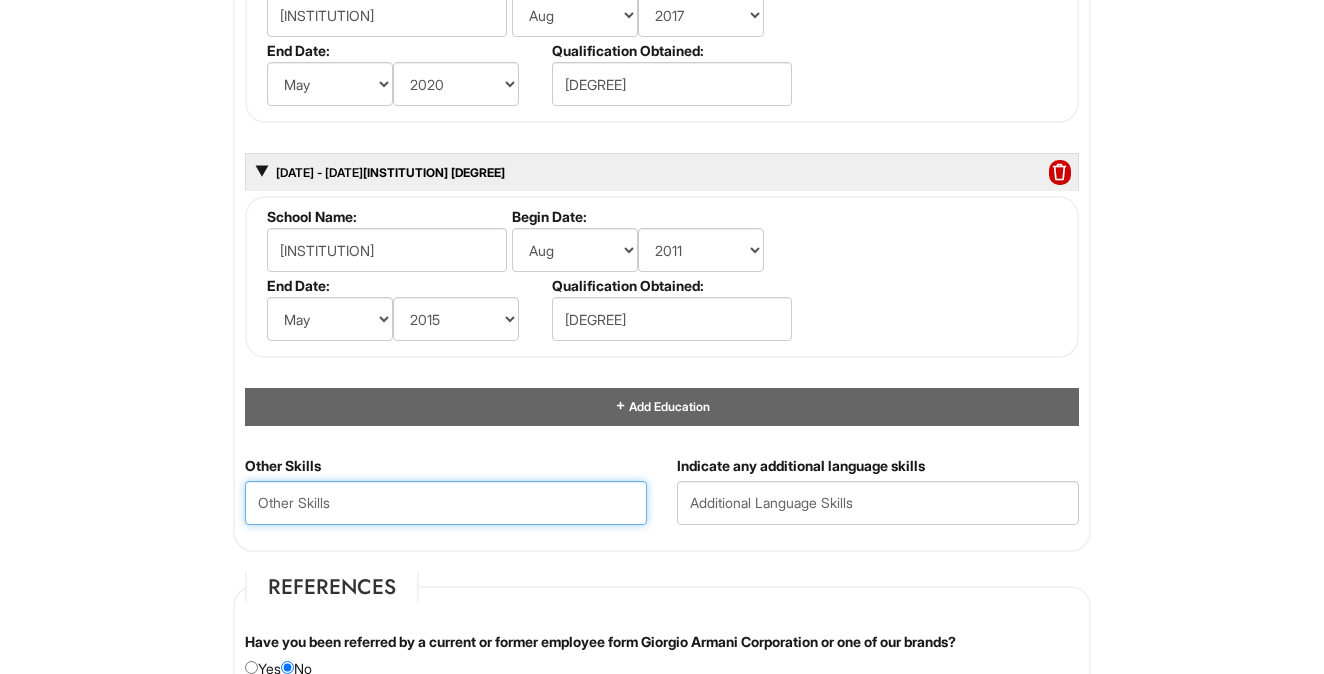 click at bounding box center [446, 503] 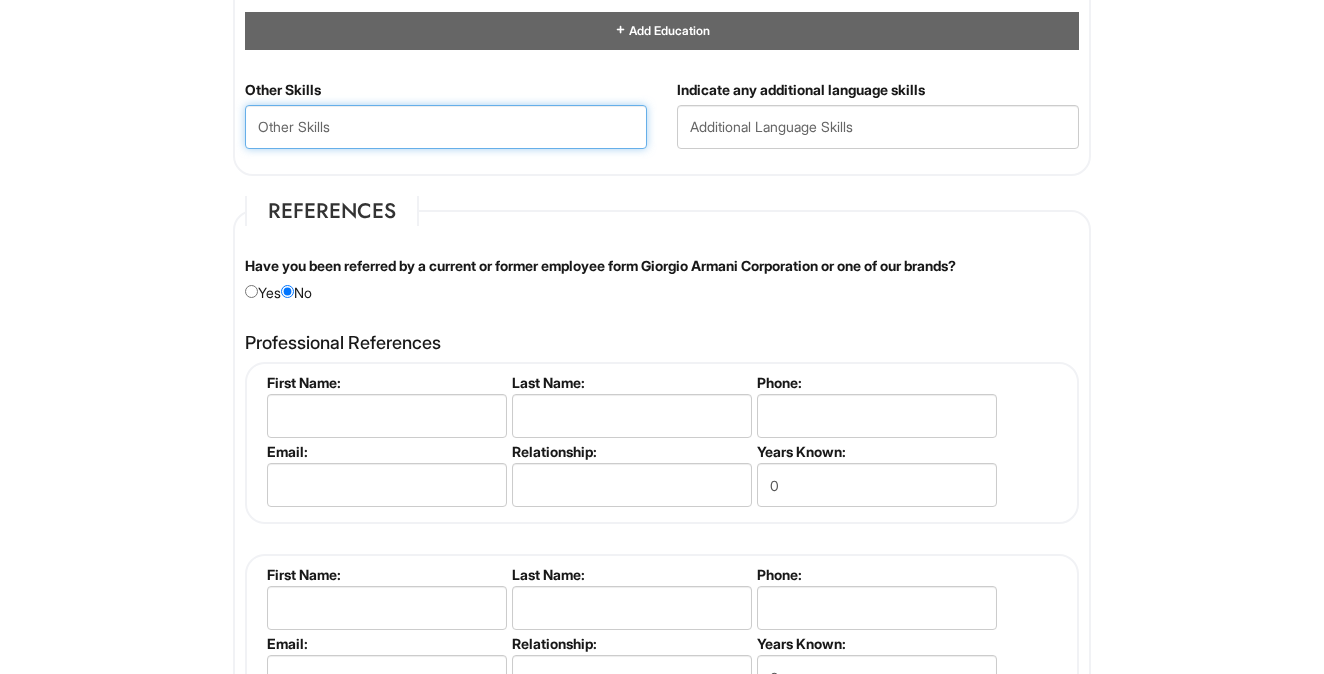 scroll, scrollTop: 2483, scrollLeft: 0, axis: vertical 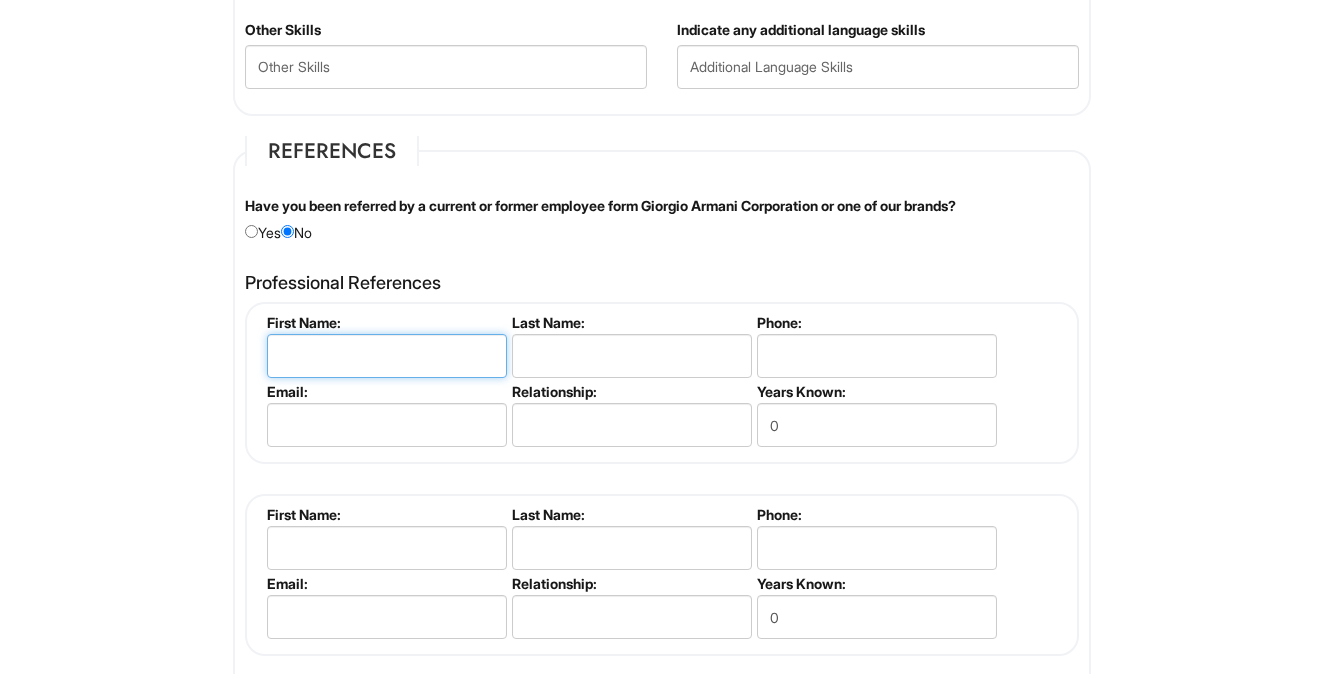 click at bounding box center (387, 356) 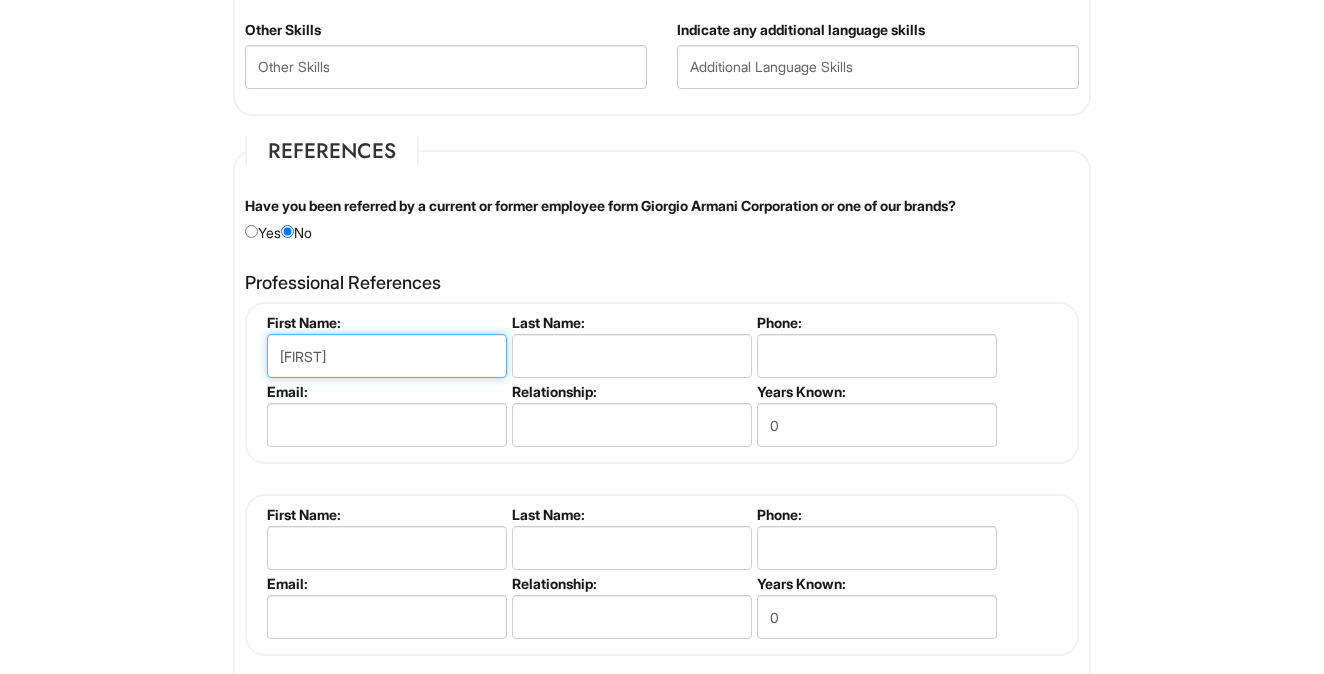 type on "[FIRST]" 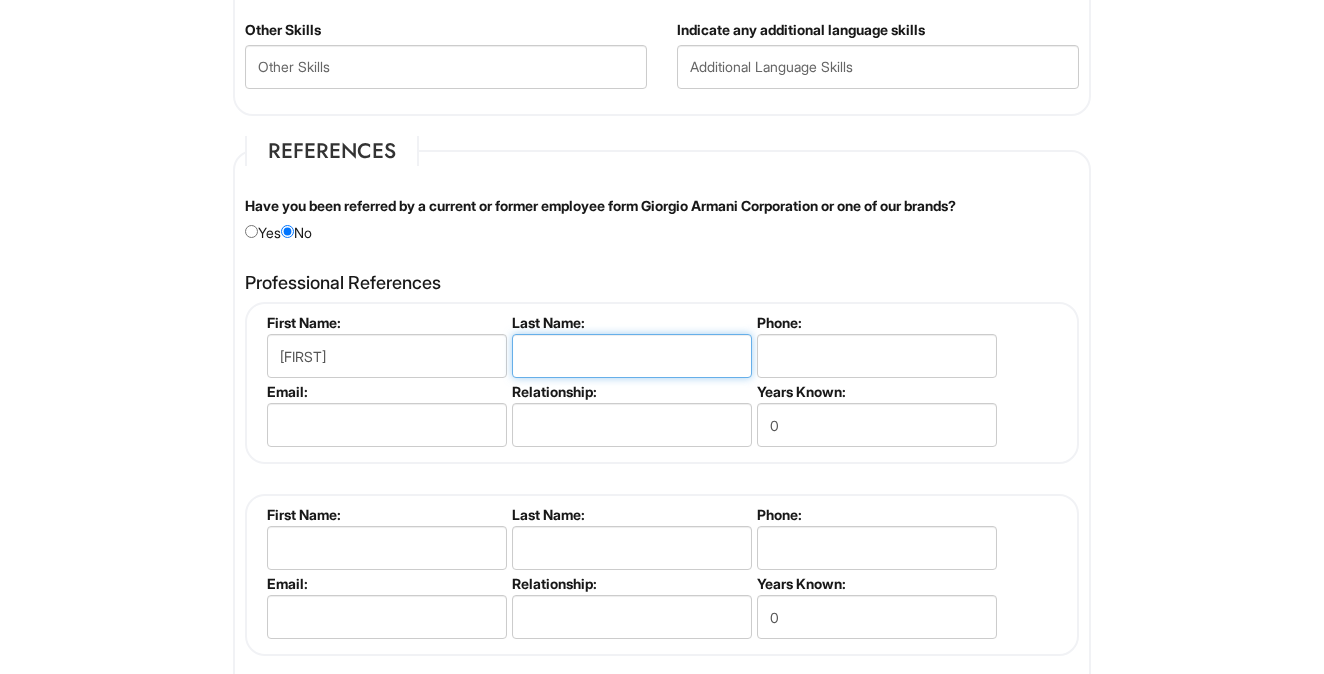 click at bounding box center (632, 356) 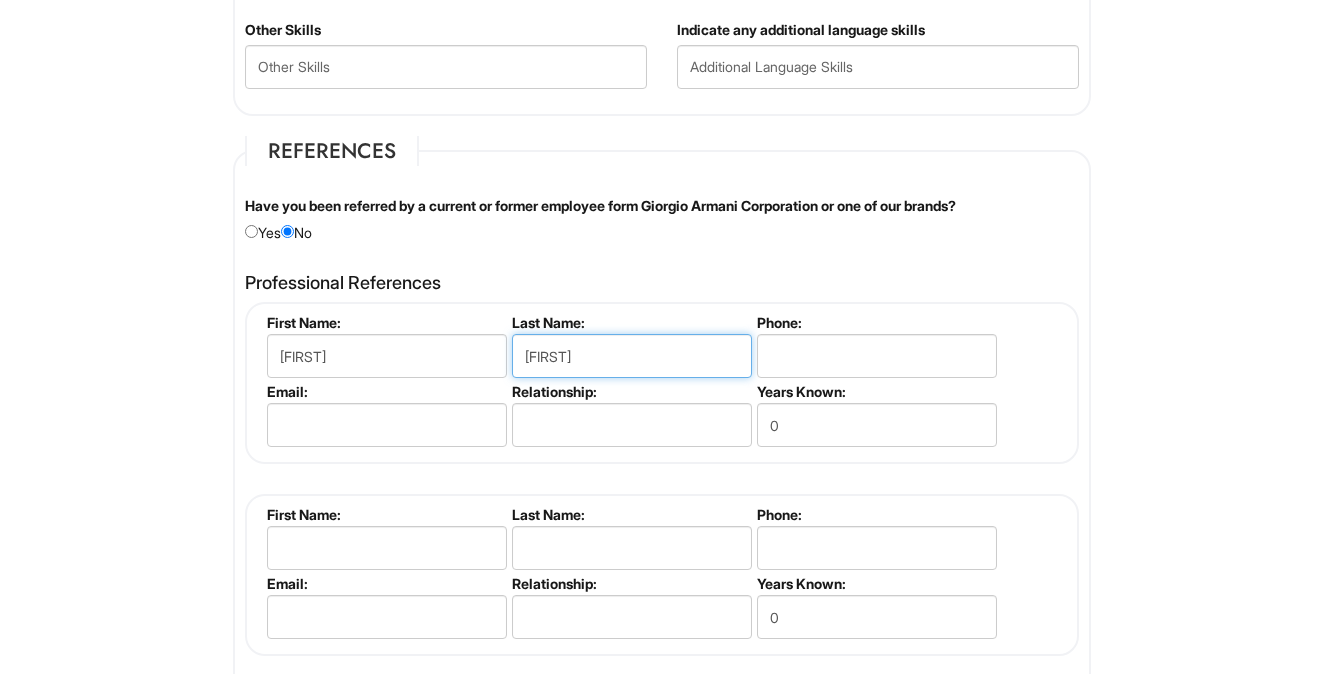 type on "[FIRST]" 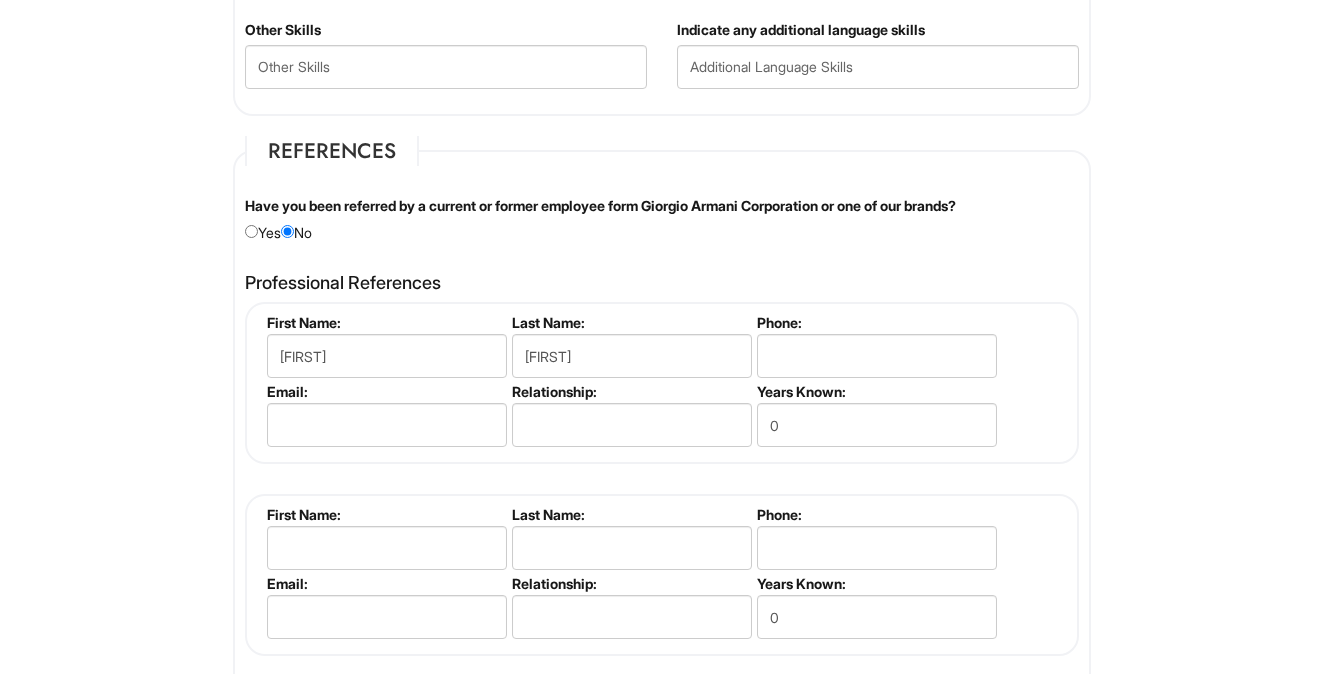 click on "Email:" at bounding box center (384, 417) 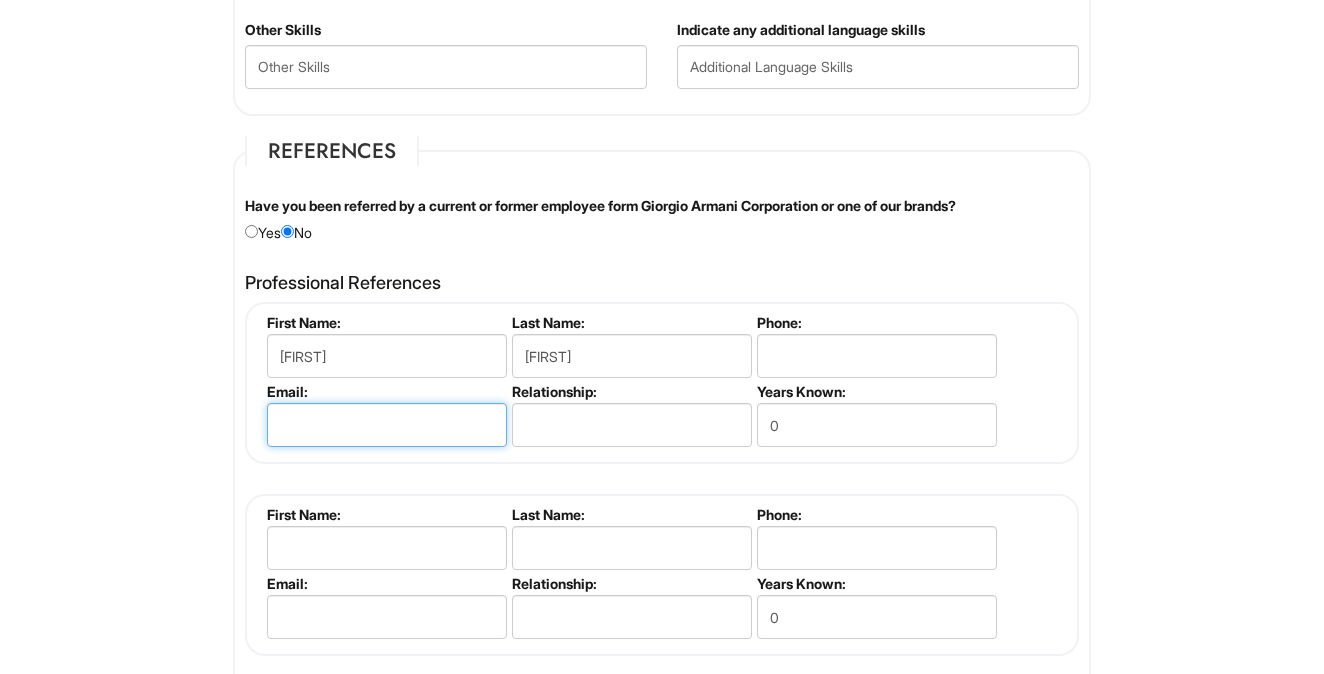 click at bounding box center [387, 425] 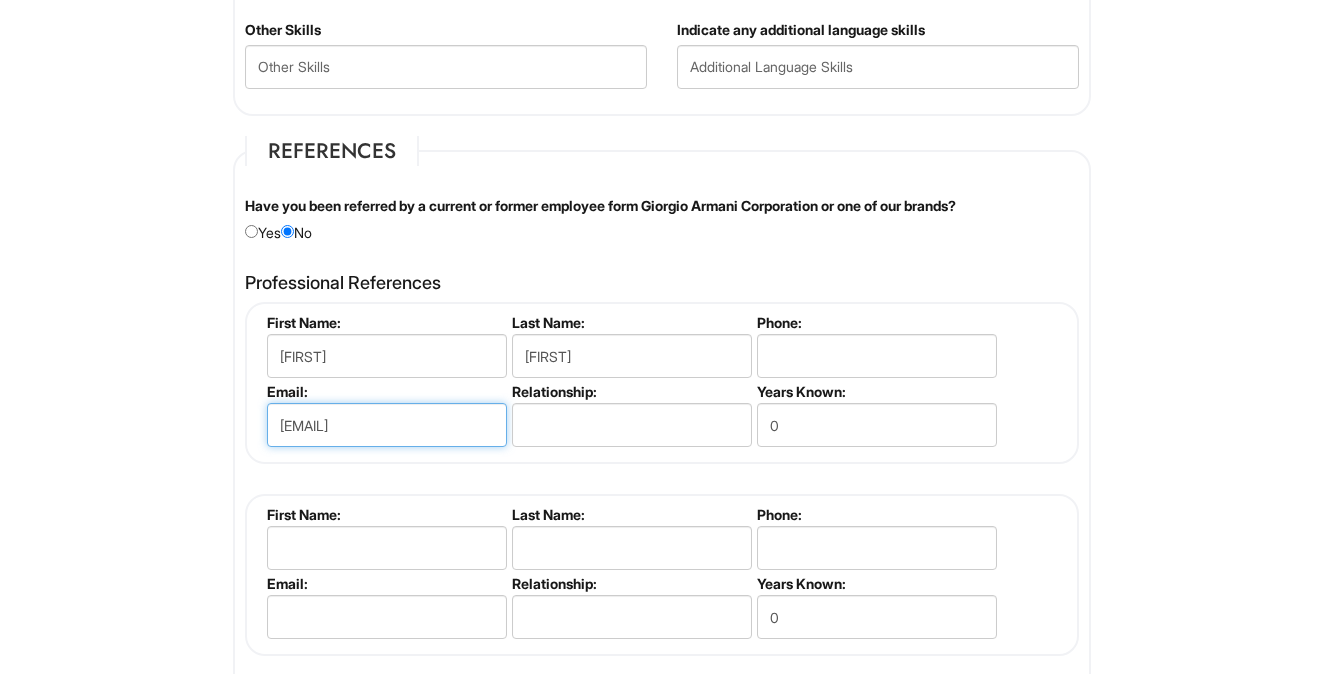 type on "[EMAIL]" 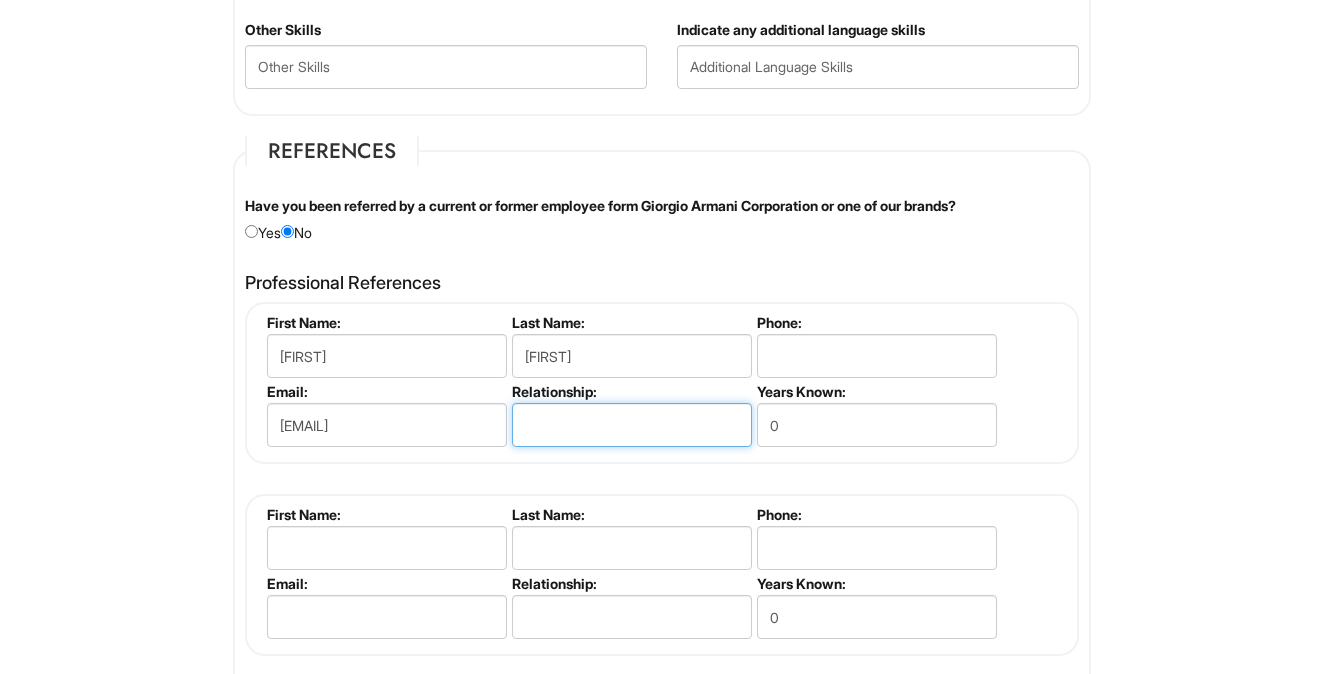 click at bounding box center (632, 425) 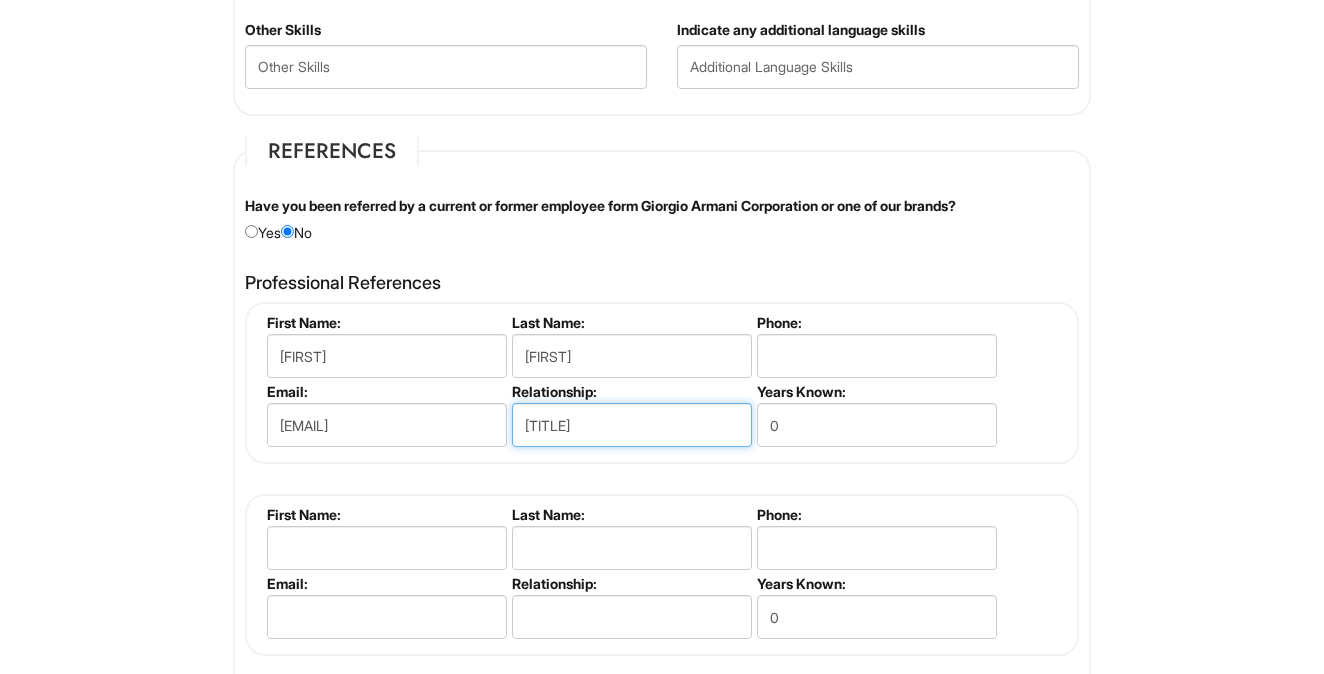 click on "[TITLE]" at bounding box center [632, 425] 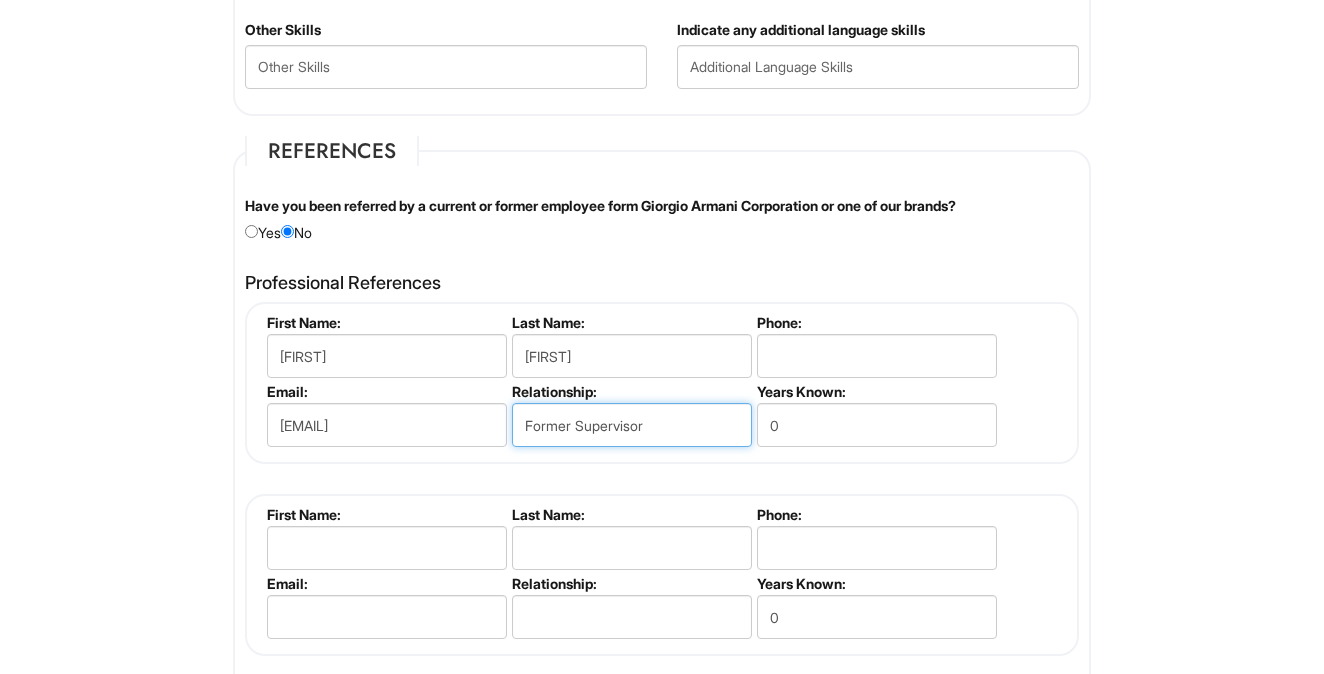 type on "Former Supervisor" 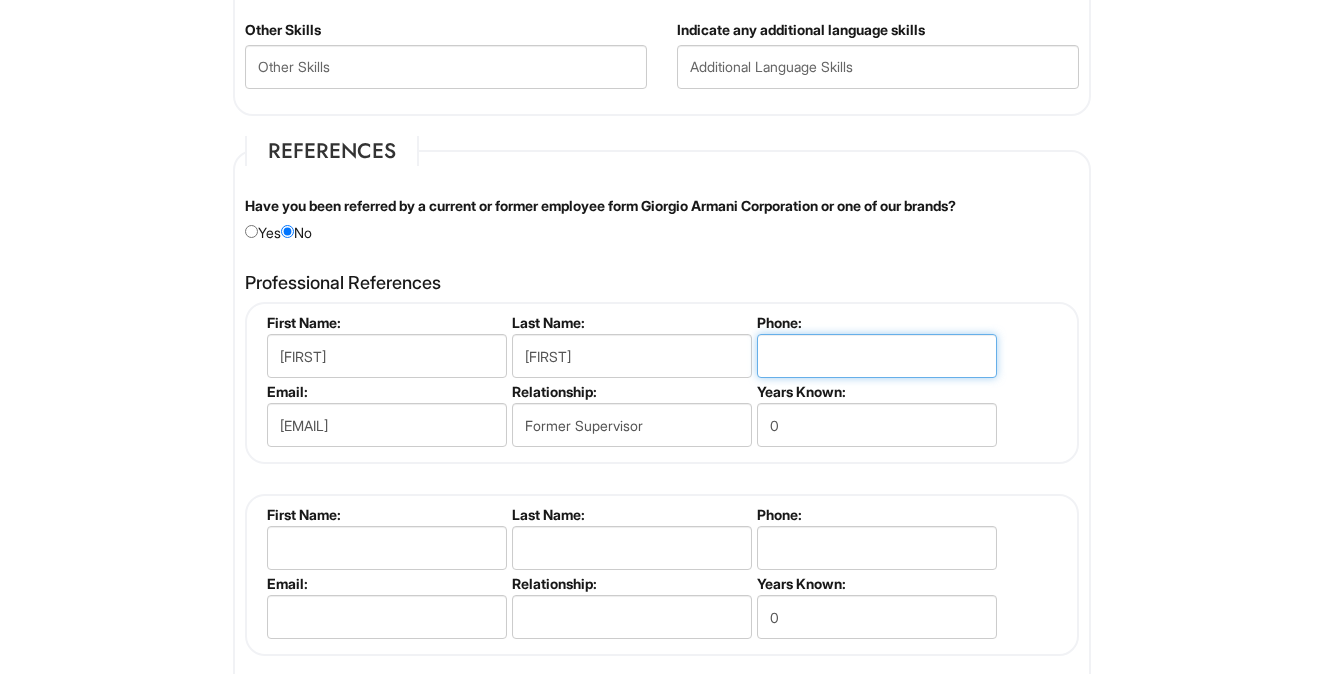 click at bounding box center [877, 356] 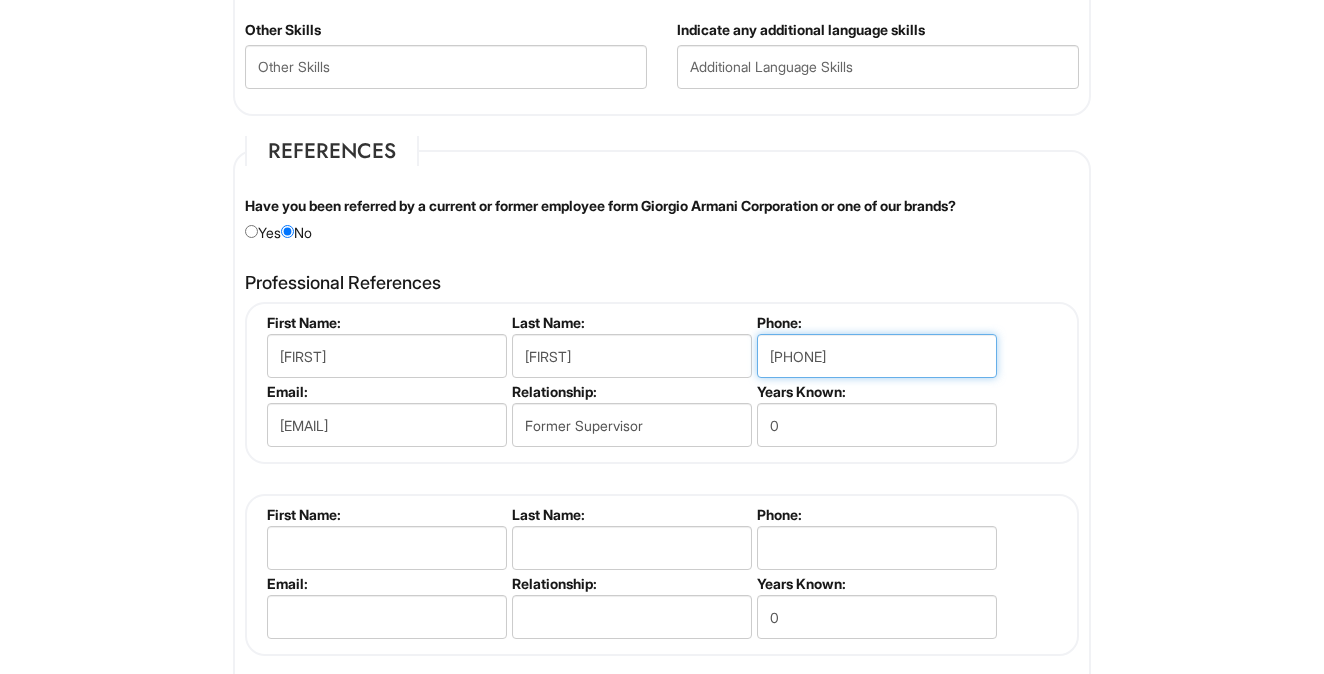 type on "[PHONE]" 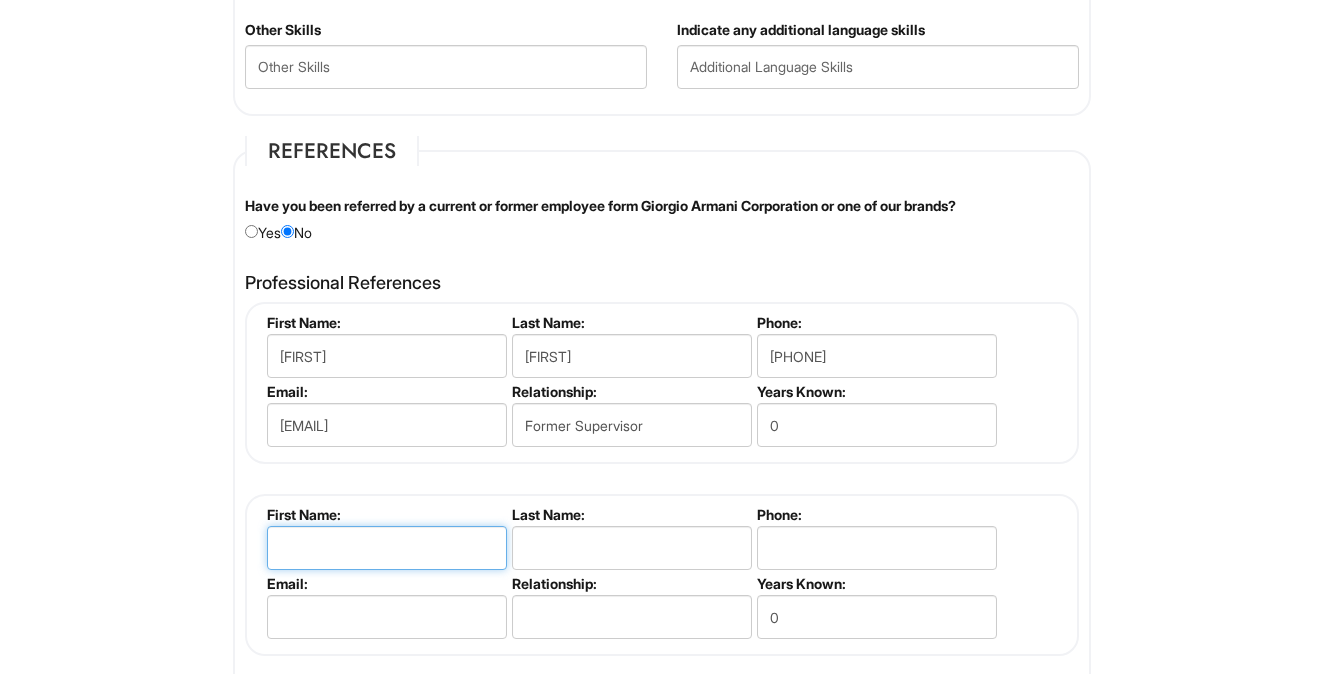 click at bounding box center [387, 548] 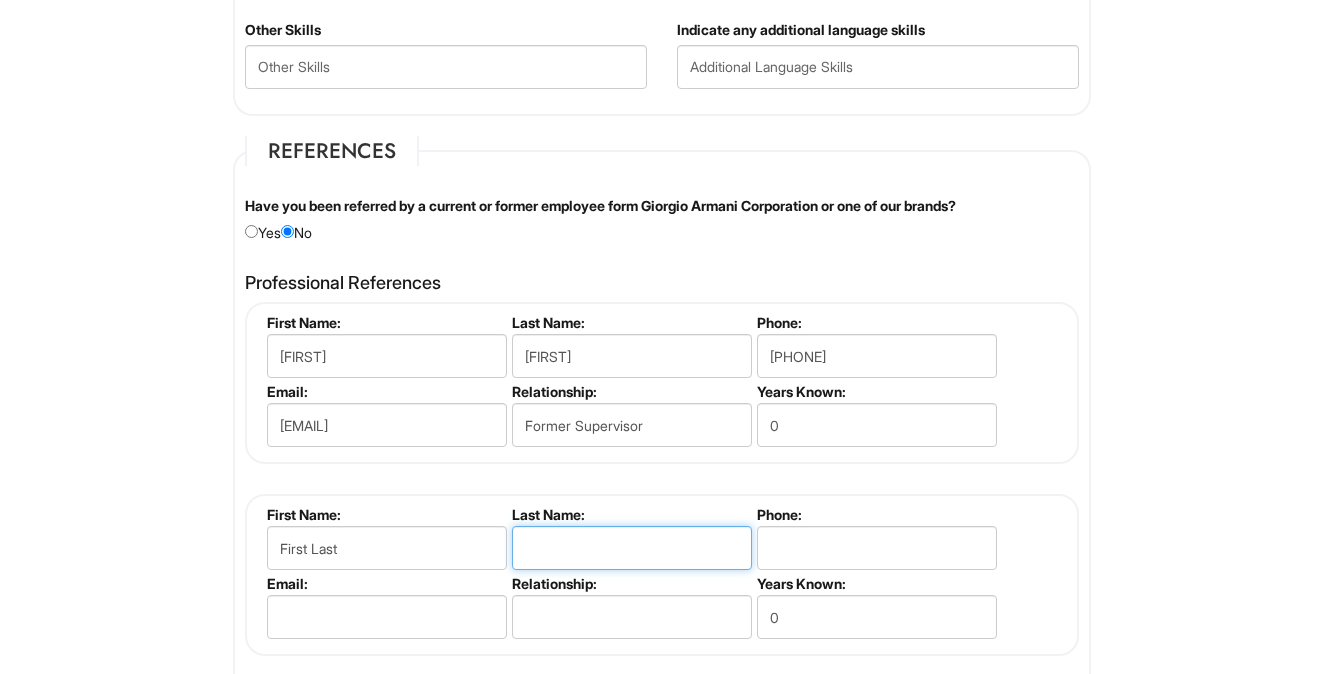 click at bounding box center [632, 548] 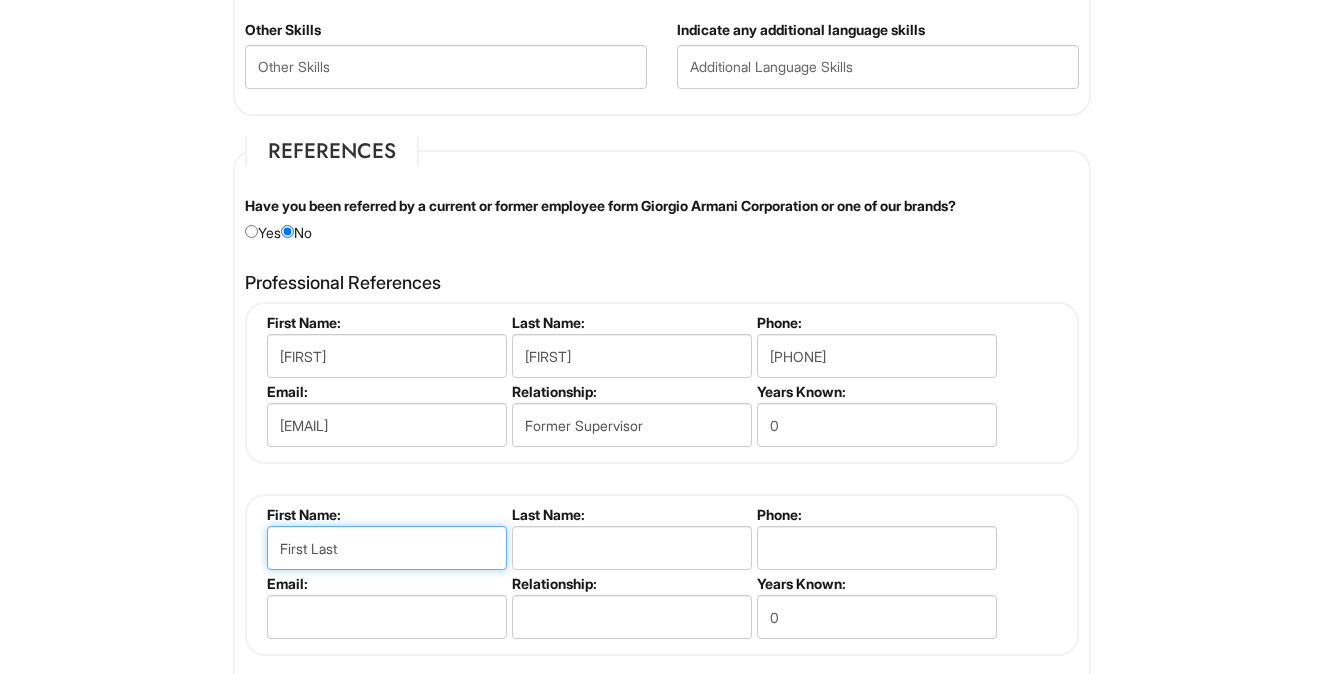 click on "First Last" at bounding box center (387, 548) 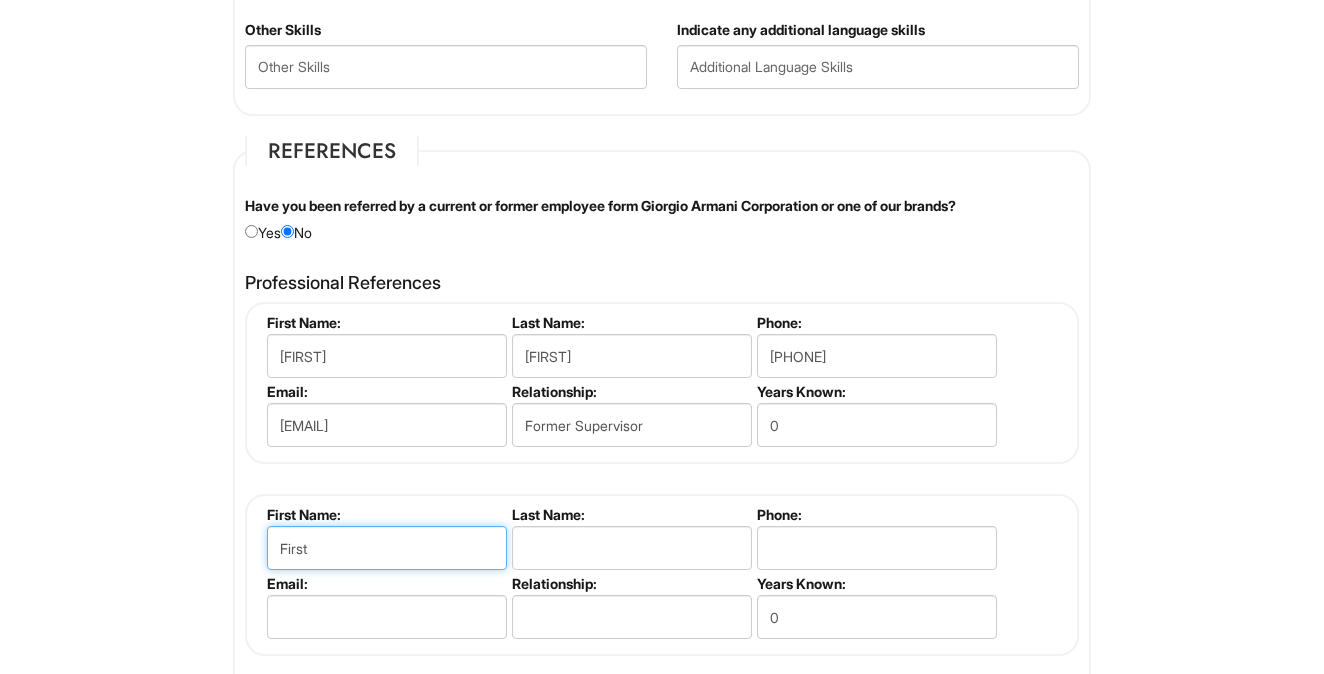 type on "First" 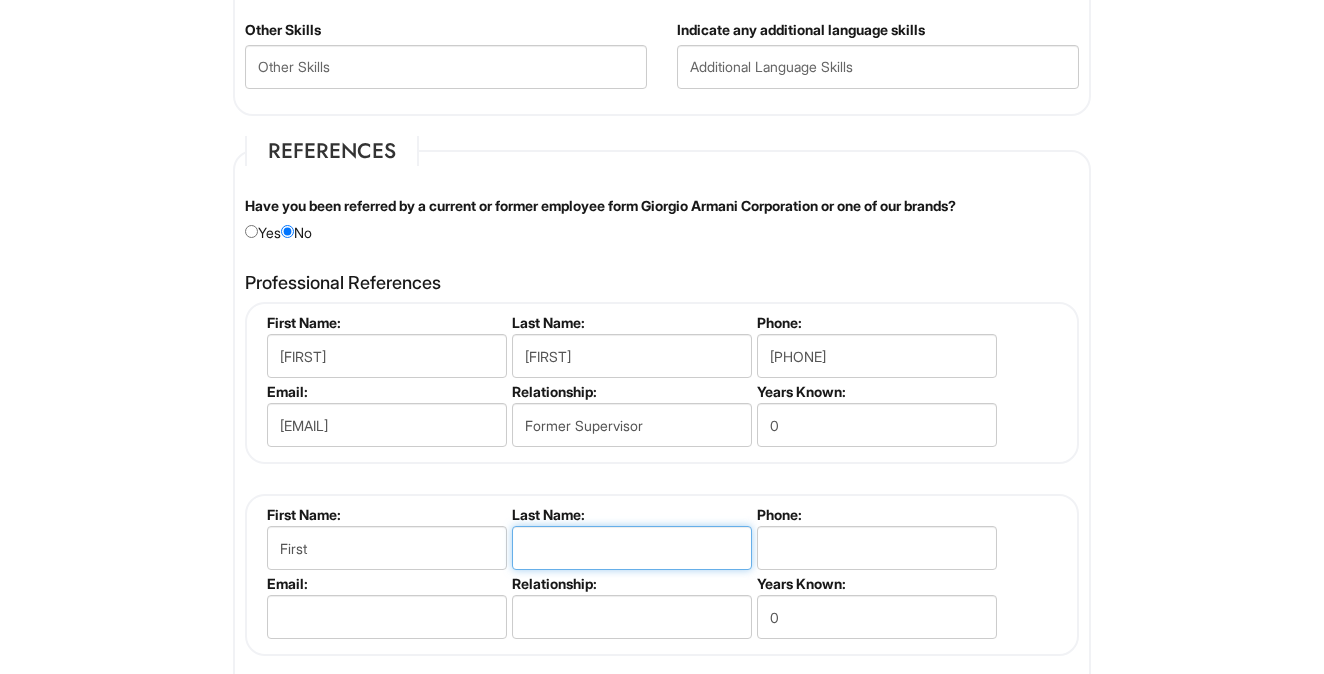 click at bounding box center (632, 548) 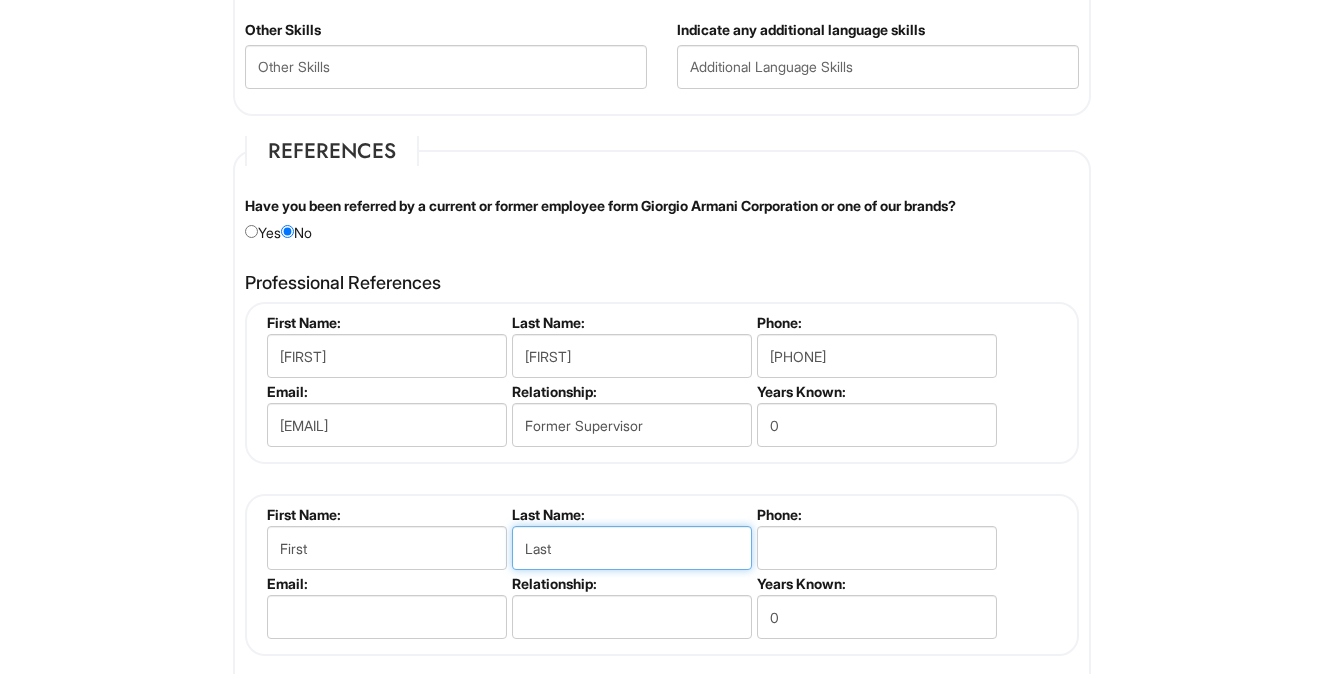 type on "Last" 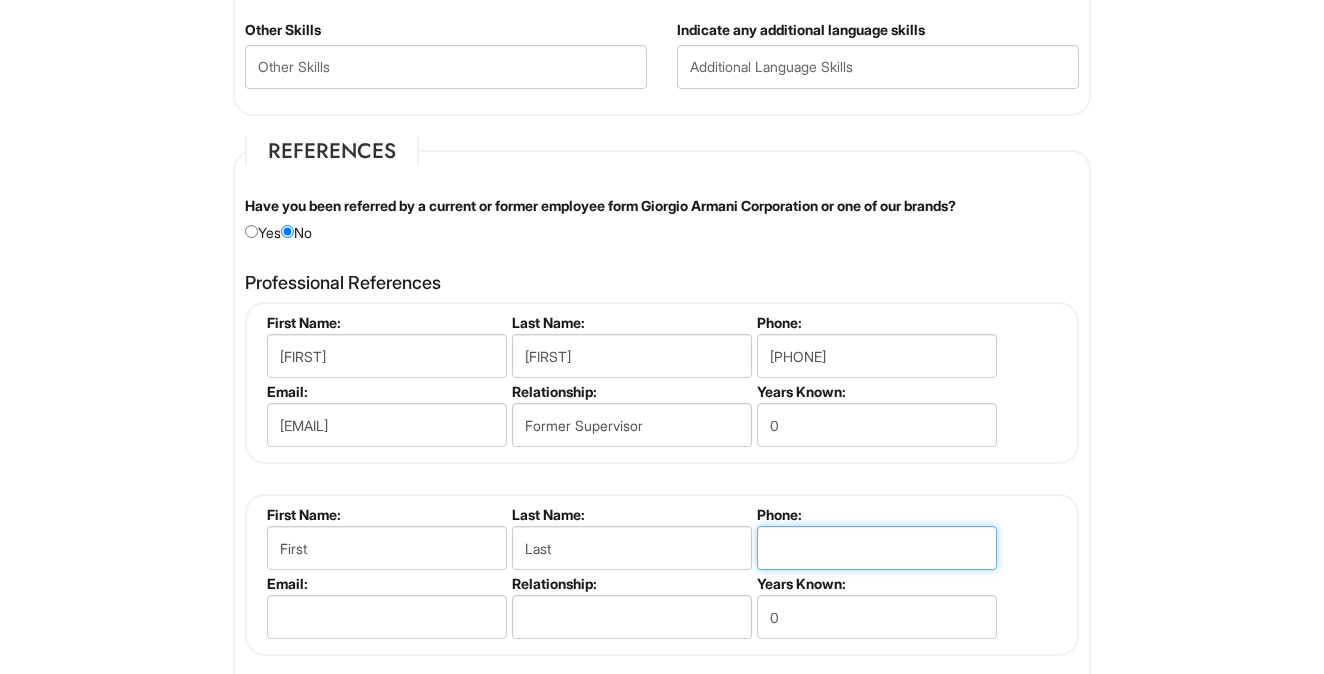 click at bounding box center (877, 548) 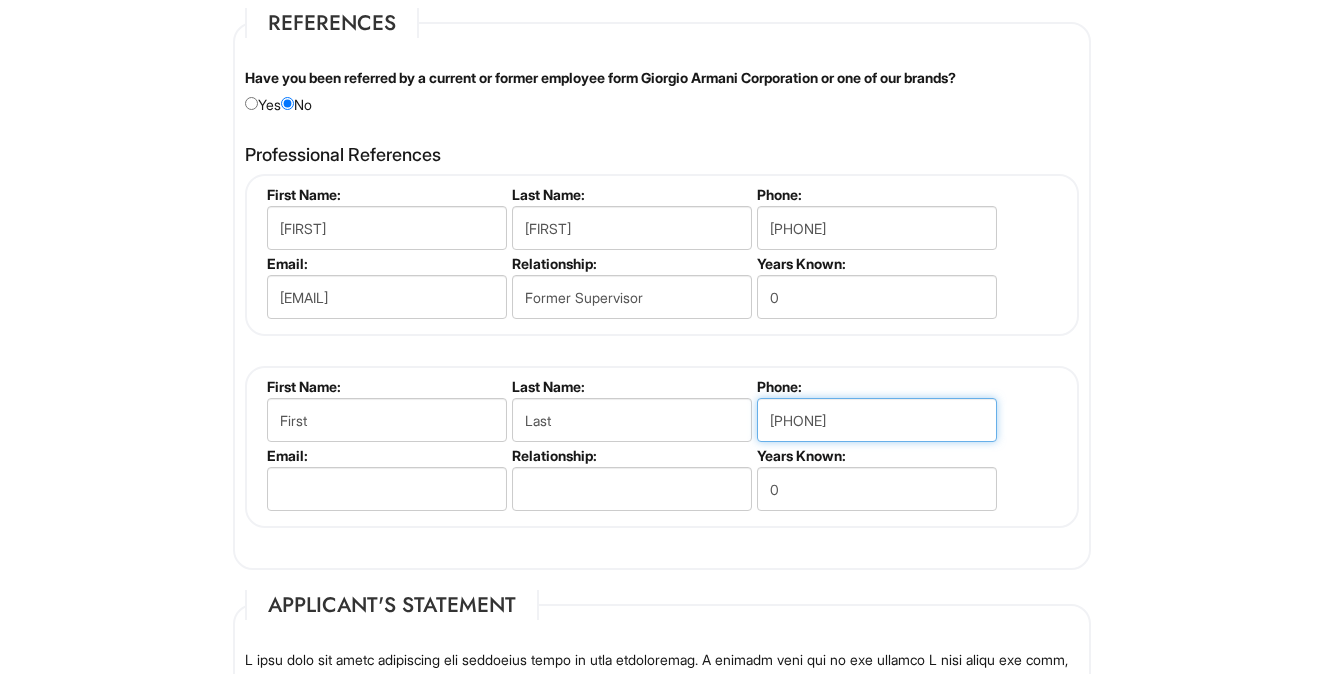 scroll, scrollTop: 2612, scrollLeft: 0, axis: vertical 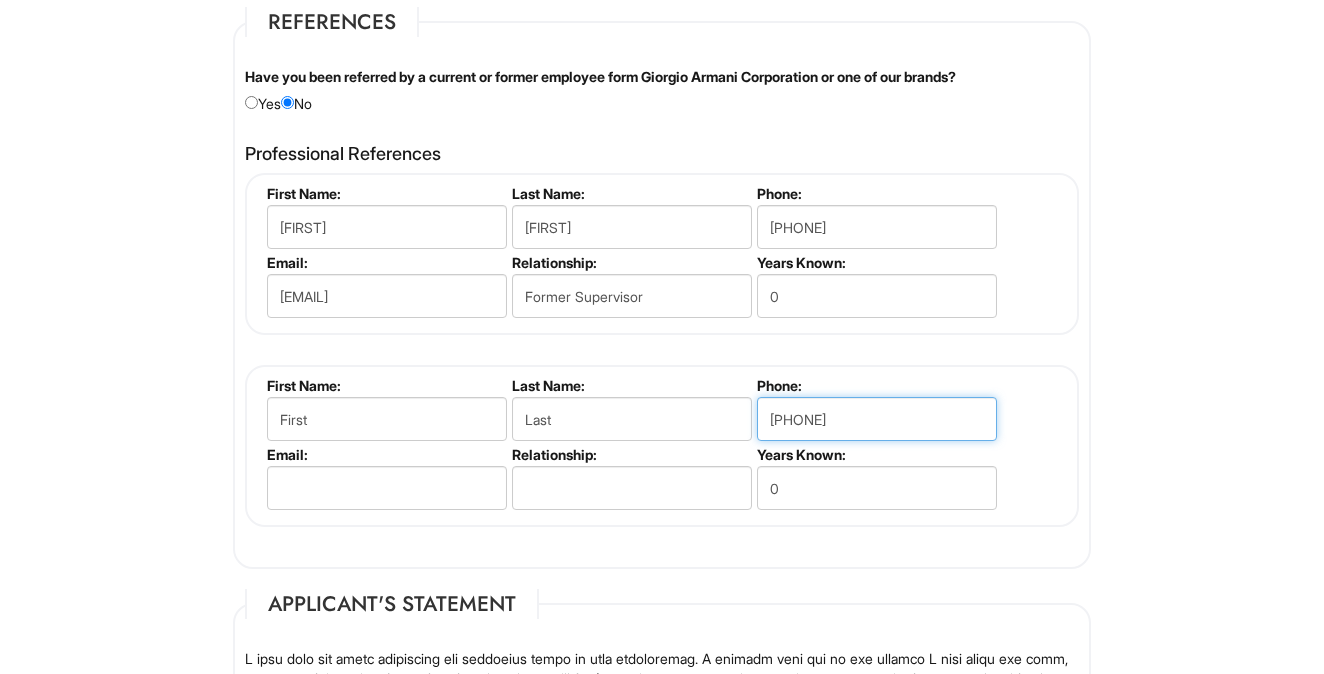 type on "[PHONE]" 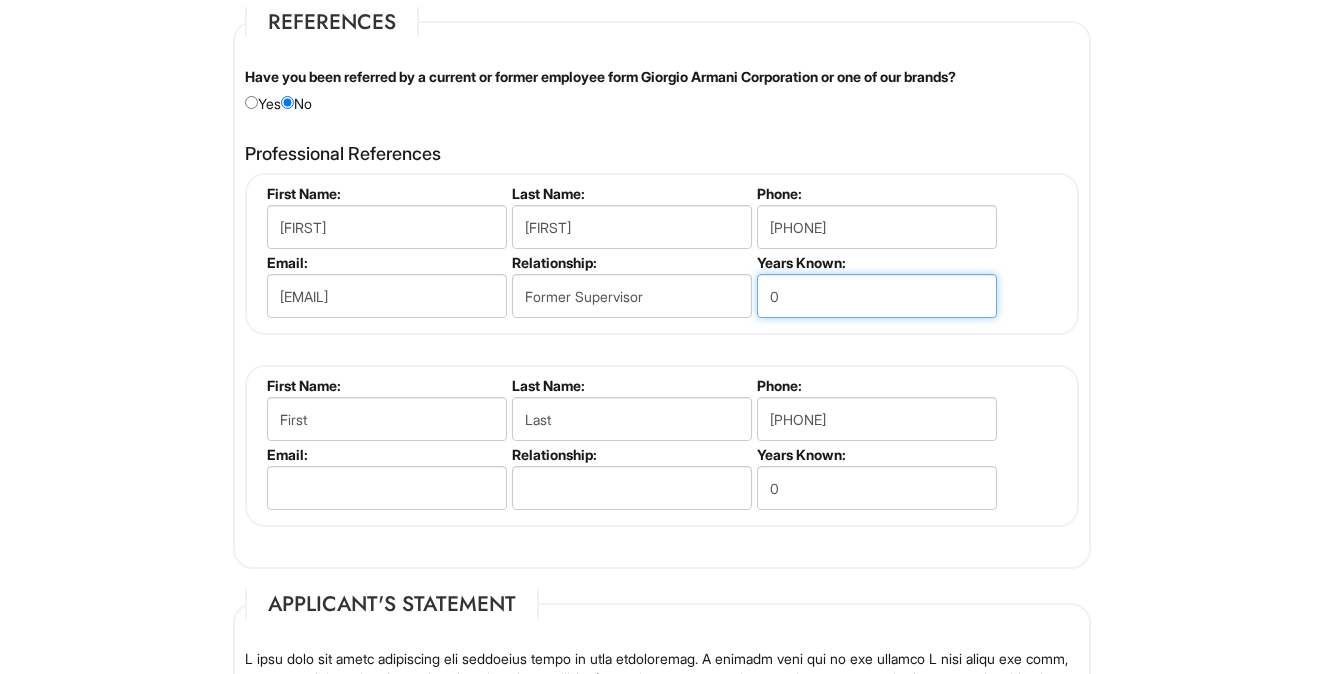 click on "0" at bounding box center [877, 296] 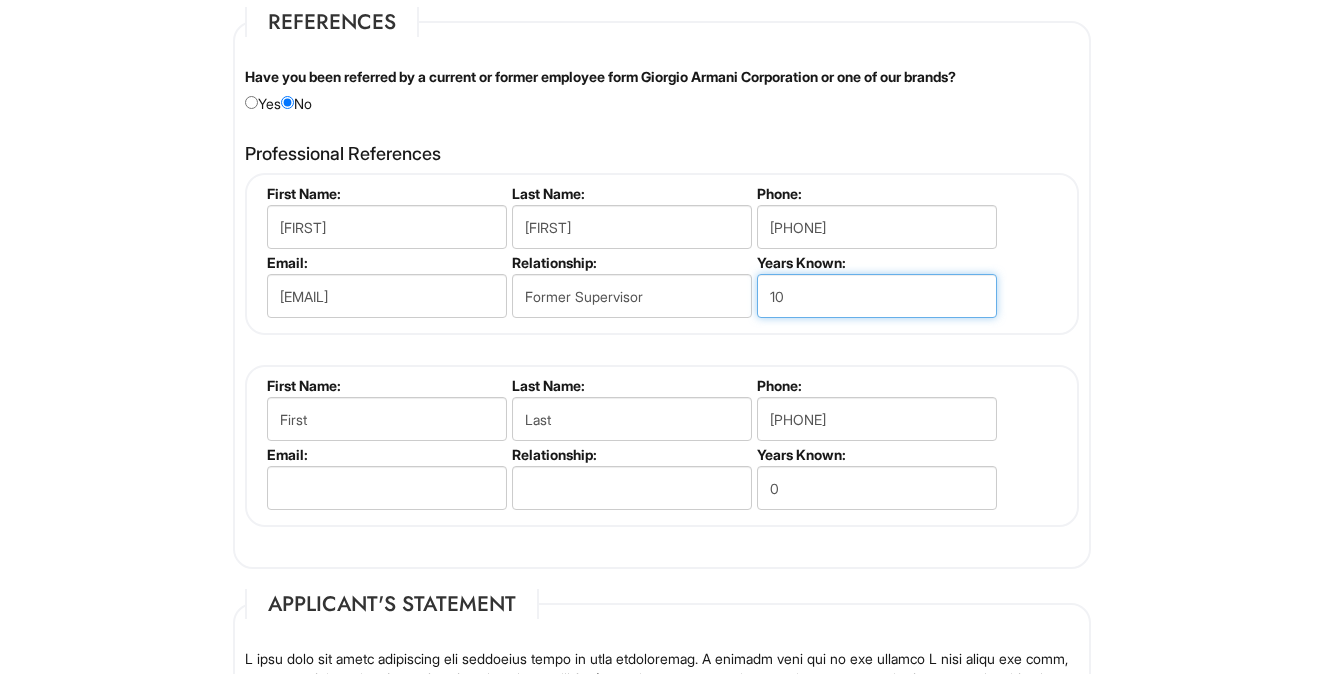 type on "10" 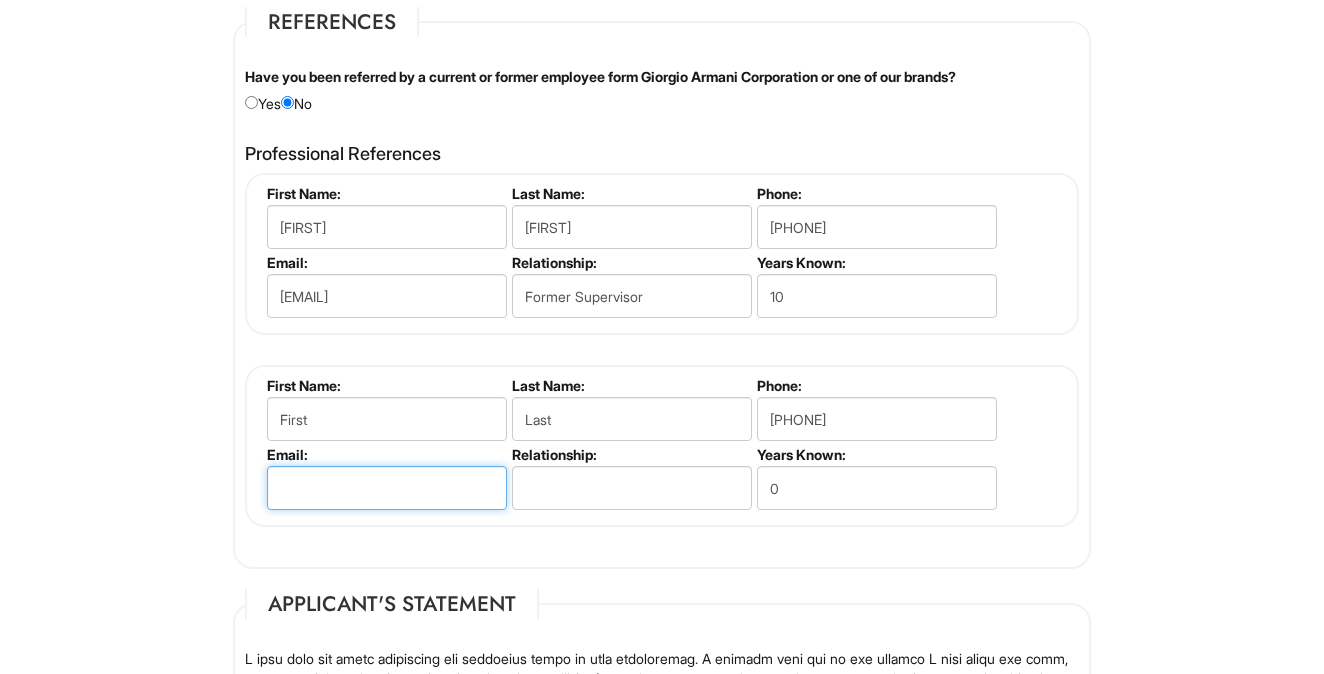 click at bounding box center (387, 488) 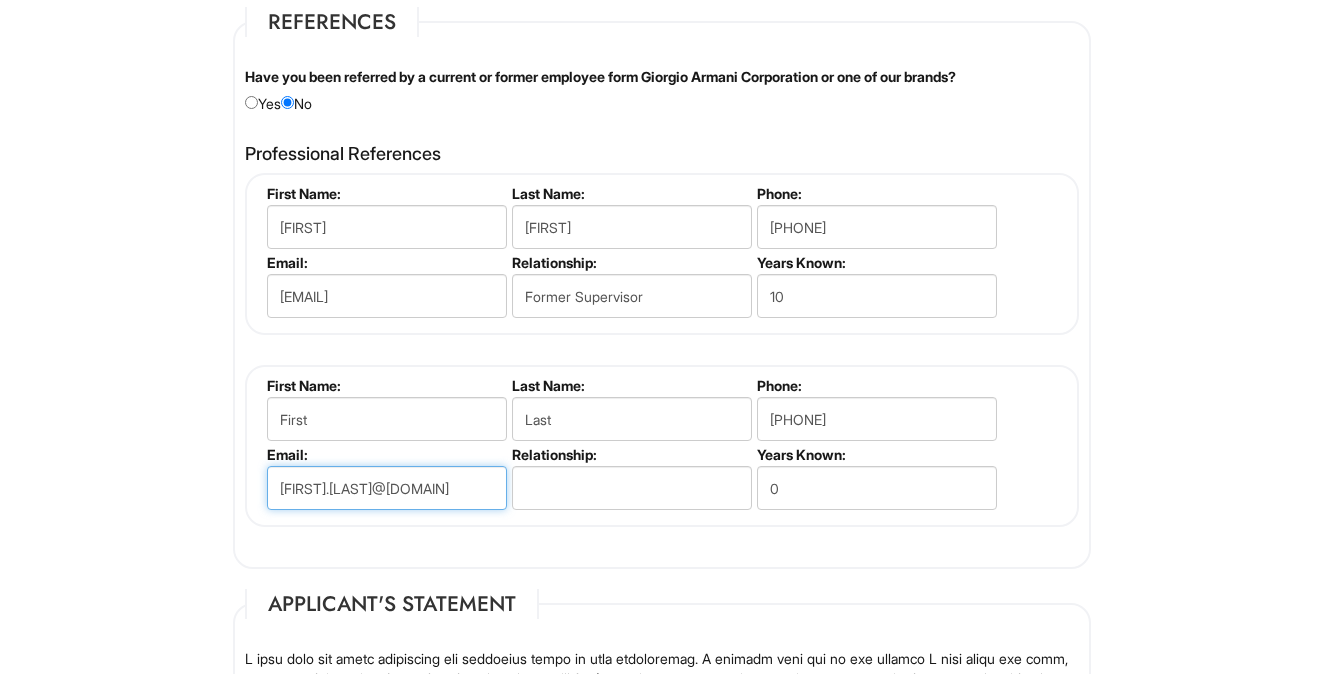 type on "[FIRST].[LAST]@[DOMAIN]" 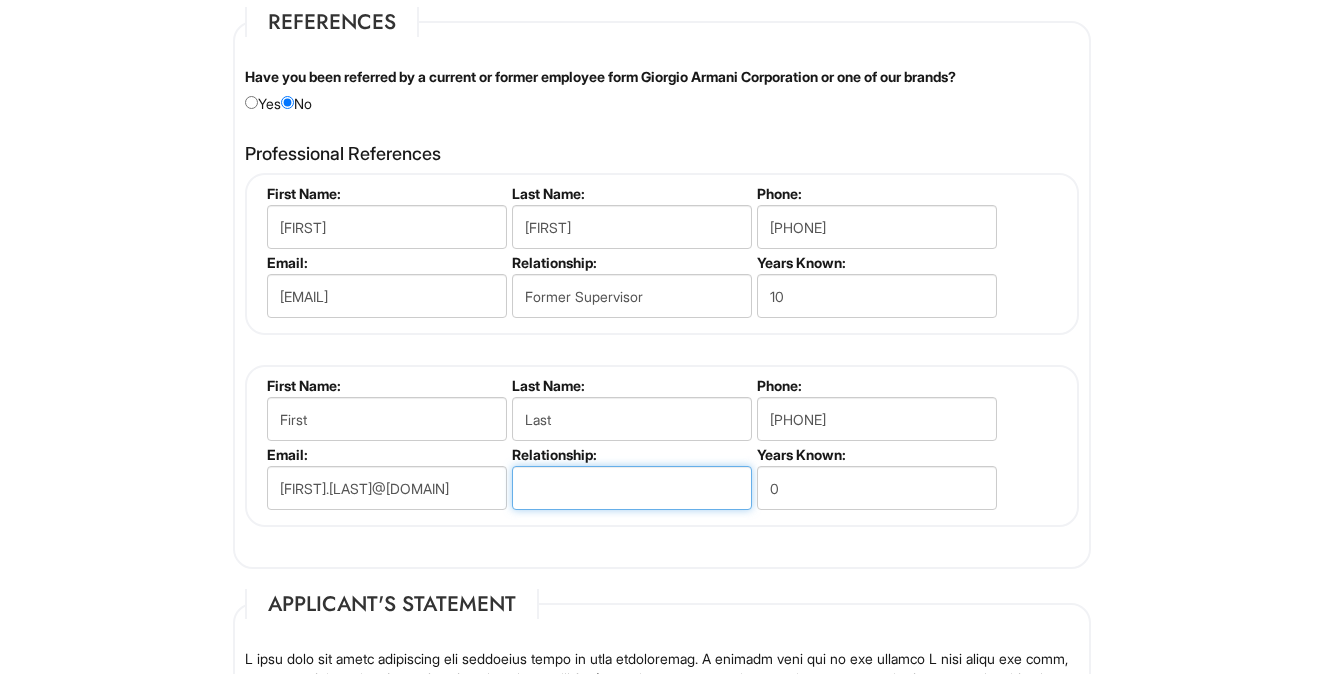 click at bounding box center (632, 488) 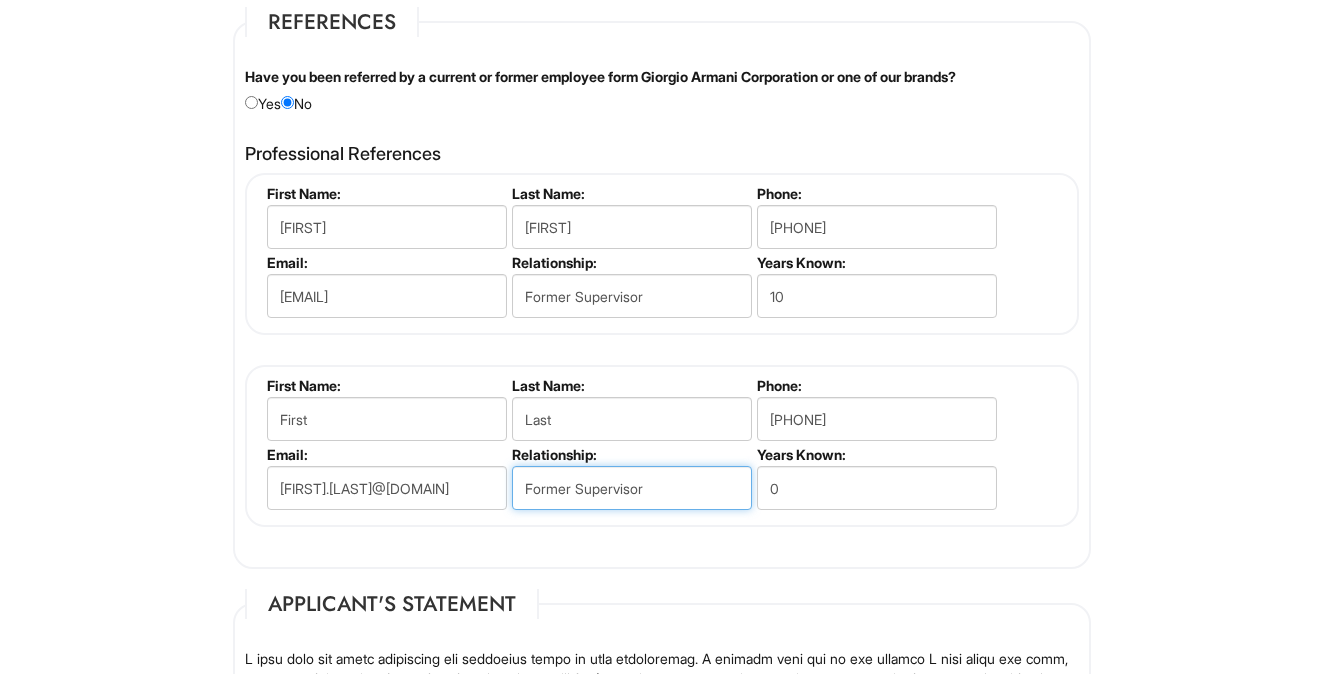 type on "Former Supervisor" 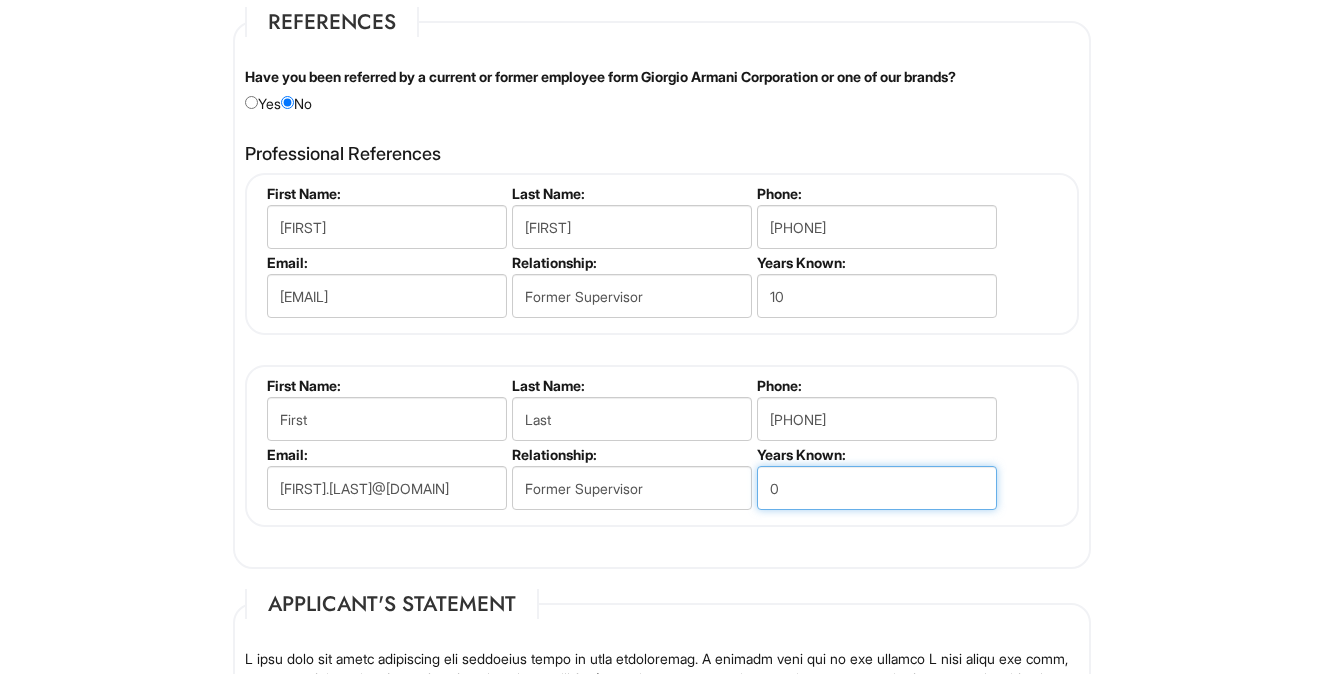 click on "0" at bounding box center [877, 488] 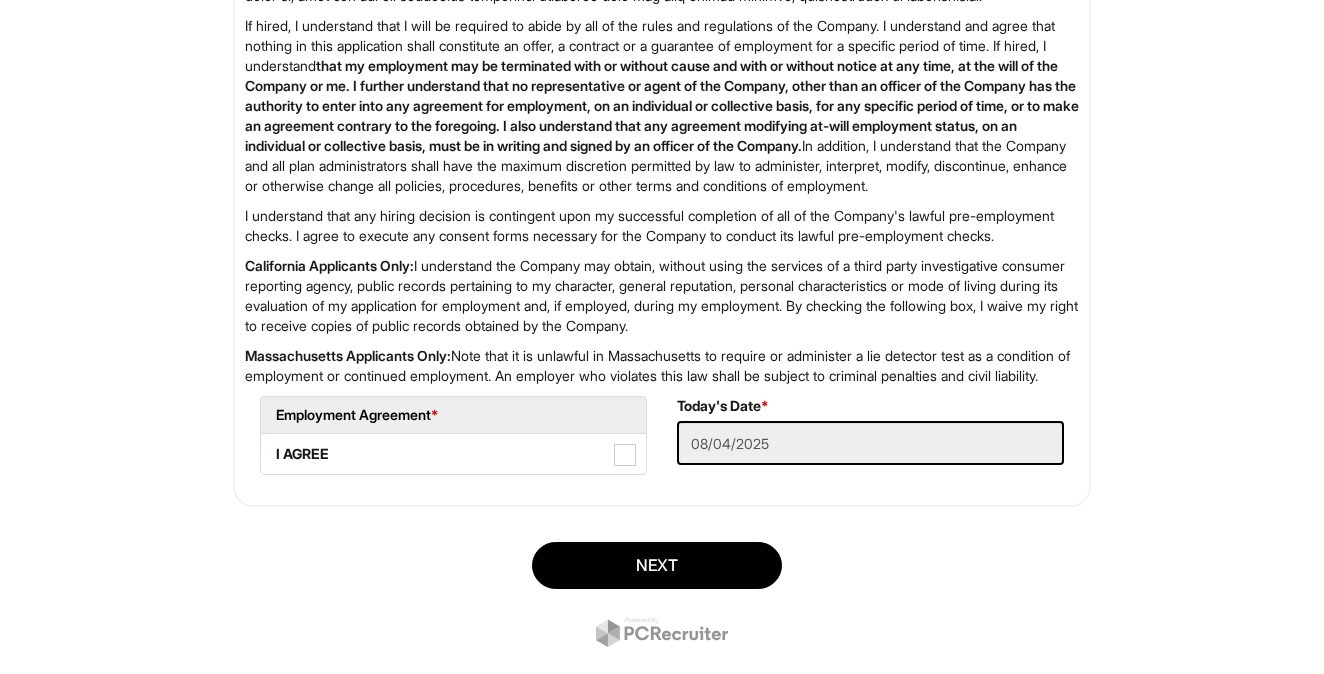 scroll, scrollTop: 3457, scrollLeft: 0, axis: vertical 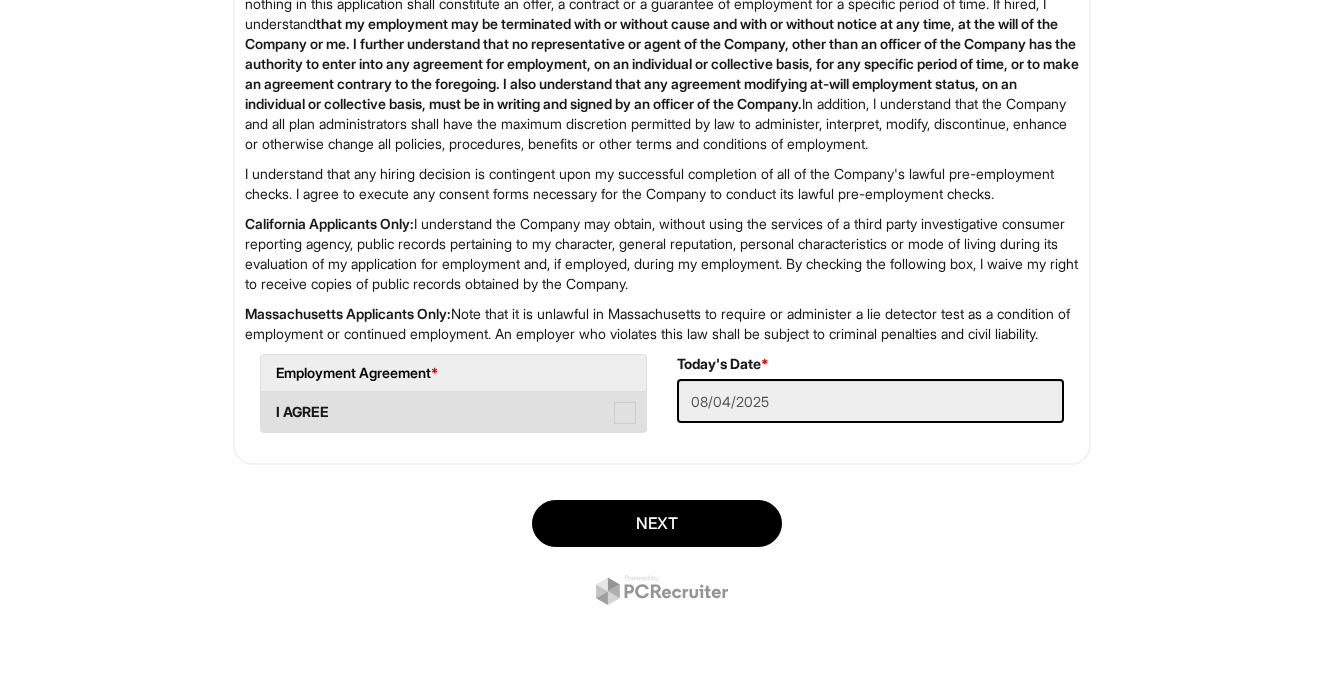 type on "5" 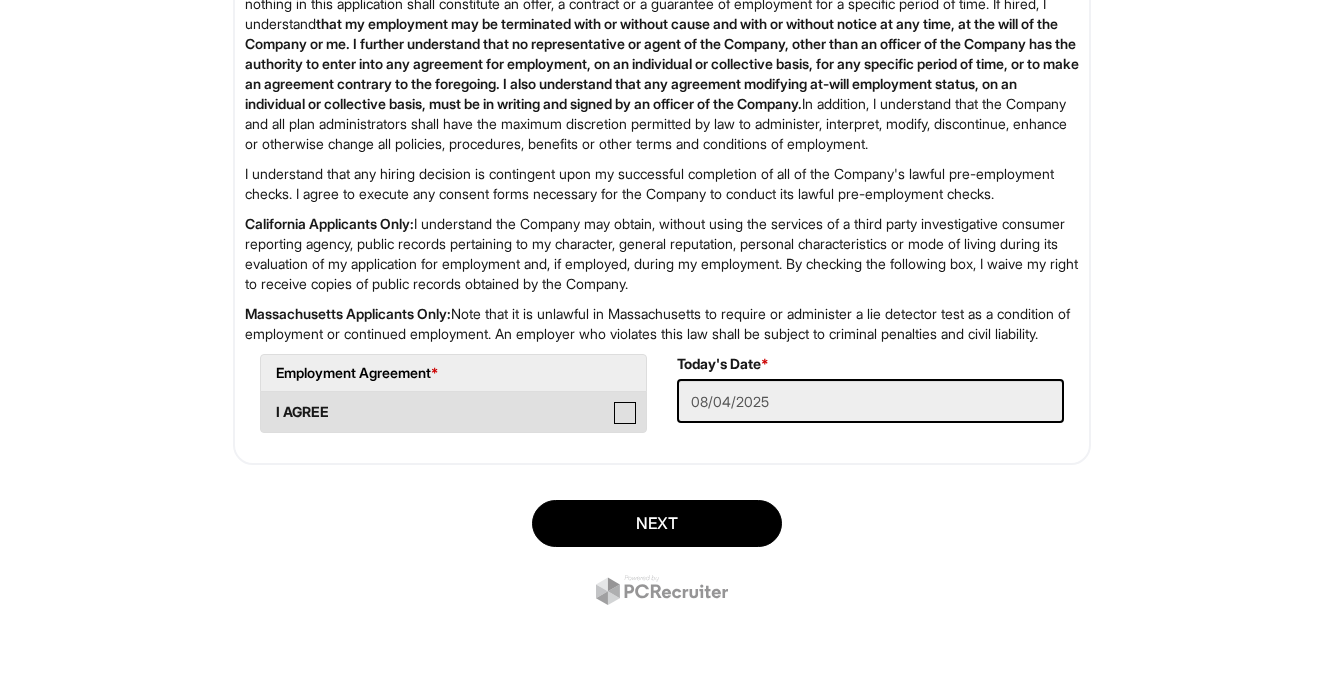 click on "I AGREE" at bounding box center [267, 402] 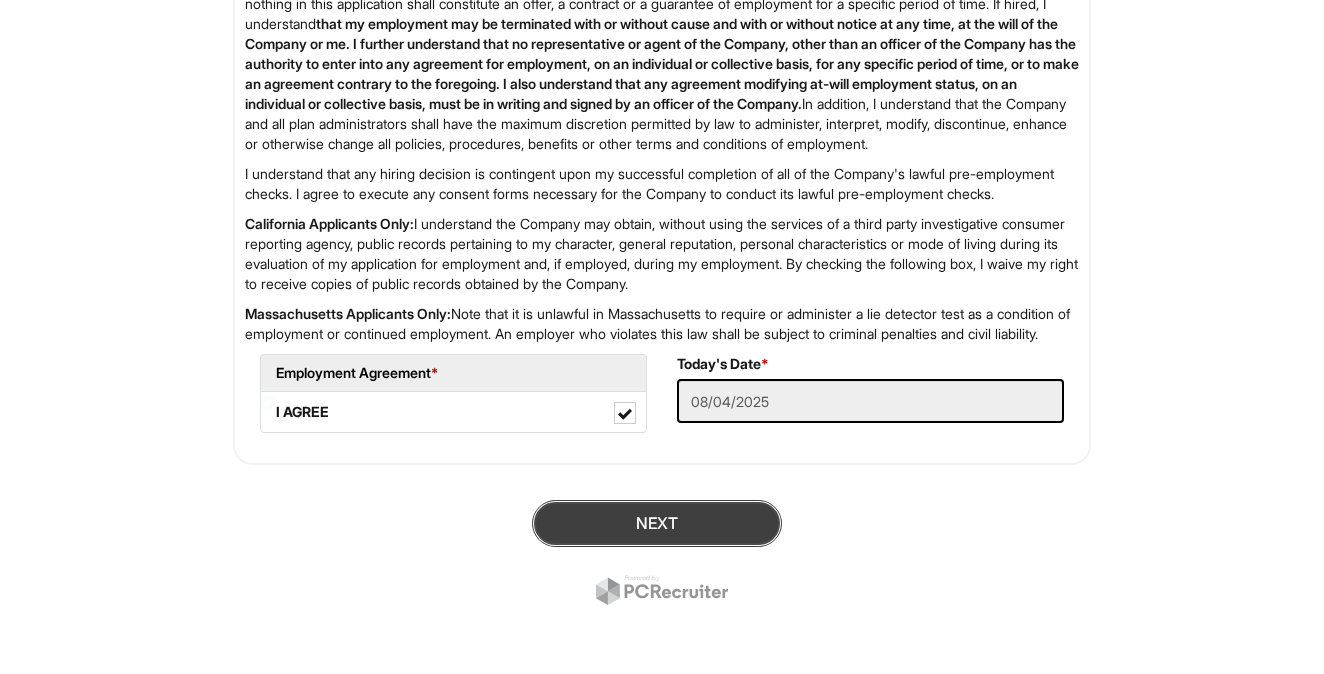 click on "Next" at bounding box center (657, 523) 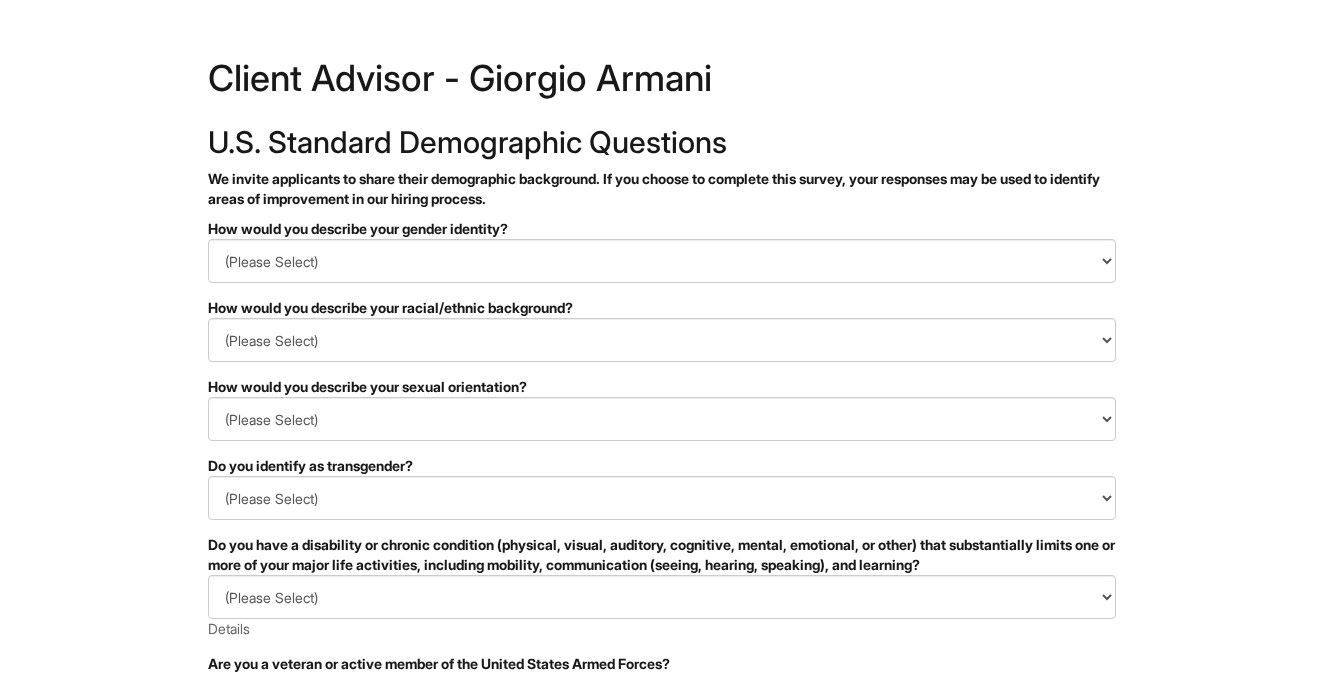 scroll, scrollTop: 0, scrollLeft: 0, axis: both 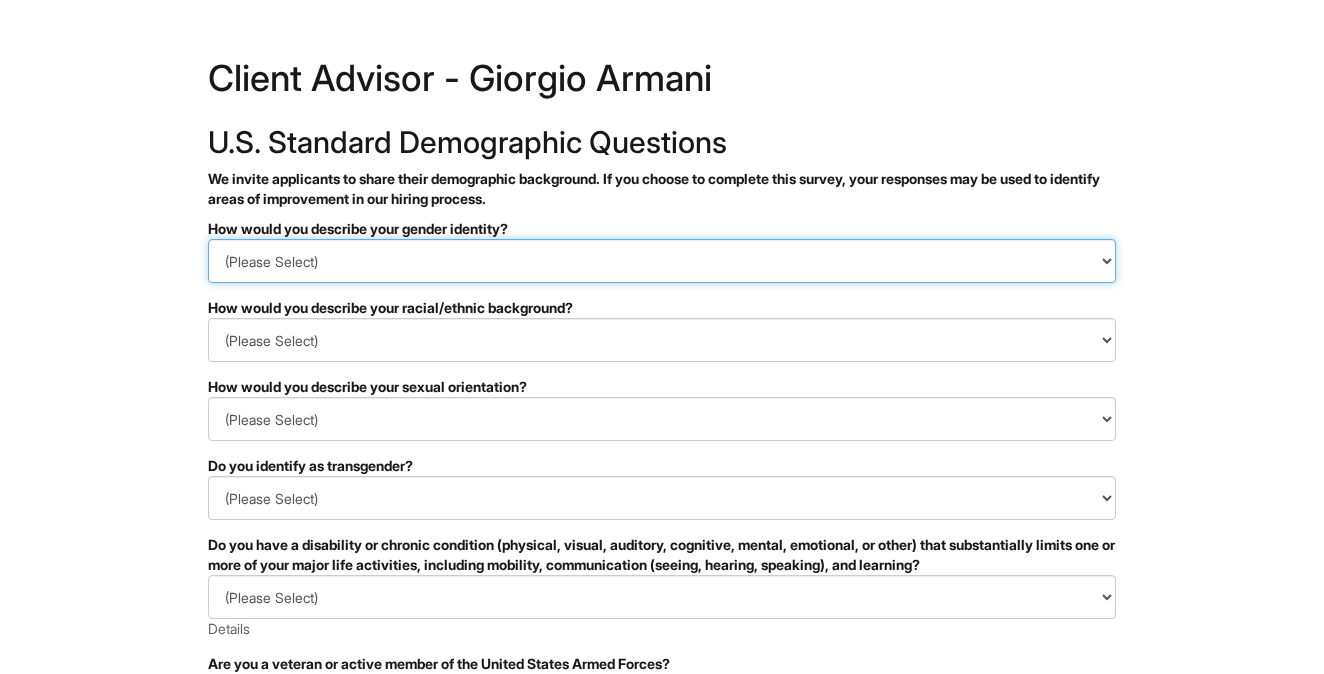 click on "(Please Select) Man Woman Non-binary I prefer to self-describe I don't wish to answer" at bounding box center (662, 261) 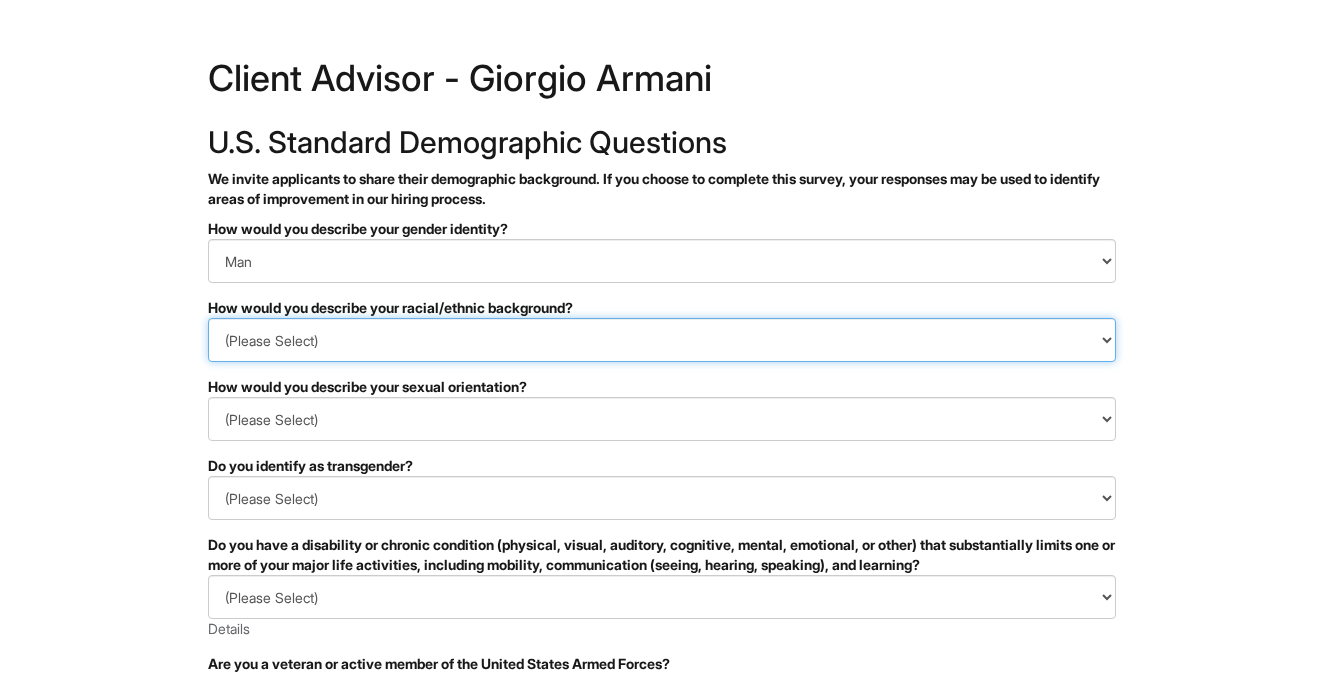click on "(Please Select) Black or of African descent    East Asian    Hispanic, Latinx or of Spanish Origin    Indigenous, American Indian or Alaska Native    Middle Eastern or North African    Native Hawaiian or Pacific Islander    South Asian    Southeast Asian    White or European    I prefer to self-describe    I don't wish to answer" at bounding box center [662, 340] 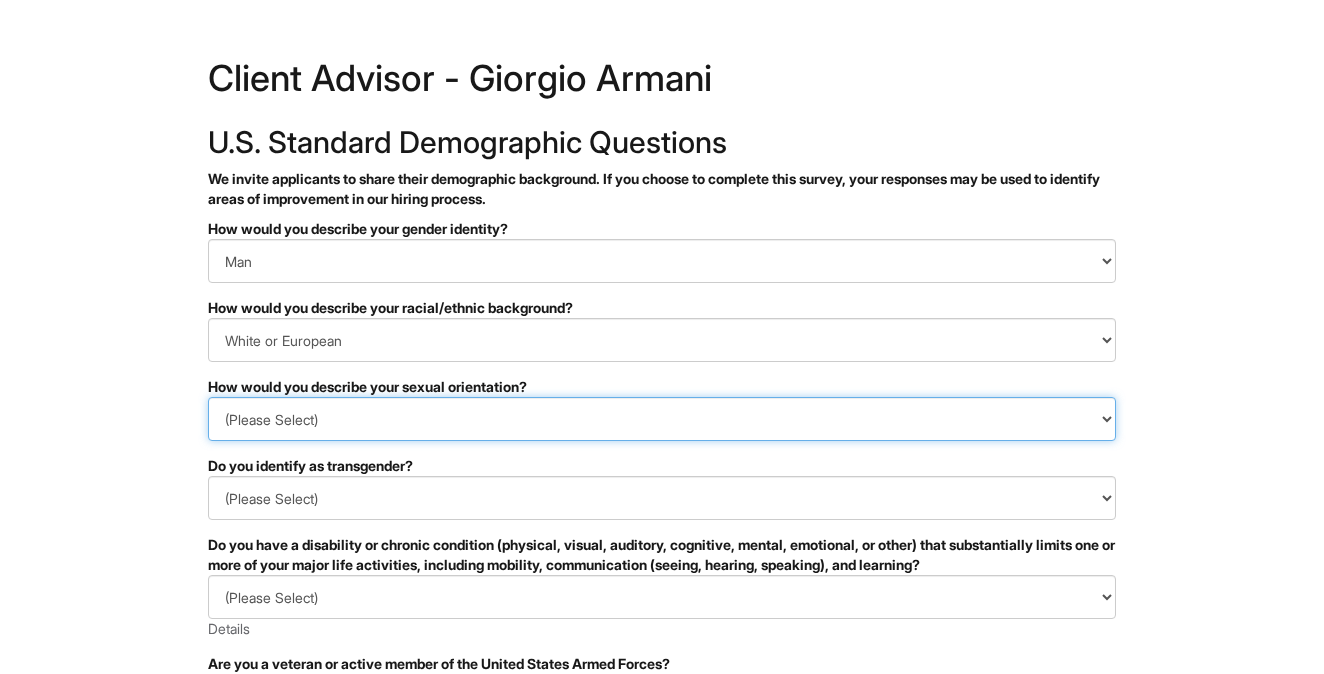 click on "(Please Select) Asexual Bisexual and/or pansexual Gay Heterosexual Lesbian Queer I prefer to self-describe I don't wish to answer" at bounding box center (662, 419) 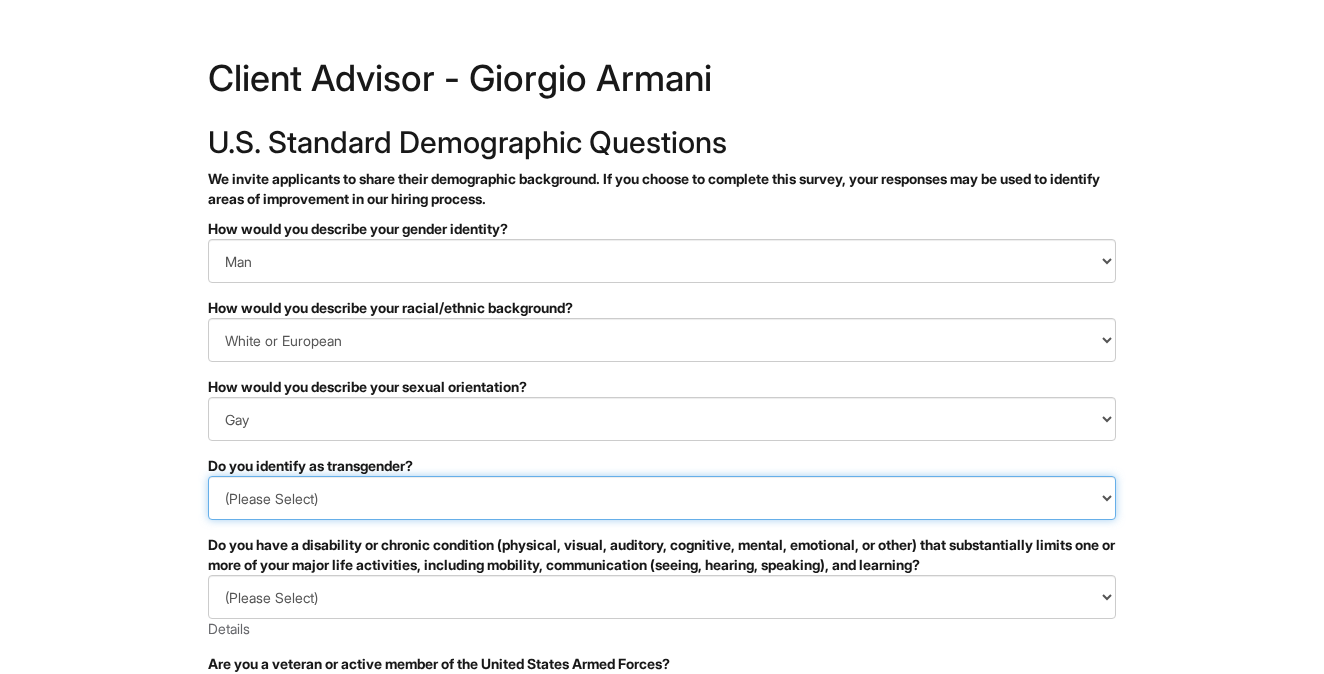 click on "(Please Select) Yes No I prefer to self-describe I don't wish to answer" at bounding box center (662, 498) 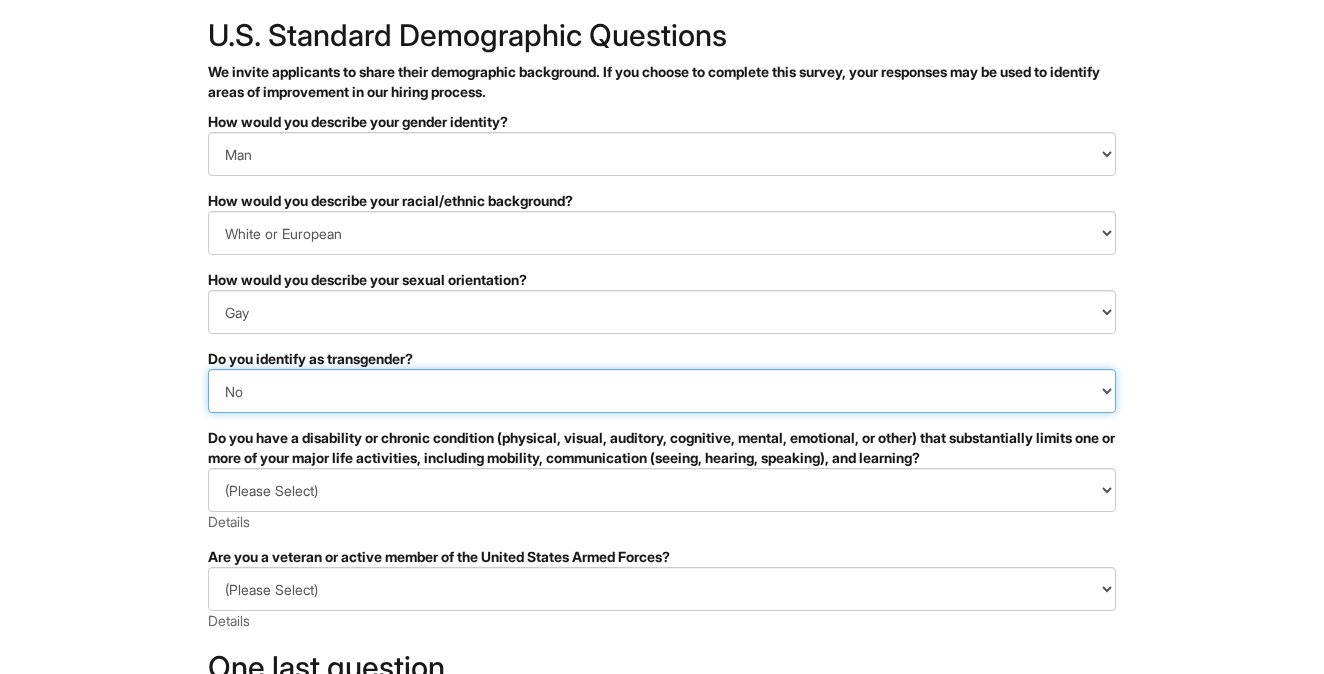 scroll, scrollTop: 114, scrollLeft: 0, axis: vertical 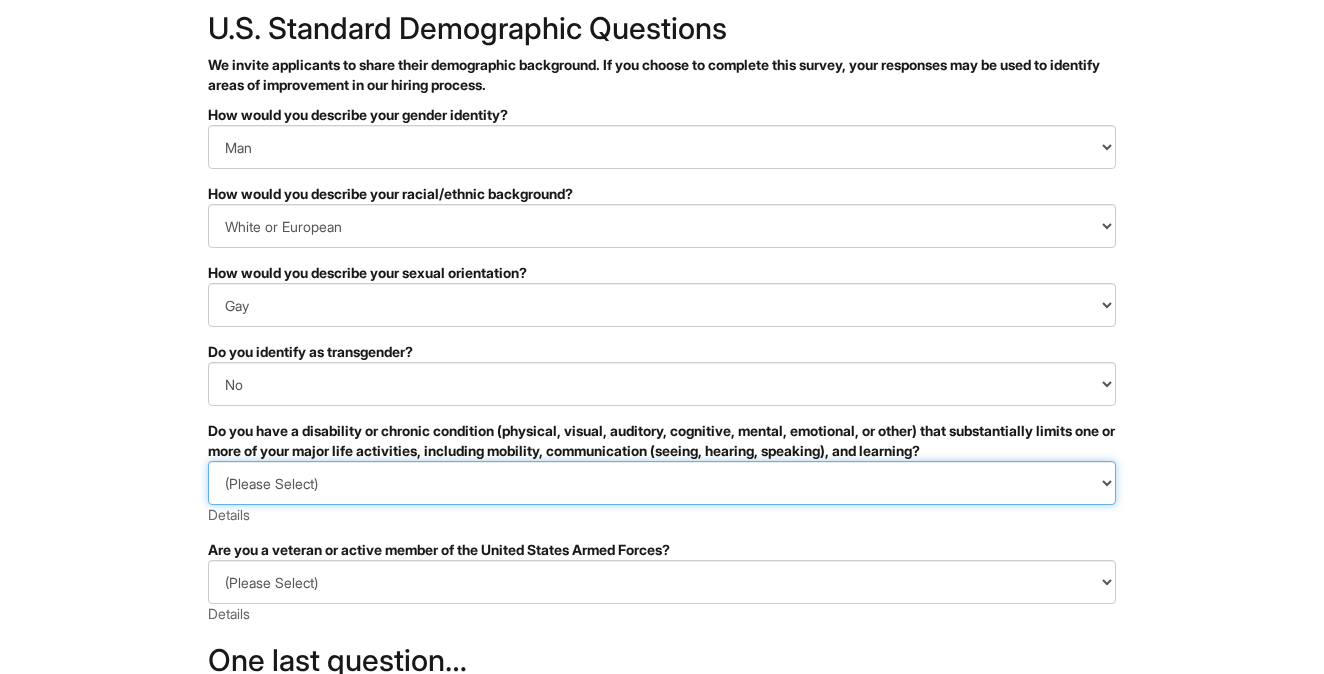 click on "(Please Select) YES, I HAVE A DISABILITY (or previously had a disability) NO, I DON'T HAVE A DISABILITY I DON'T WISH TO ANSWER" at bounding box center [662, 483] 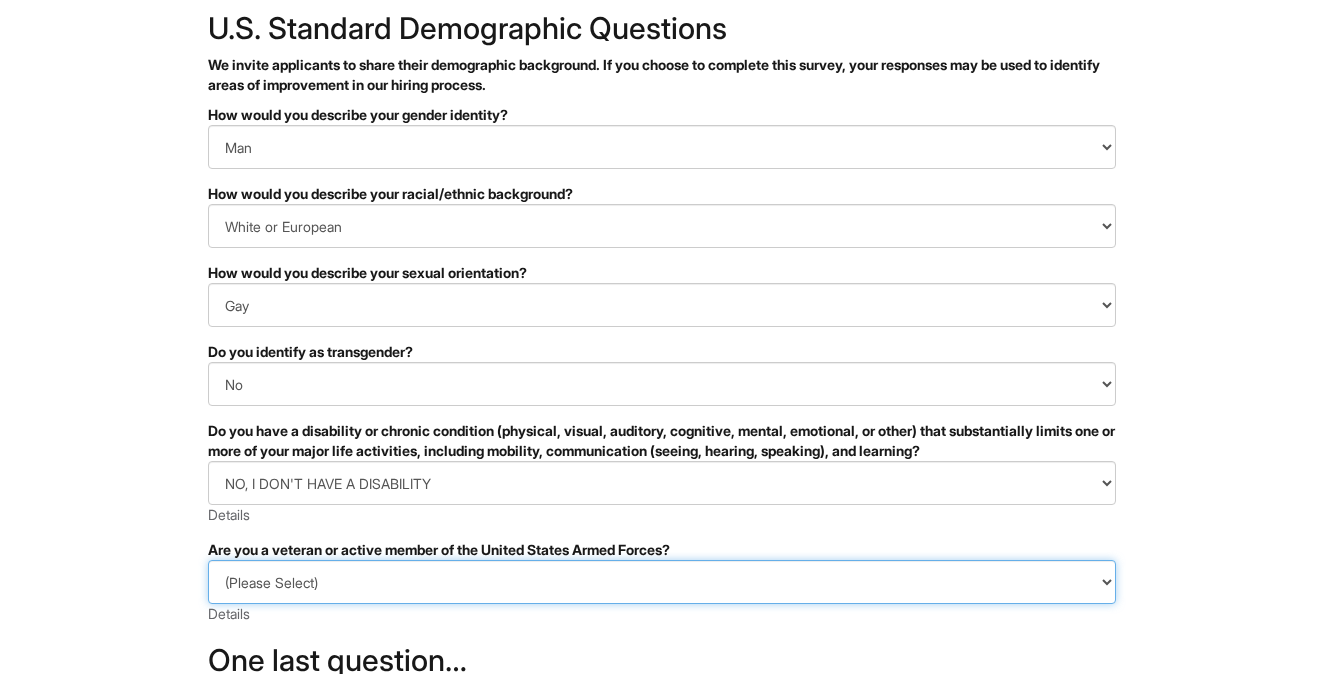 click on "(Please Select) I IDENTIFY AS ONE OR MORE OF THE CLASSIFICATIONS OF PROTECTED VETERANS LISTED I AM NOT A PROTECTED VETERAN I PREFER NOT TO ANSWER" at bounding box center [662, 582] 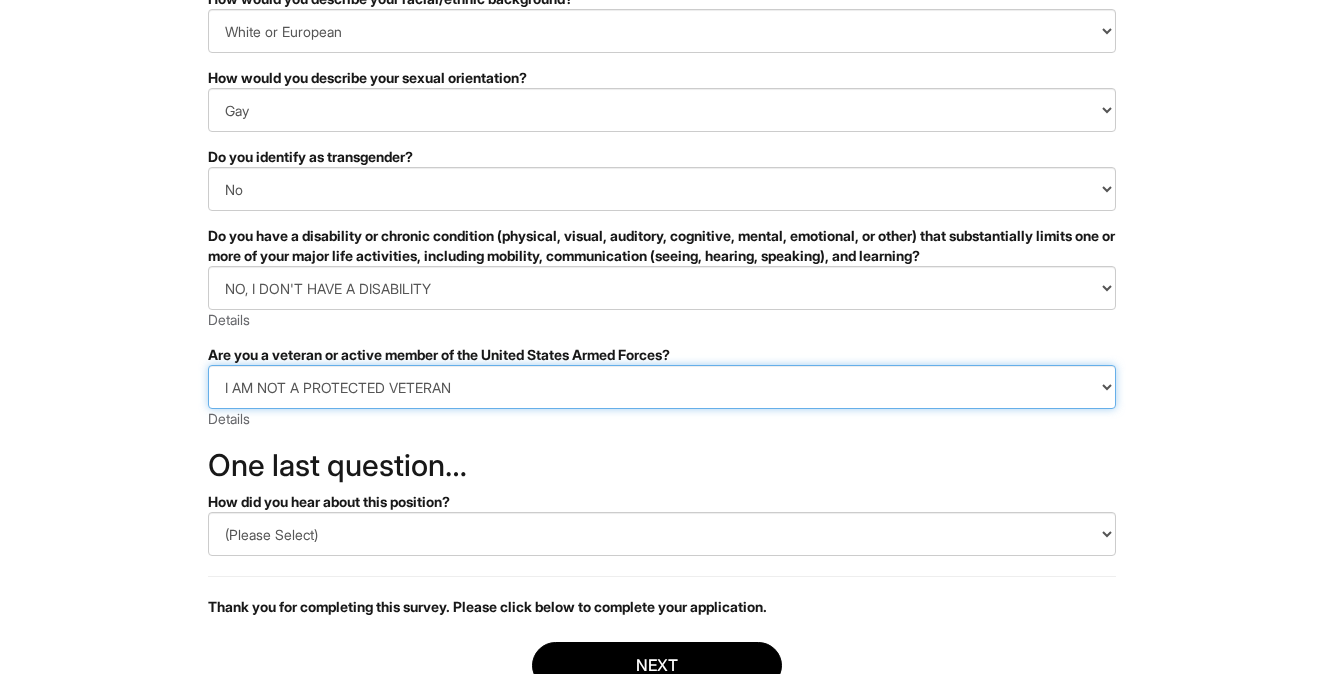 scroll, scrollTop: 334, scrollLeft: 0, axis: vertical 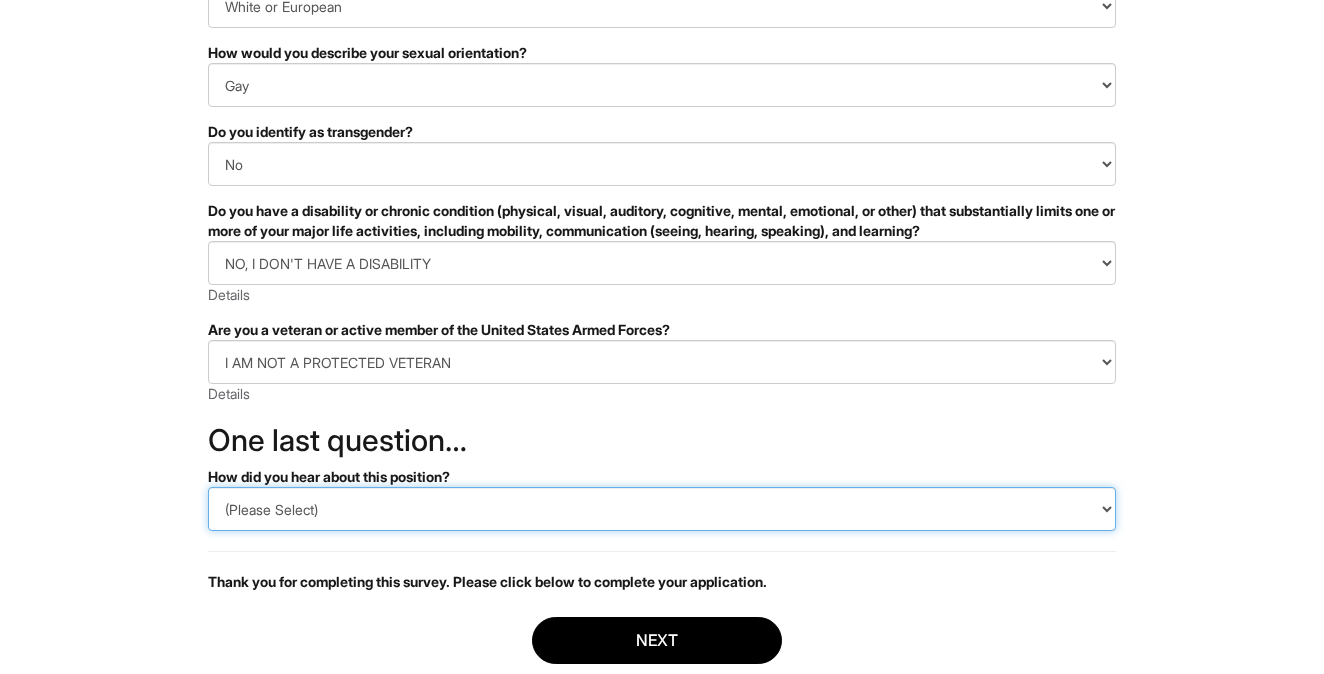 click on "(Please Select) CareerBuilder Indeed LinkedIn Monster Referral Other" at bounding box center [662, 509] 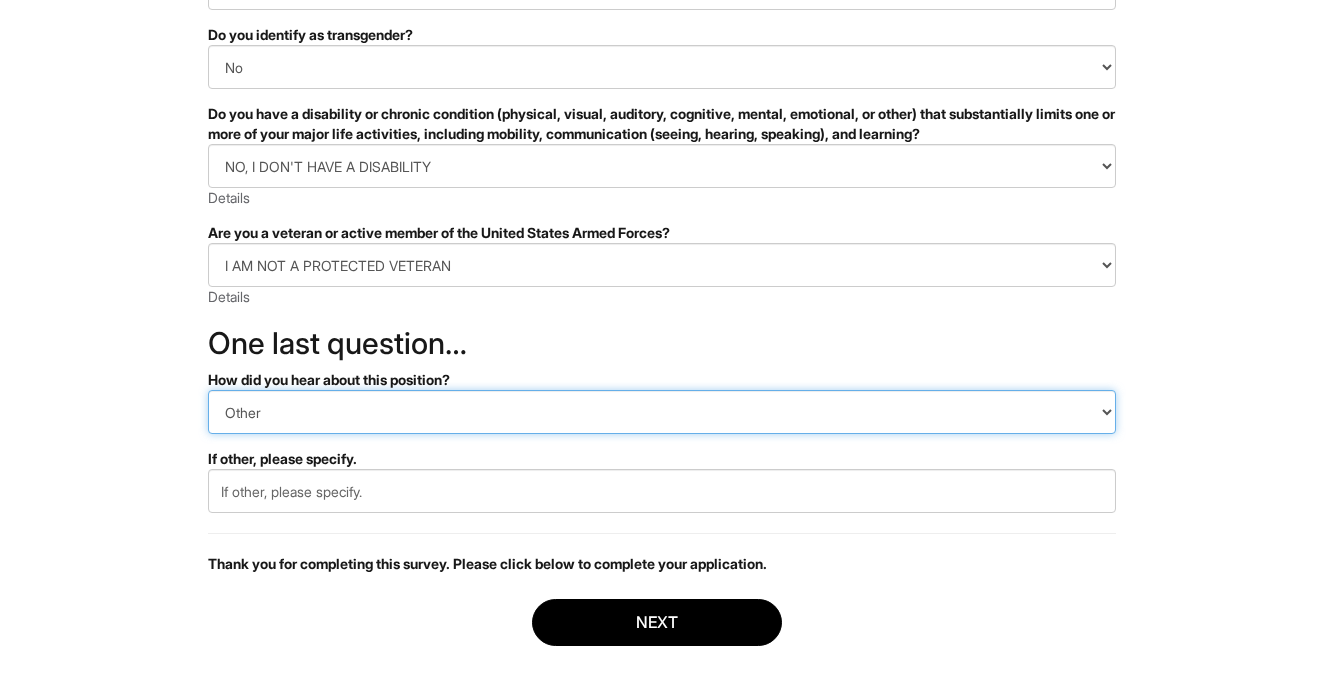 scroll, scrollTop: 443, scrollLeft: 0, axis: vertical 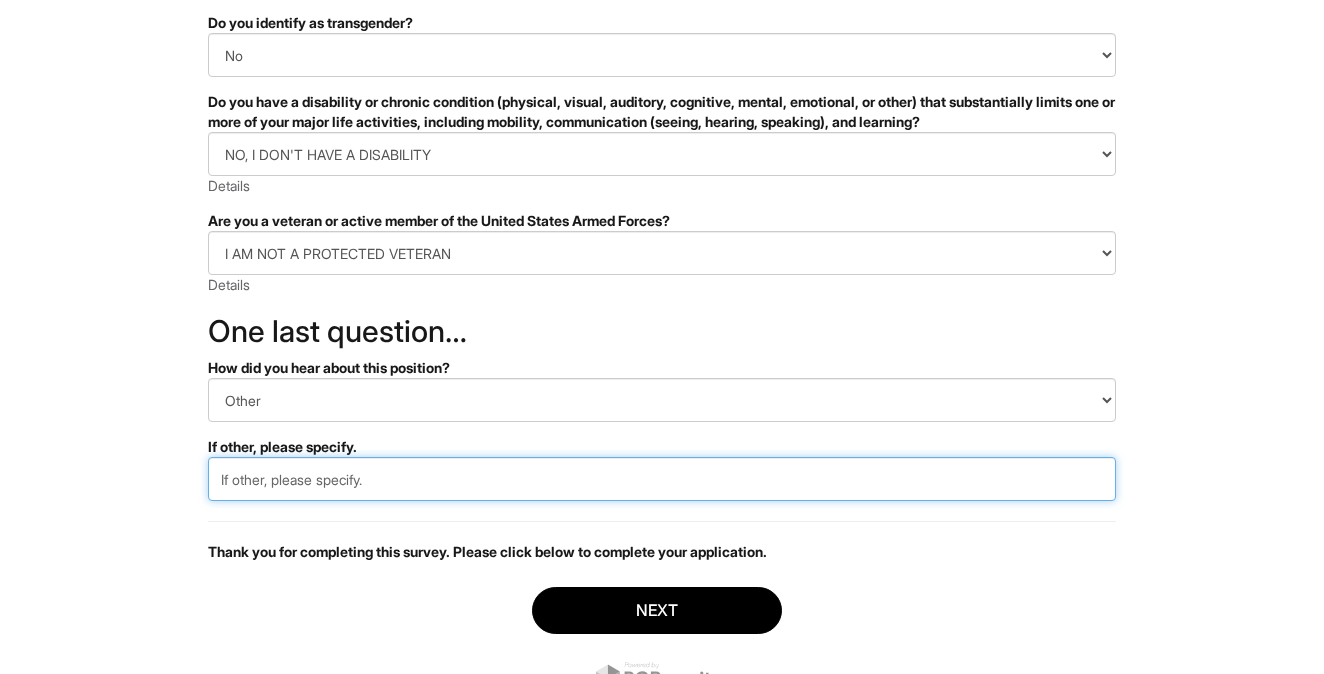click at bounding box center (662, 479) 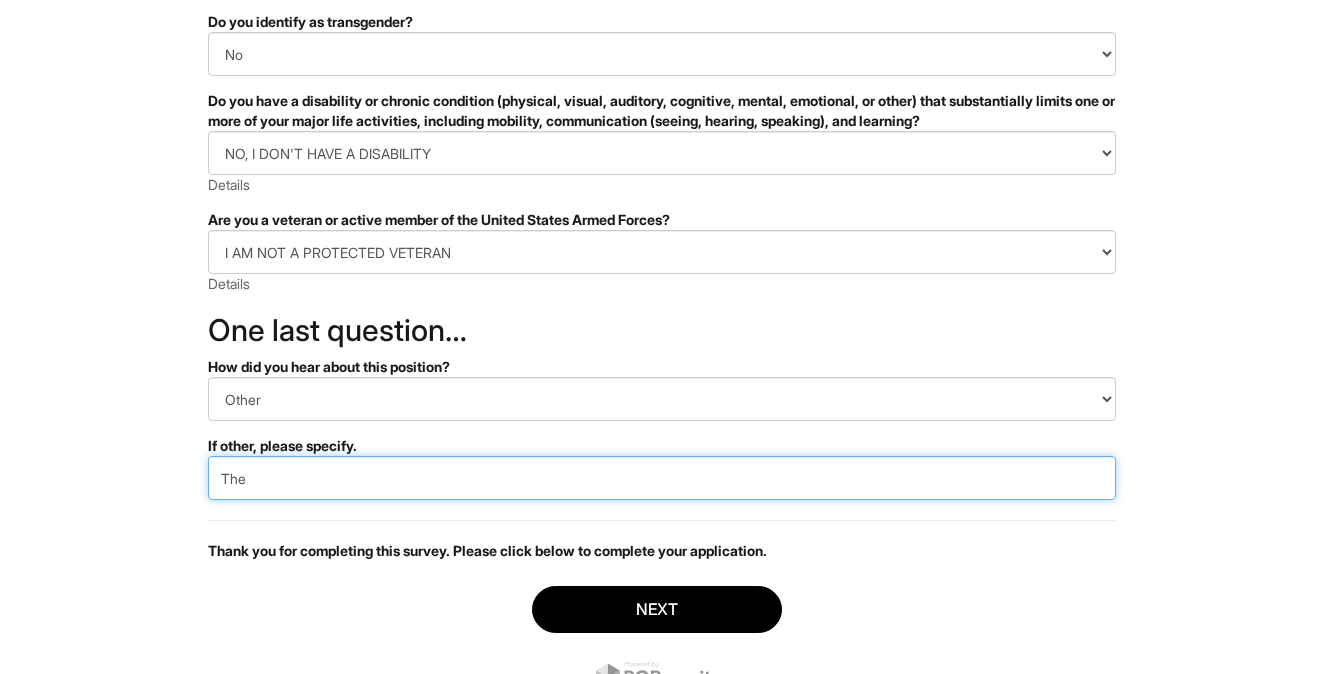 scroll, scrollTop: 531, scrollLeft: 0, axis: vertical 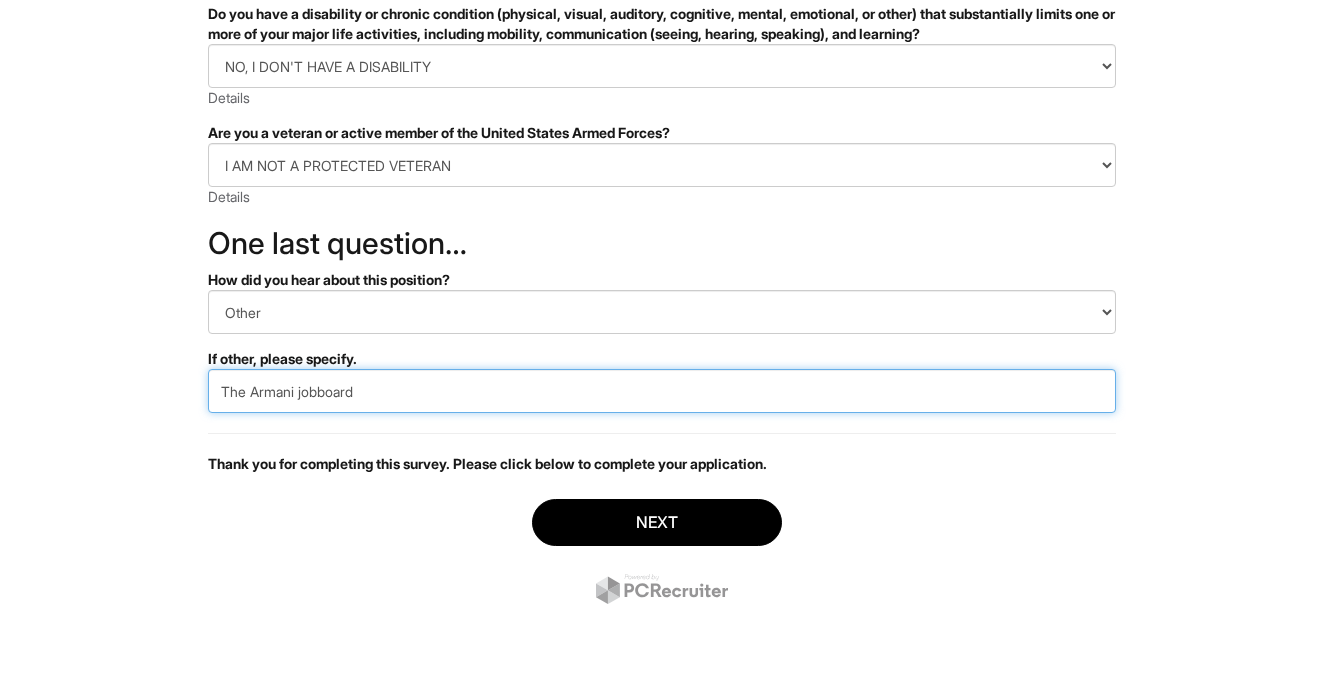 click on "The Armani jobboard" at bounding box center [662, 391] 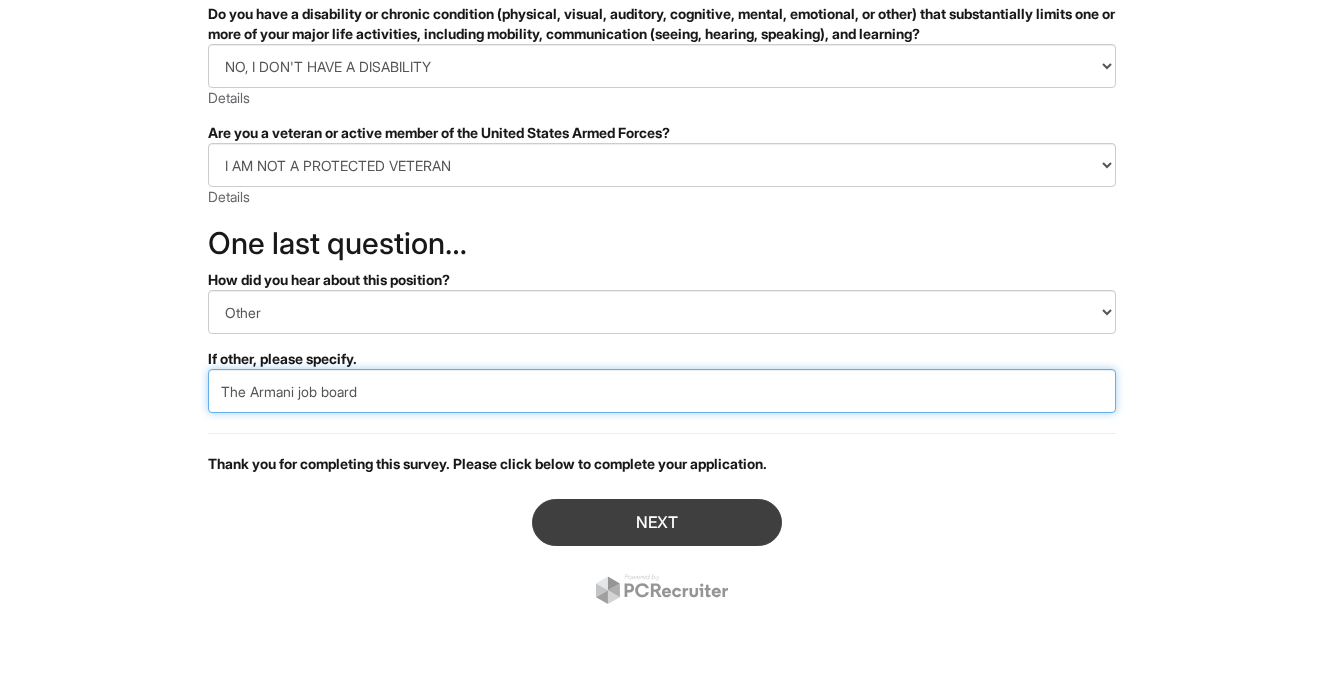 type on "The Armani job board" 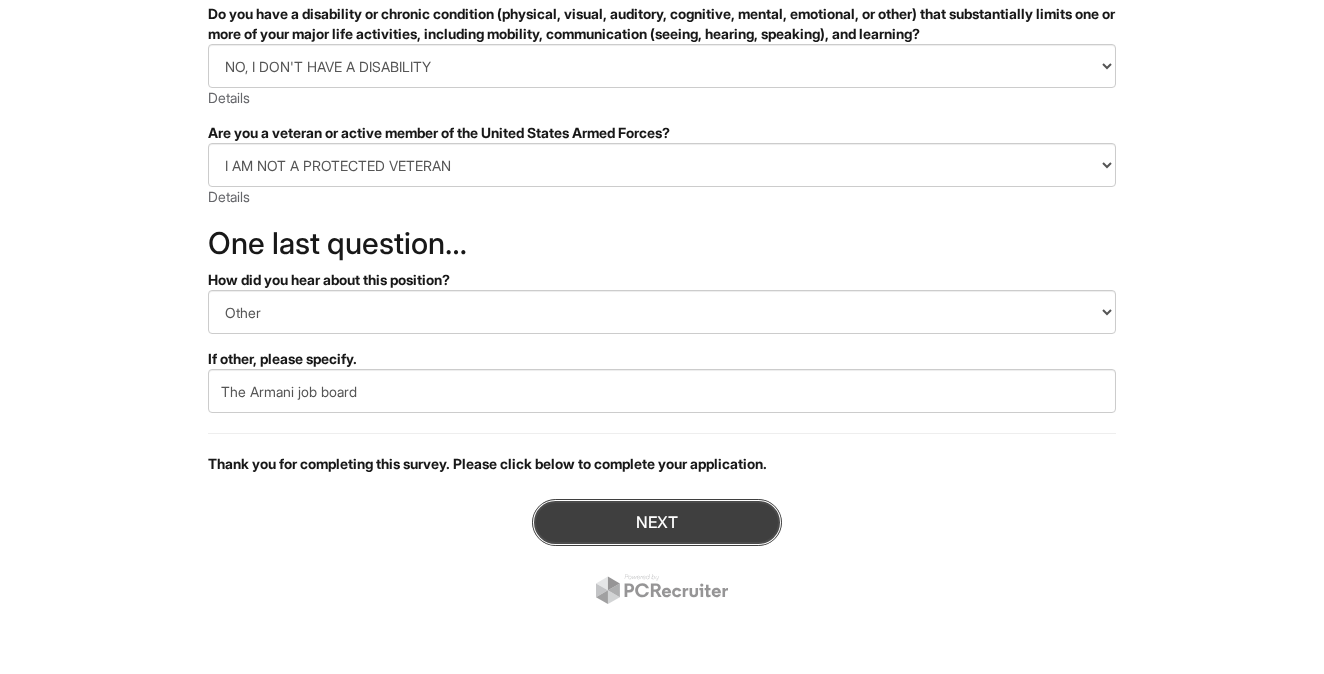 click on "Next" at bounding box center [657, 522] 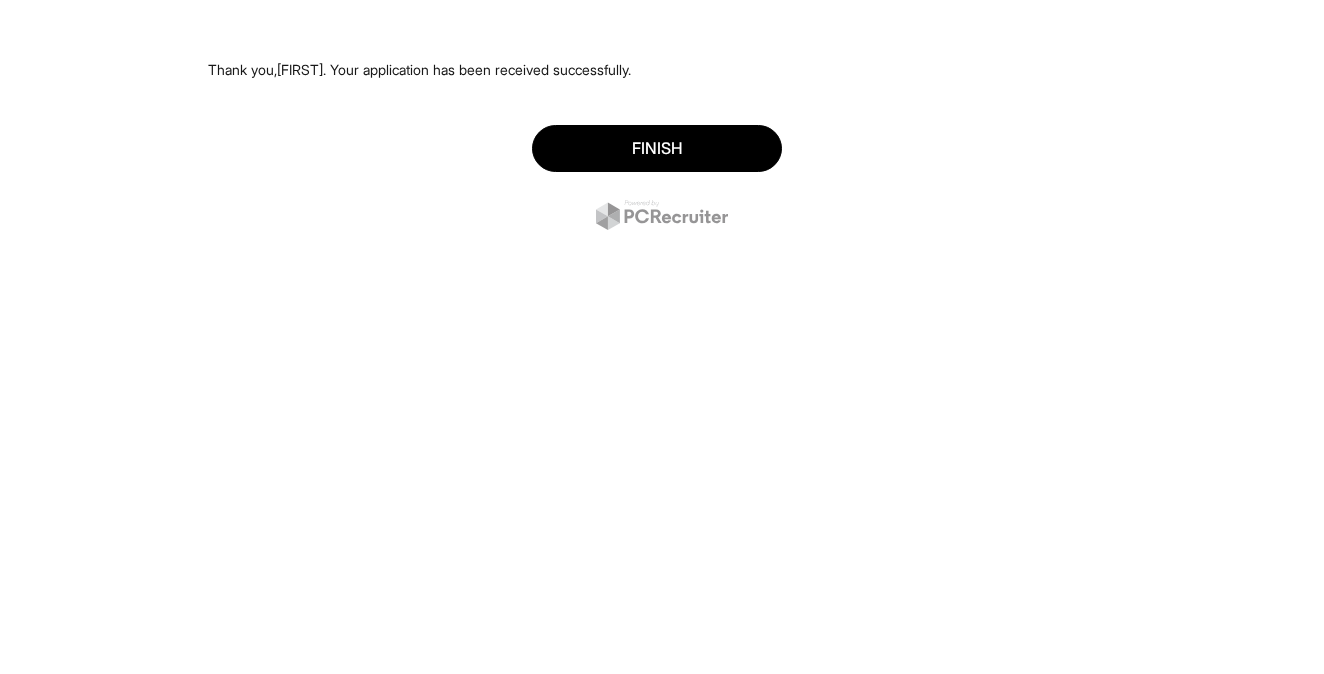 scroll, scrollTop: 0, scrollLeft: 0, axis: both 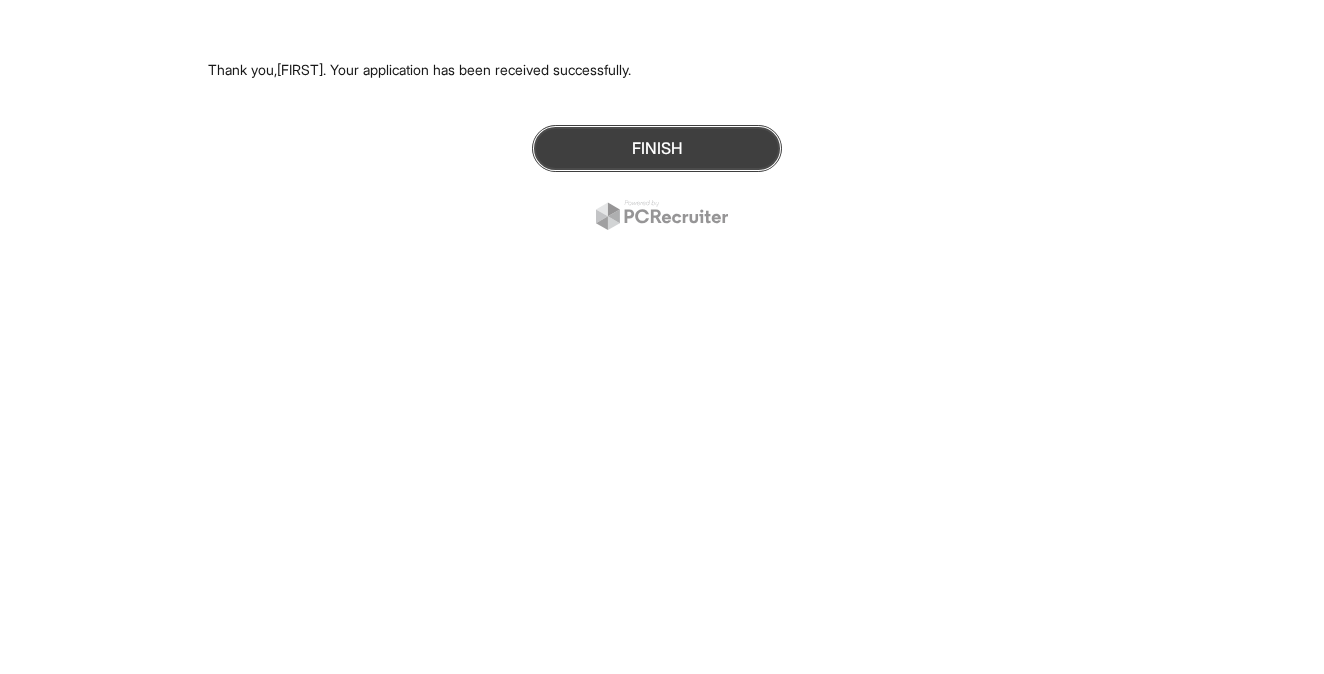 click on "Finish" at bounding box center (657, 148) 